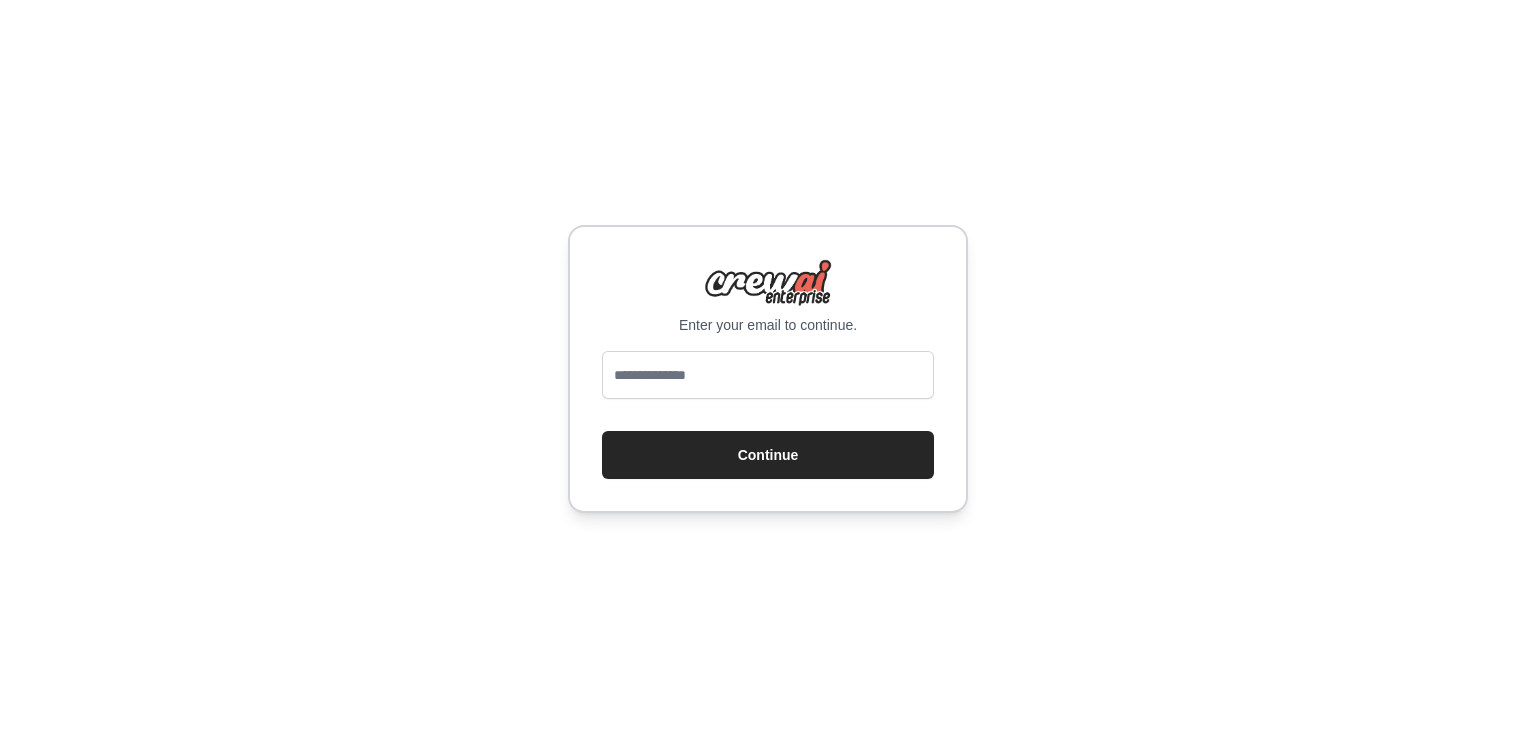 scroll, scrollTop: 0, scrollLeft: 0, axis: both 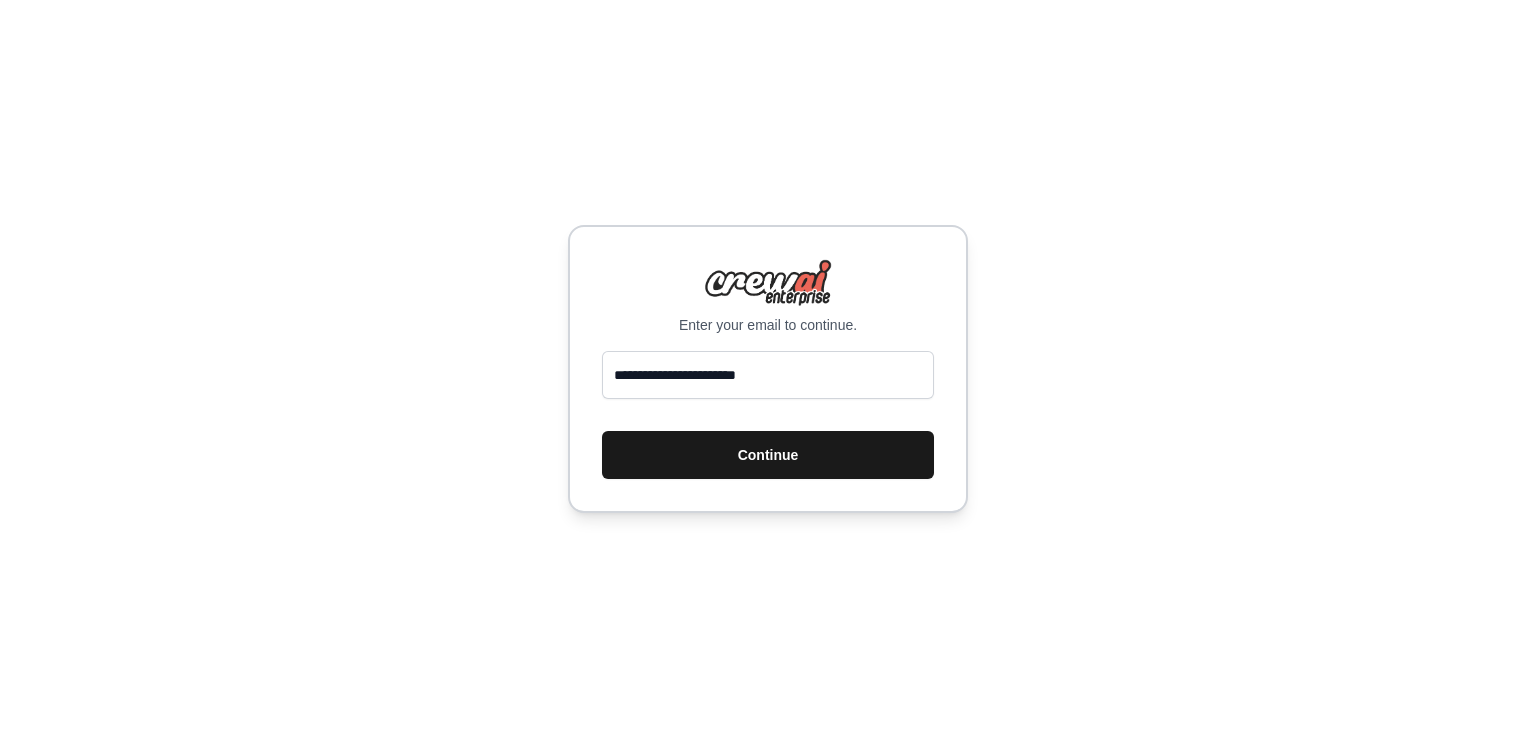 type on "**********" 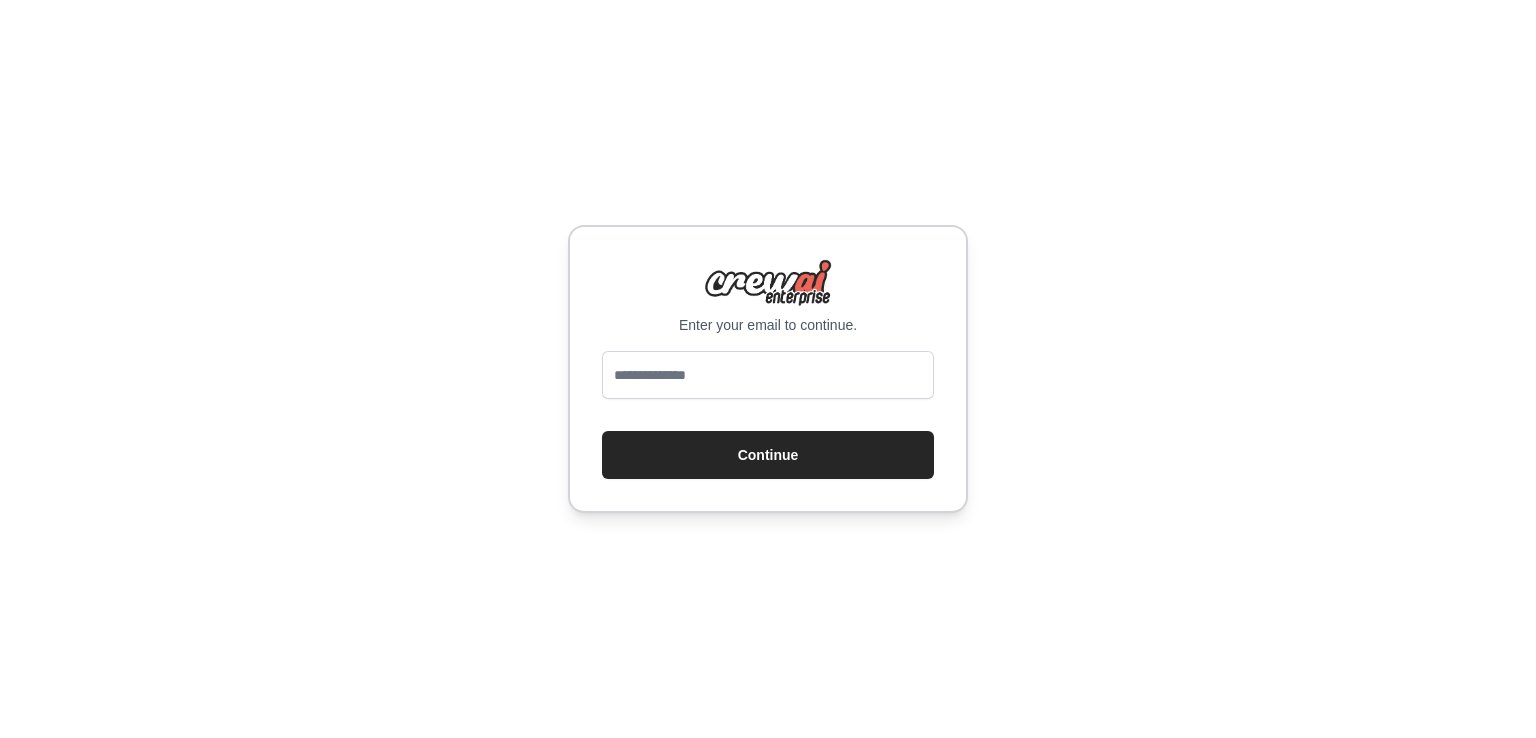 scroll, scrollTop: 0, scrollLeft: 0, axis: both 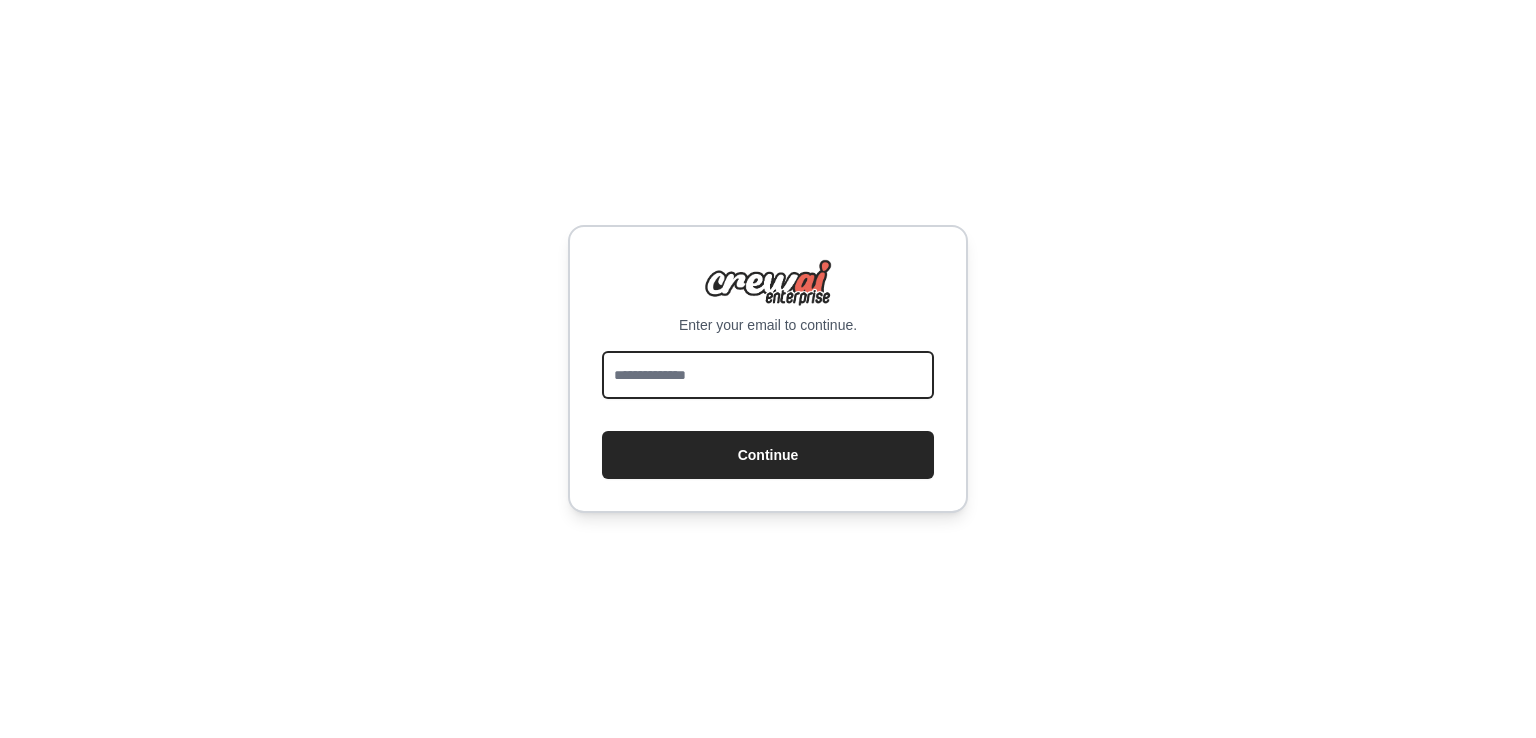 click at bounding box center [768, 375] 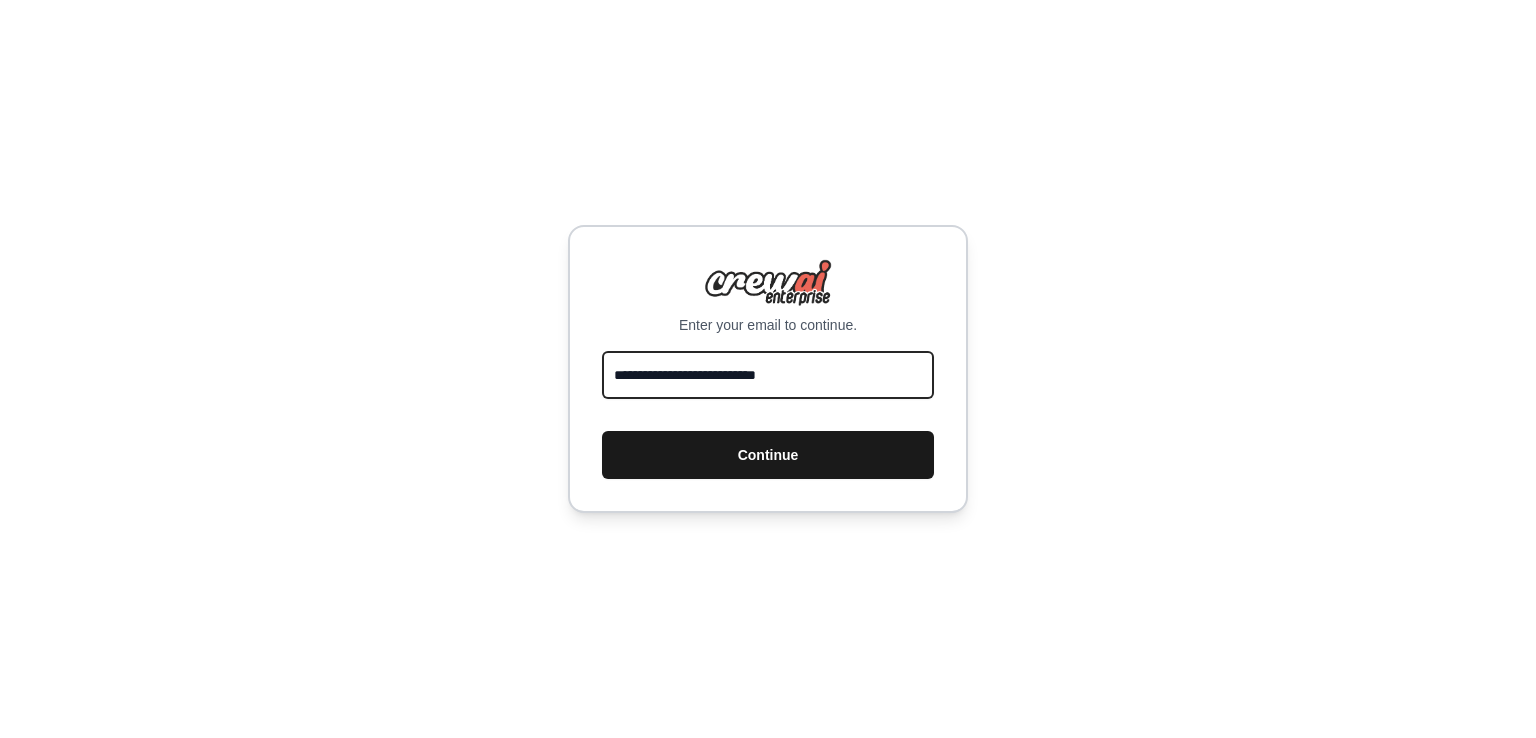 type on "**********" 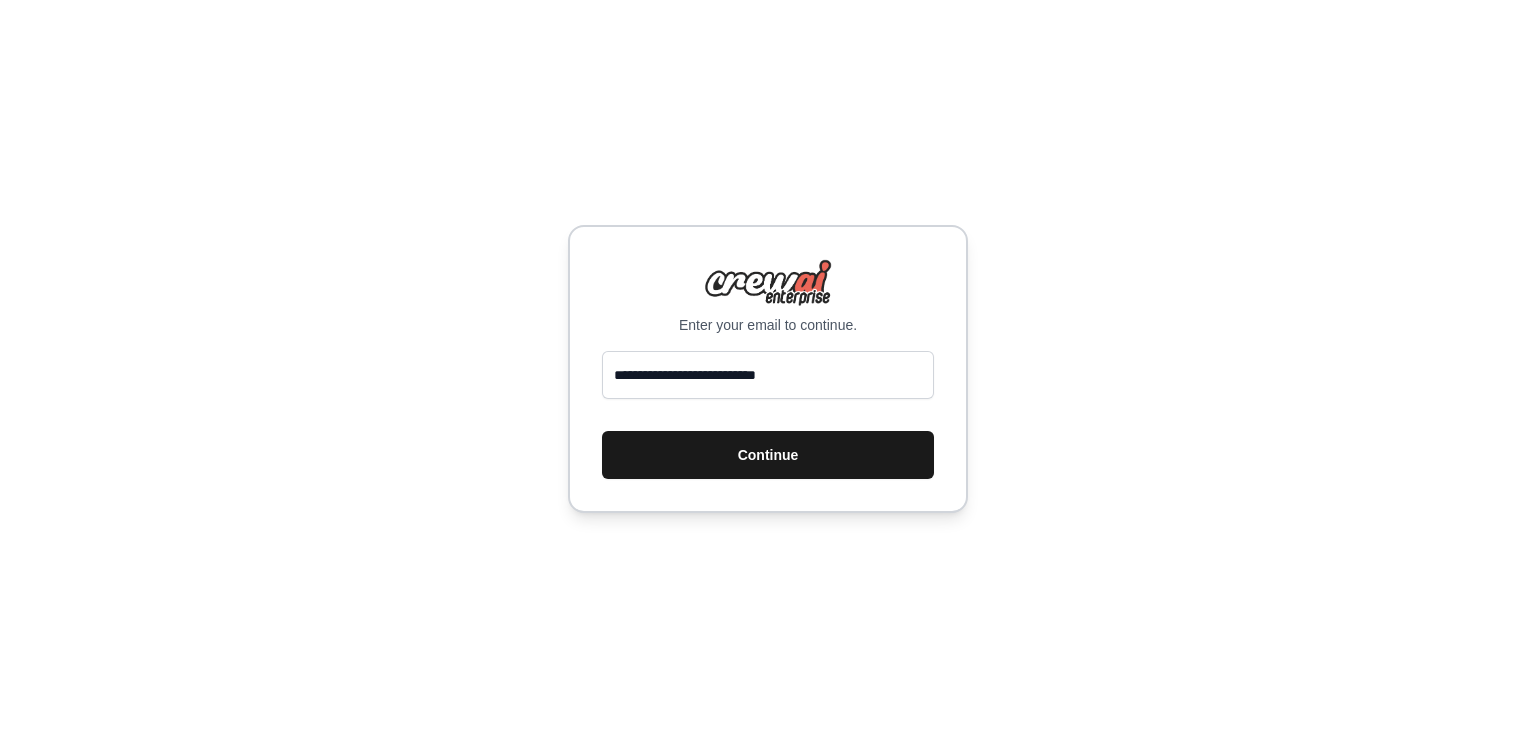 click on "Continue" at bounding box center [768, 455] 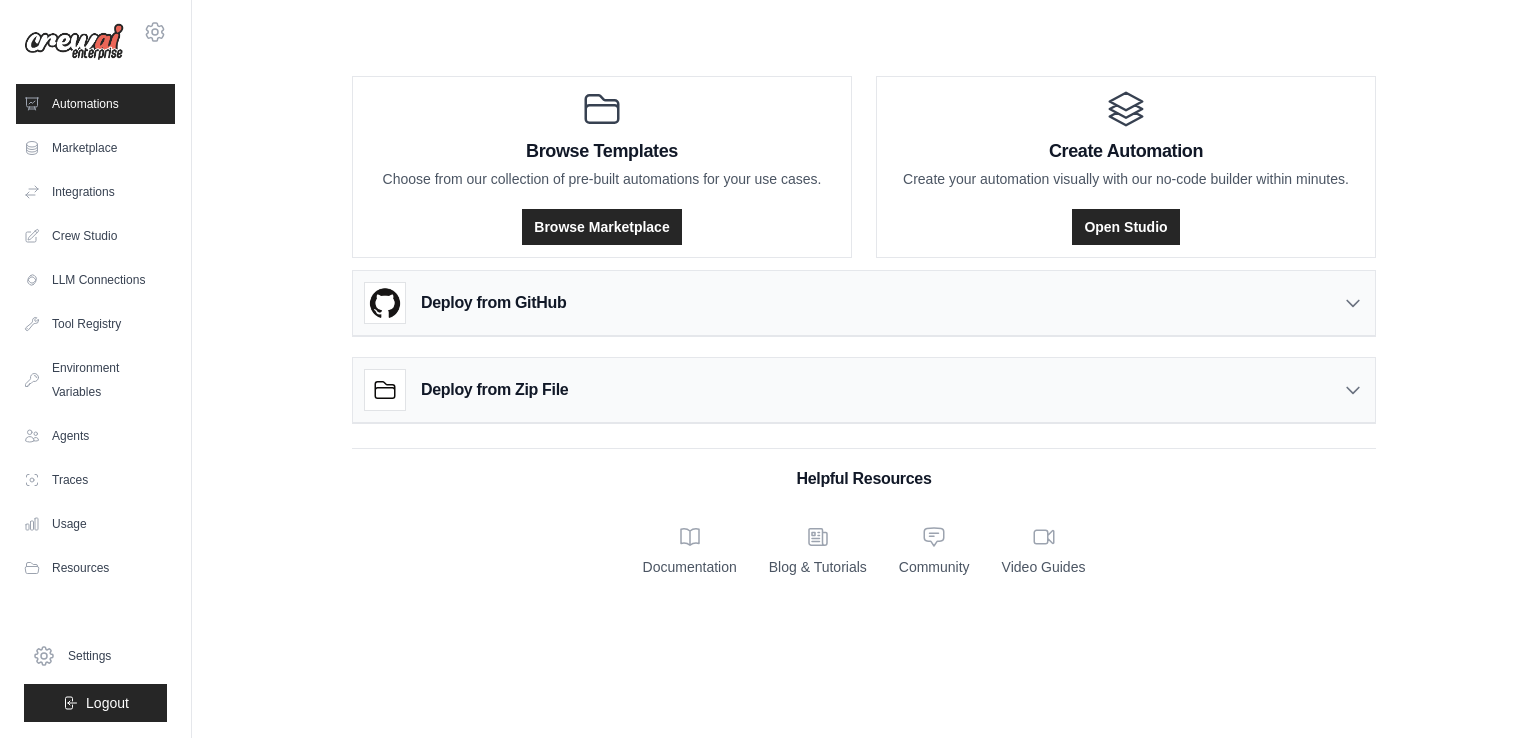 scroll, scrollTop: 0, scrollLeft: 0, axis: both 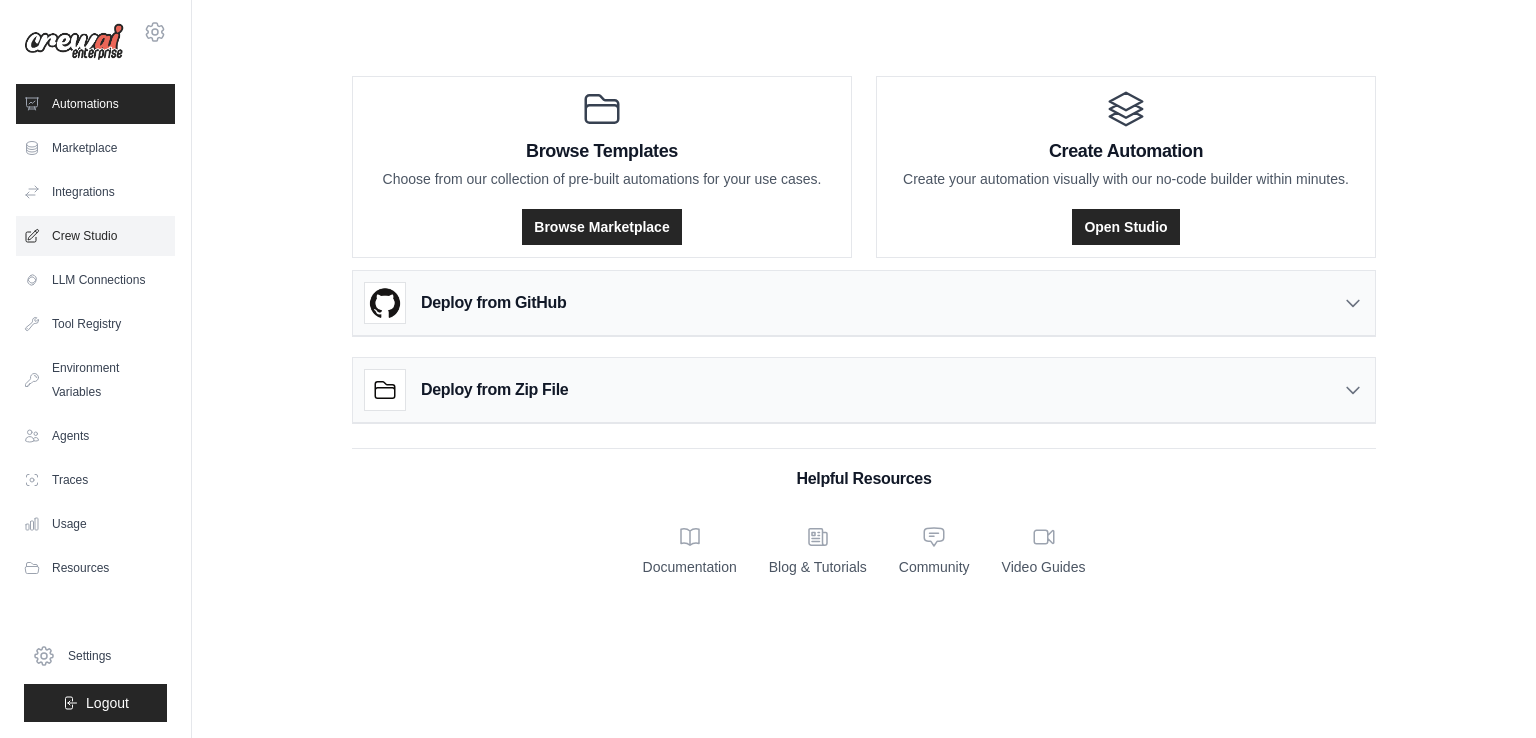 click on "Crew Studio" at bounding box center (95, 236) 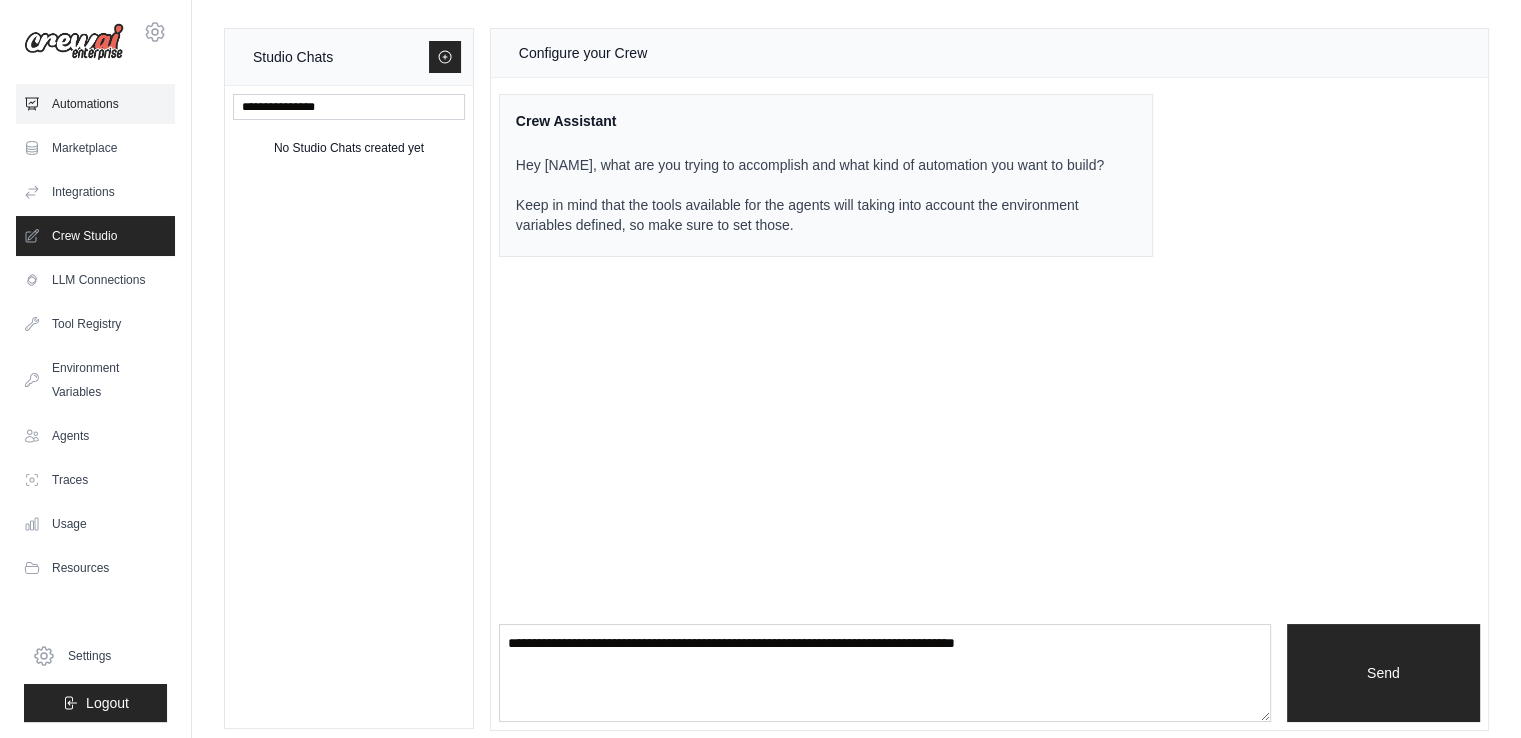 click on "Automations" at bounding box center (95, 104) 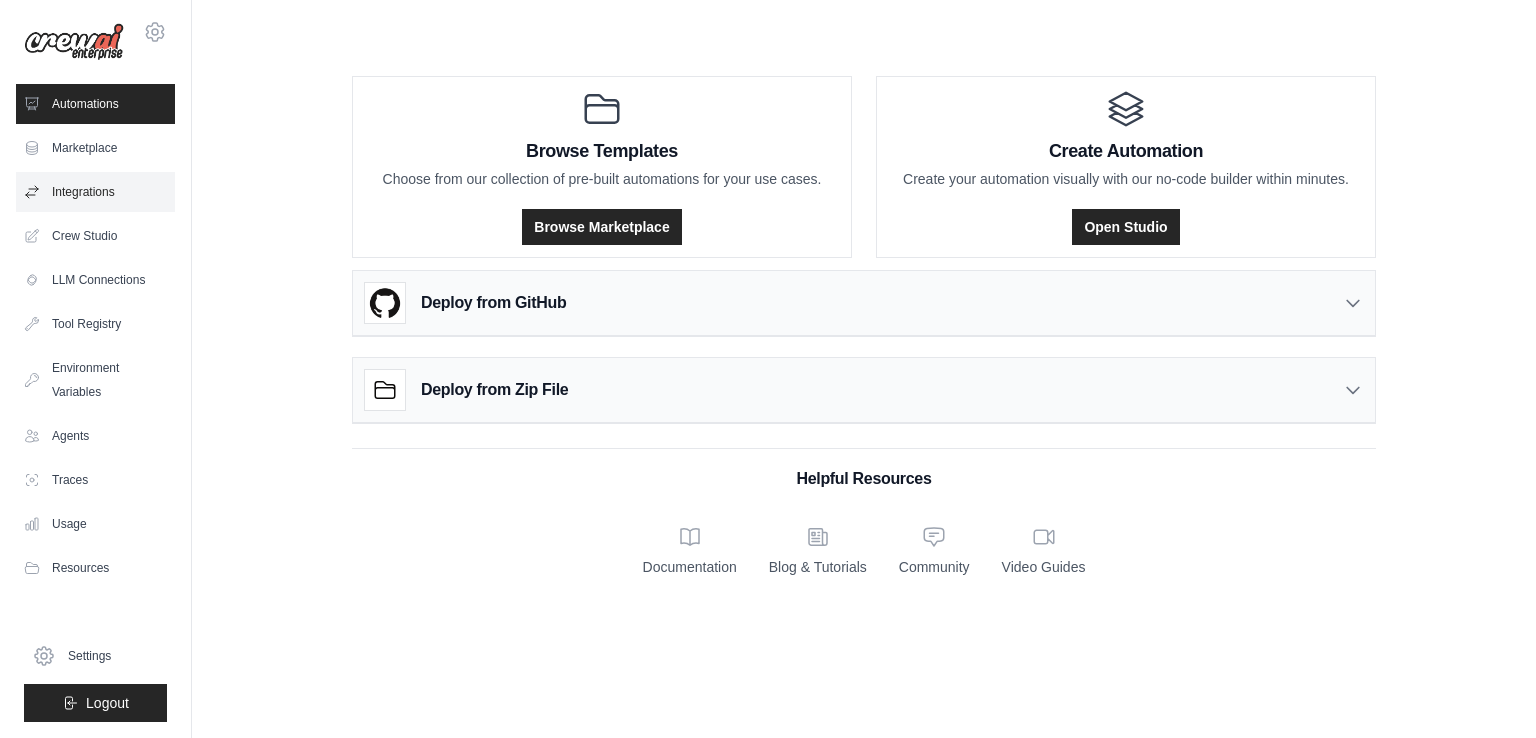 click on "Integrations" at bounding box center (95, 192) 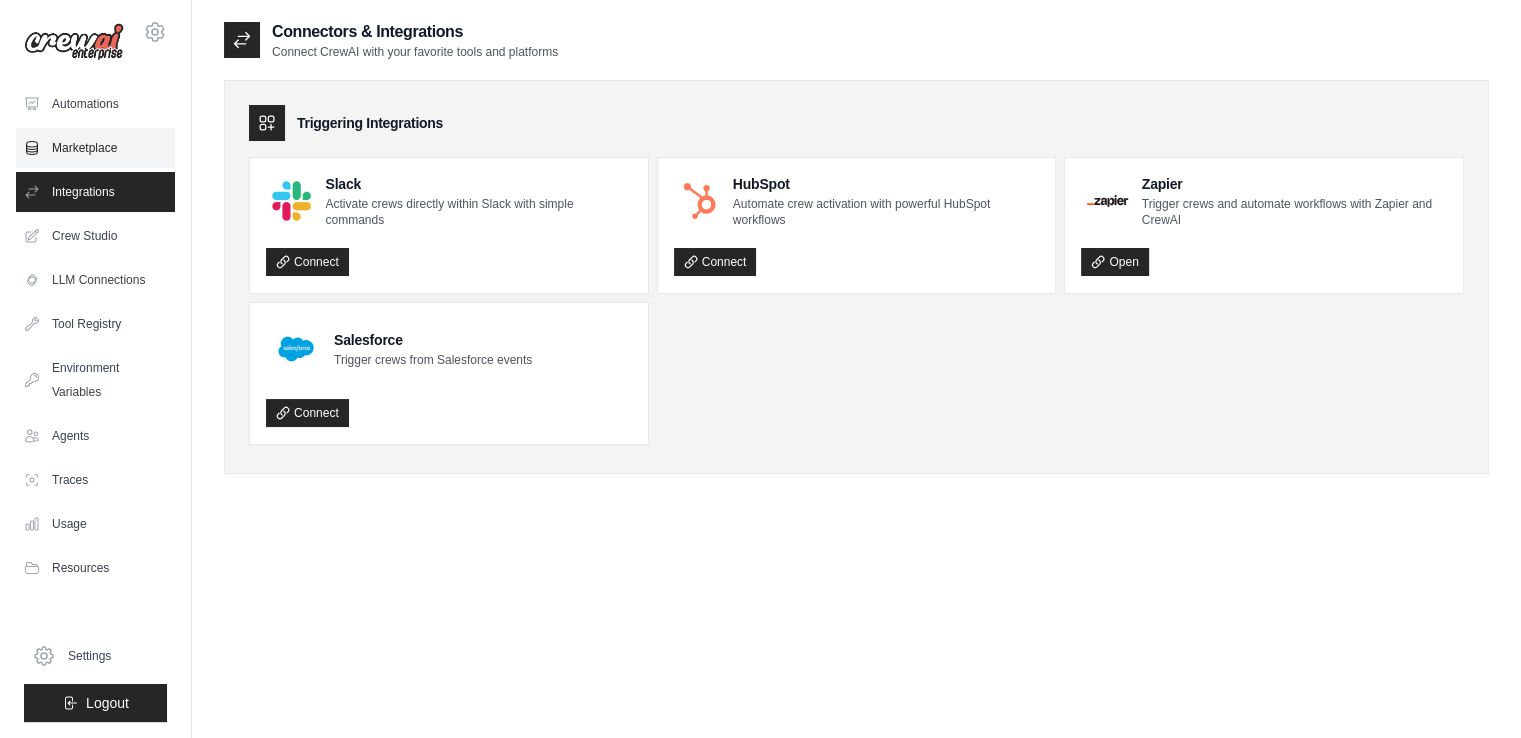 click on "Marketplace" at bounding box center (95, 148) 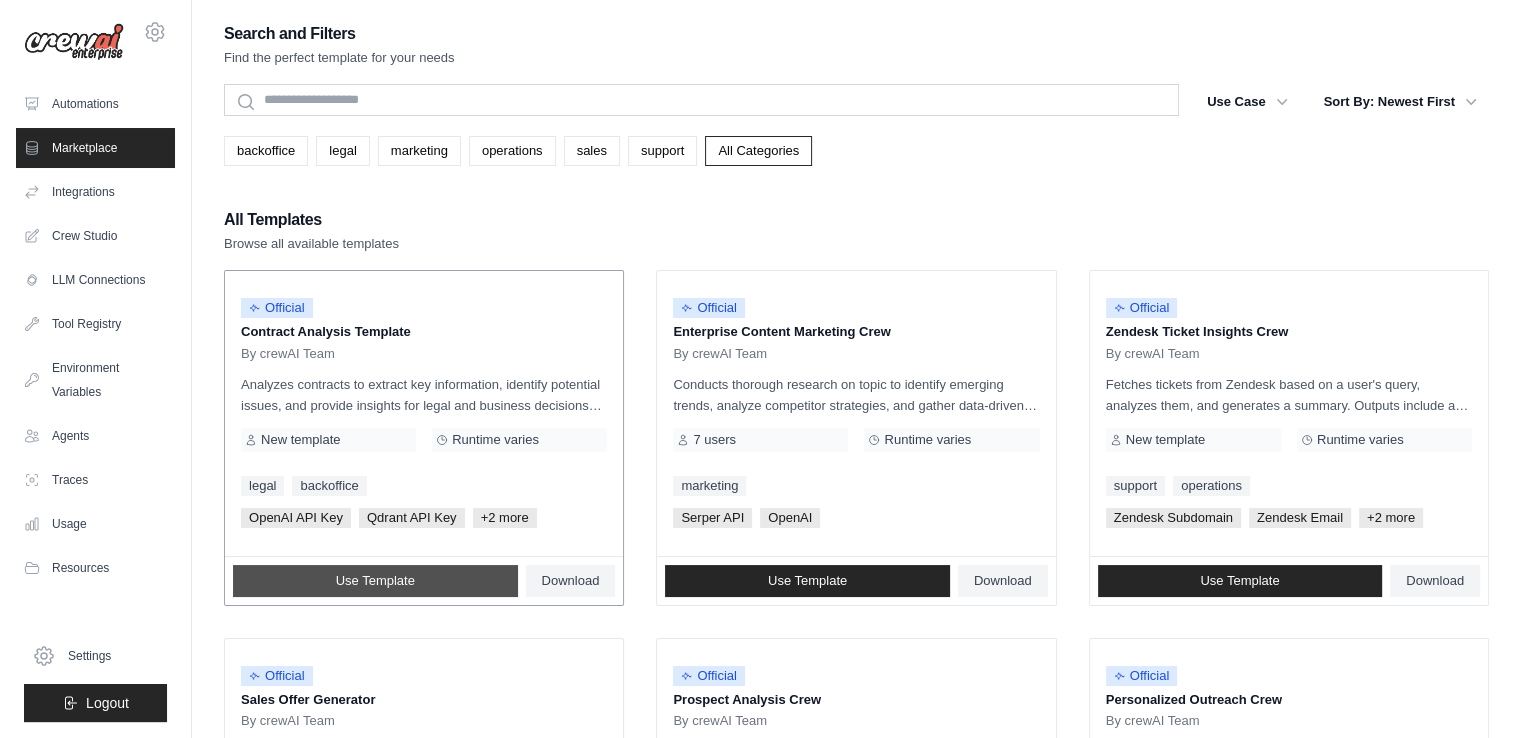 click on "Use Template" at bounding box center (375, 581) 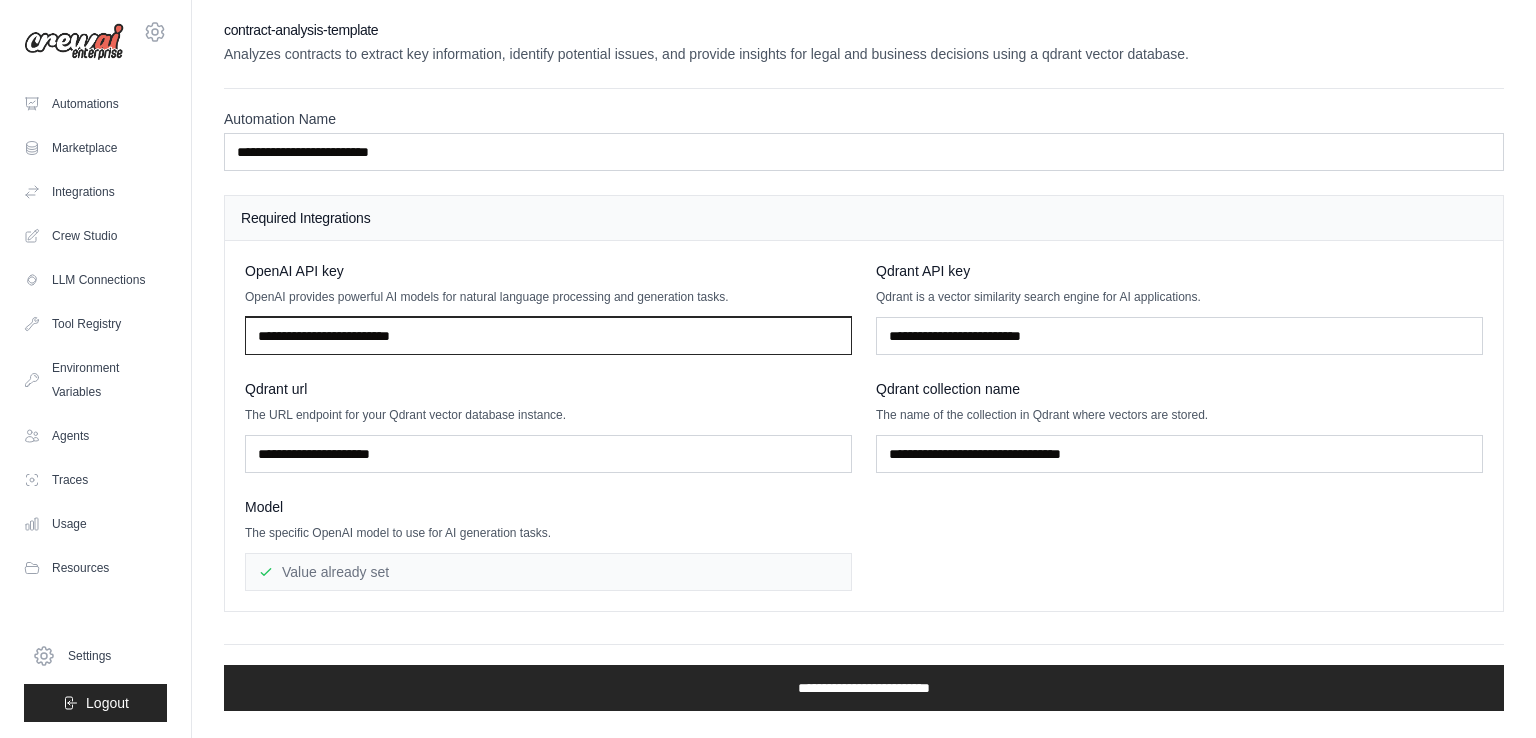click at bounding box center [548, 336] 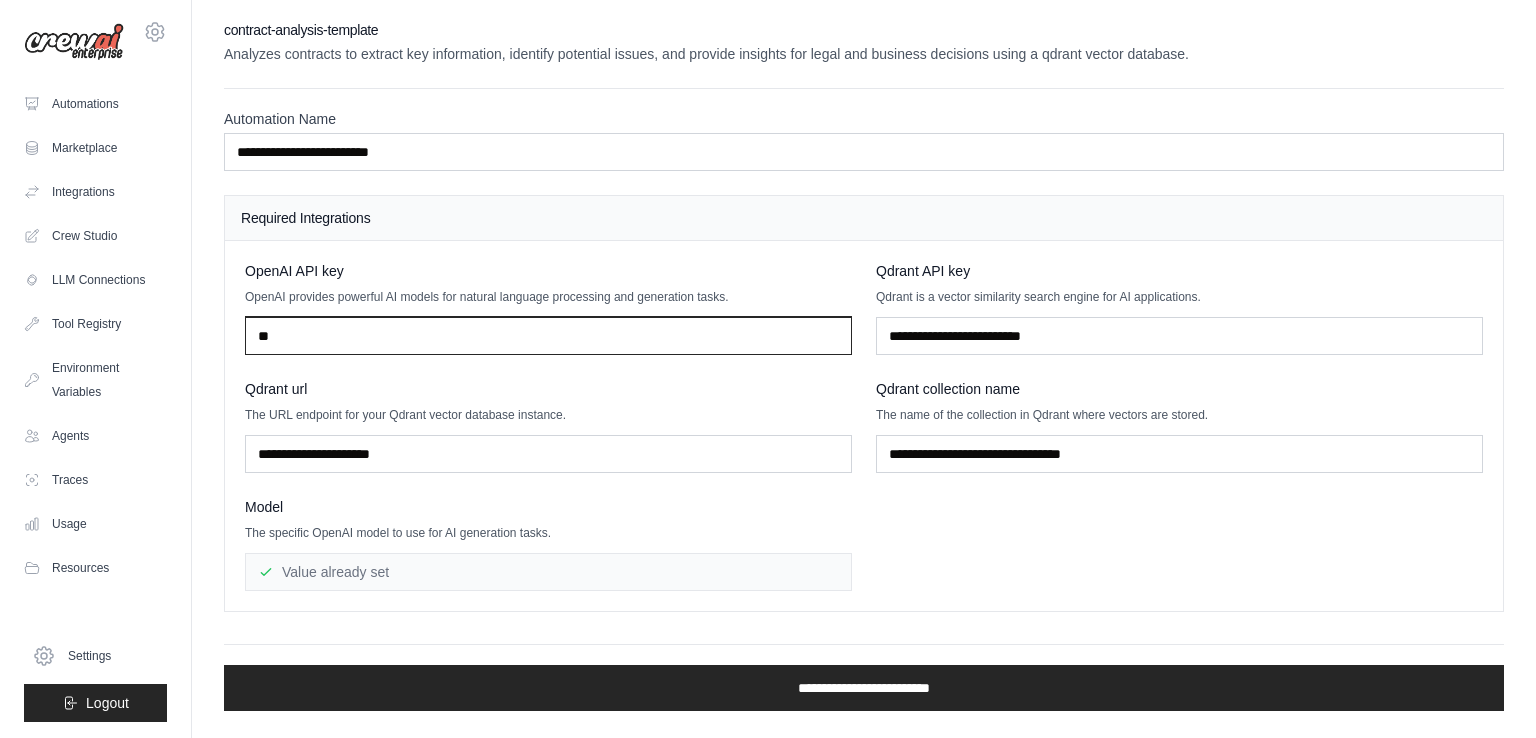 type on "**" 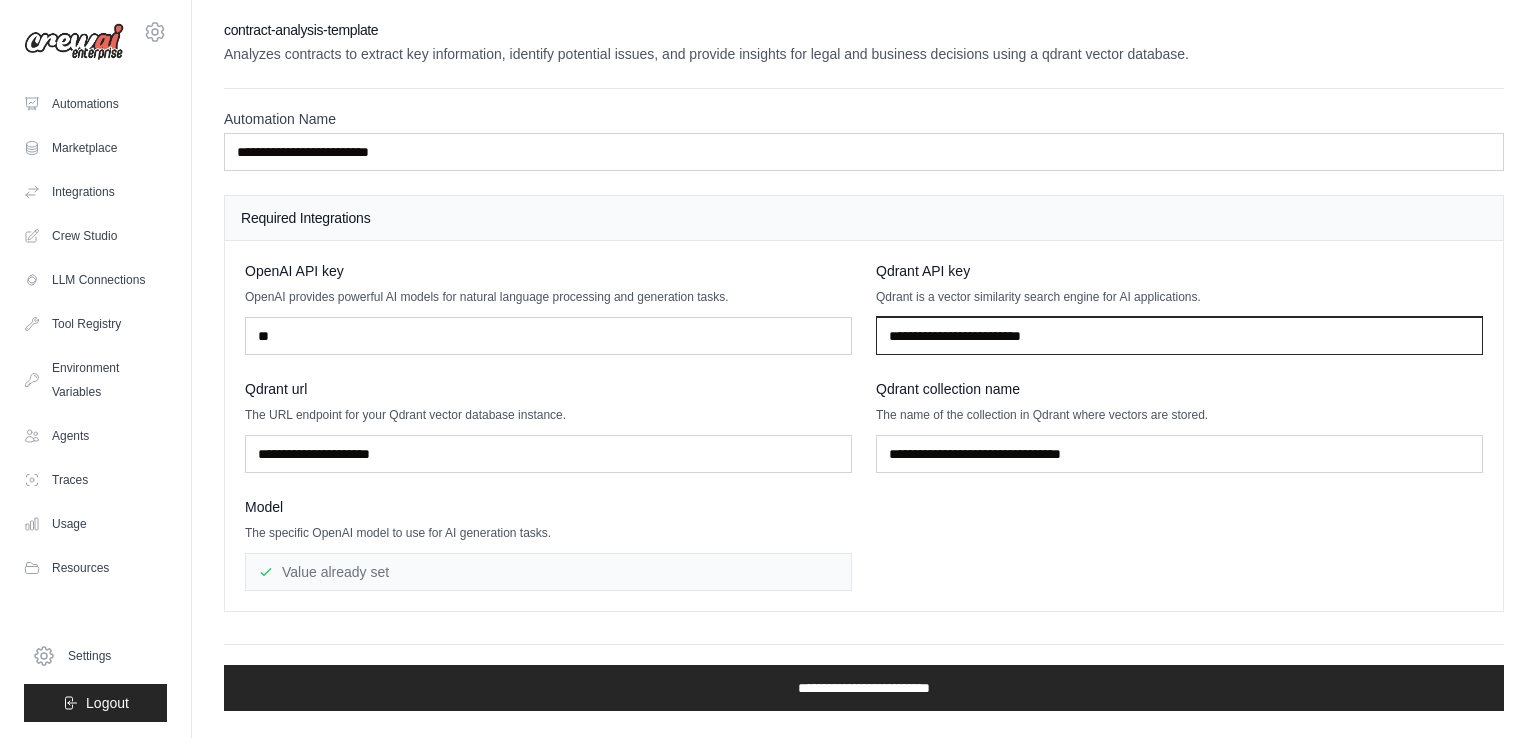 click at bounding box center (1179, 336) 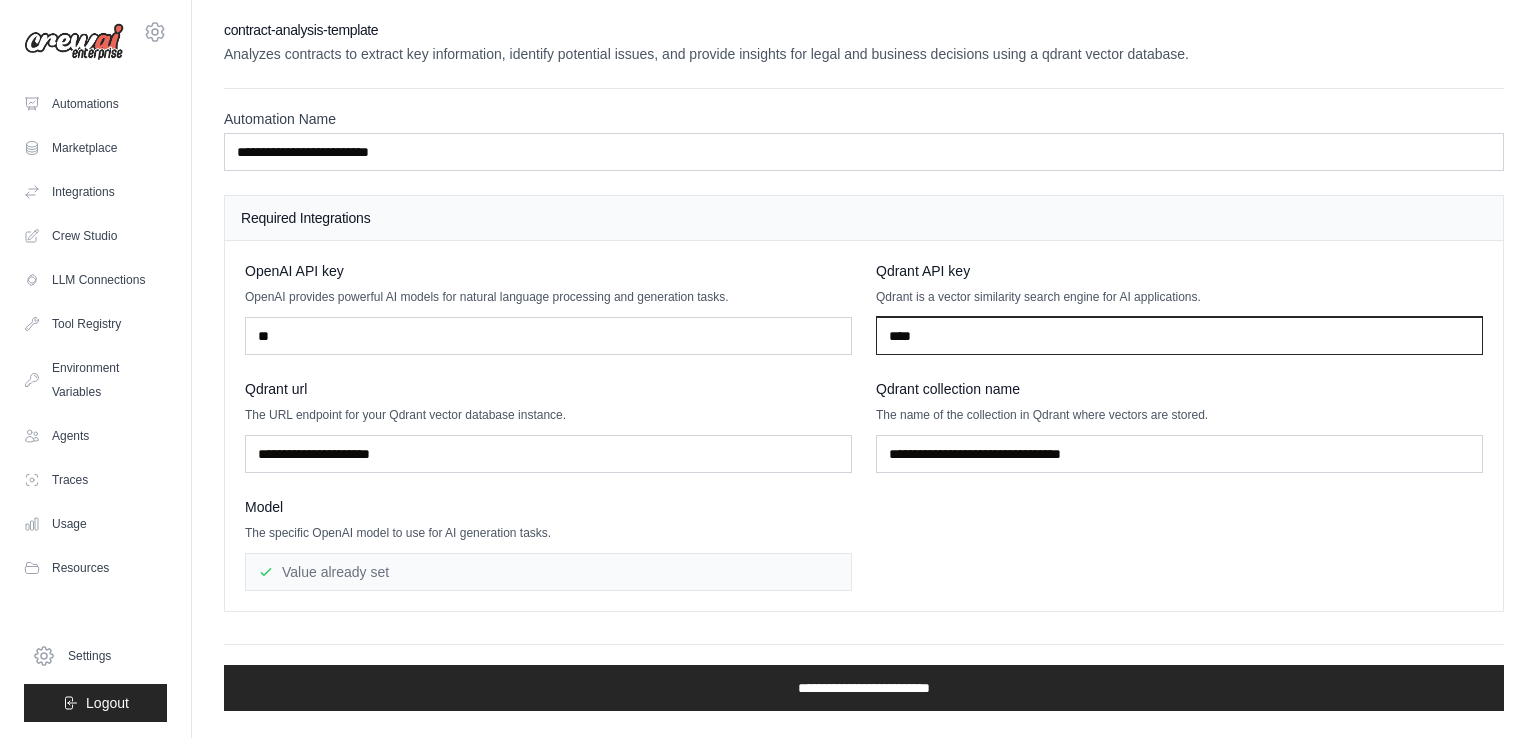 type on "****" 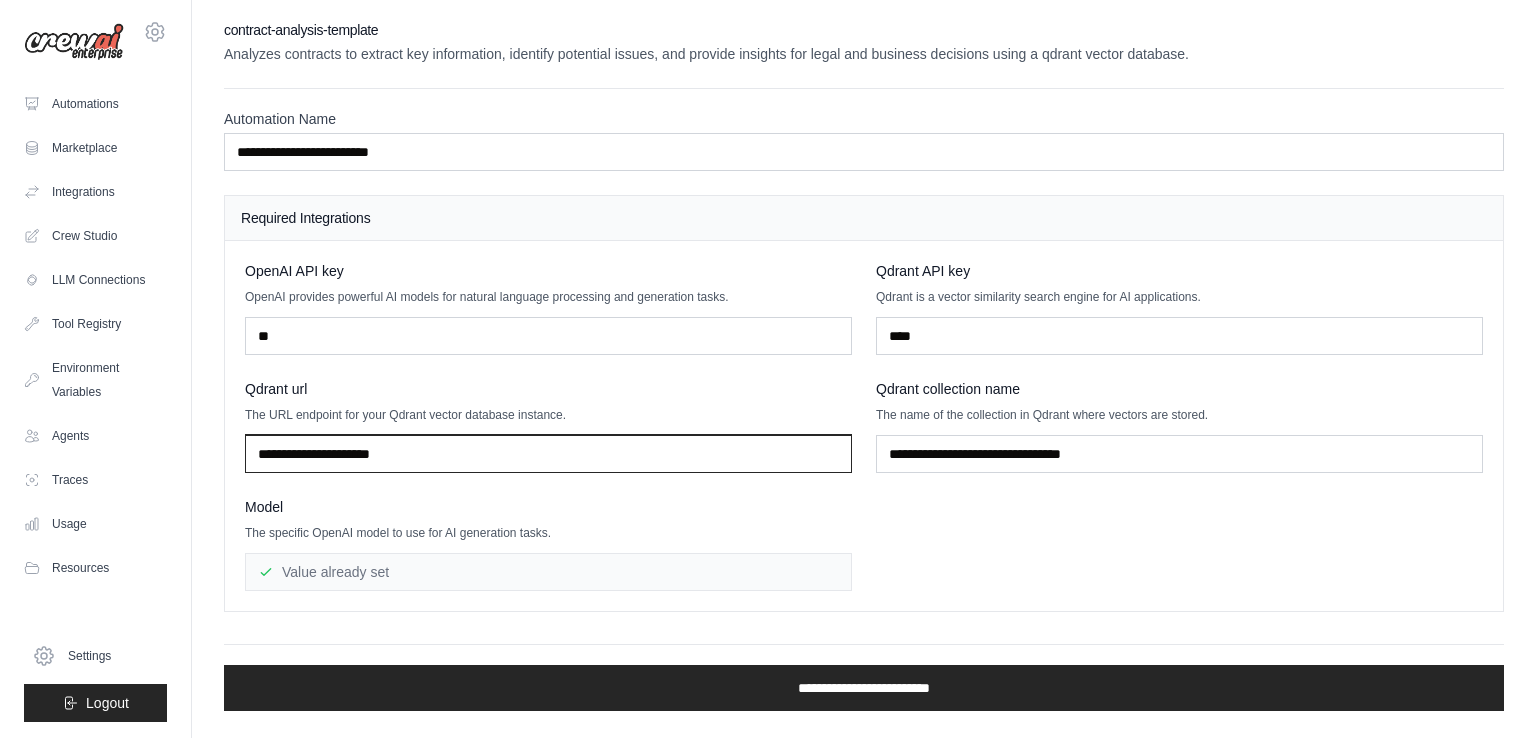 click at bounding box center [548, 454] 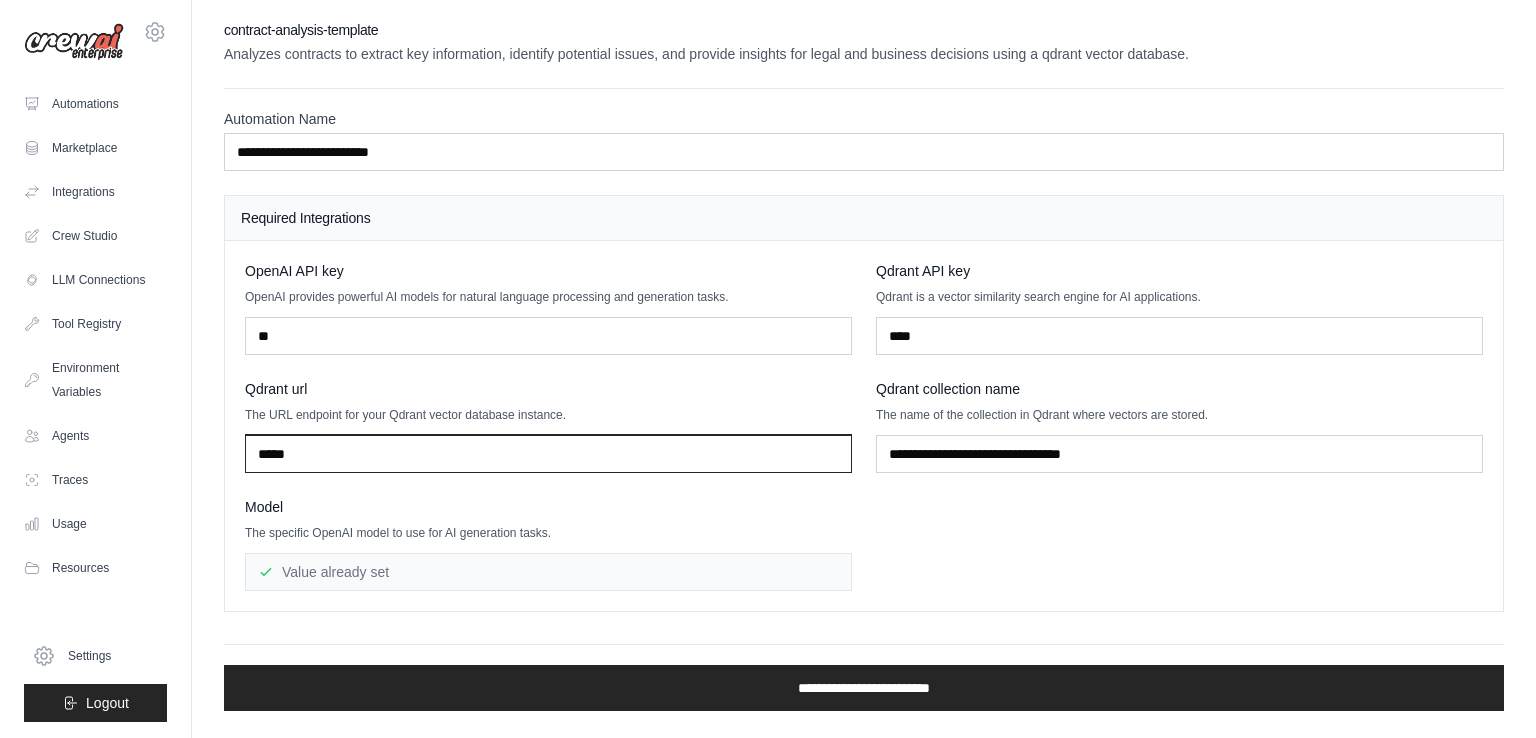 type on "*****" 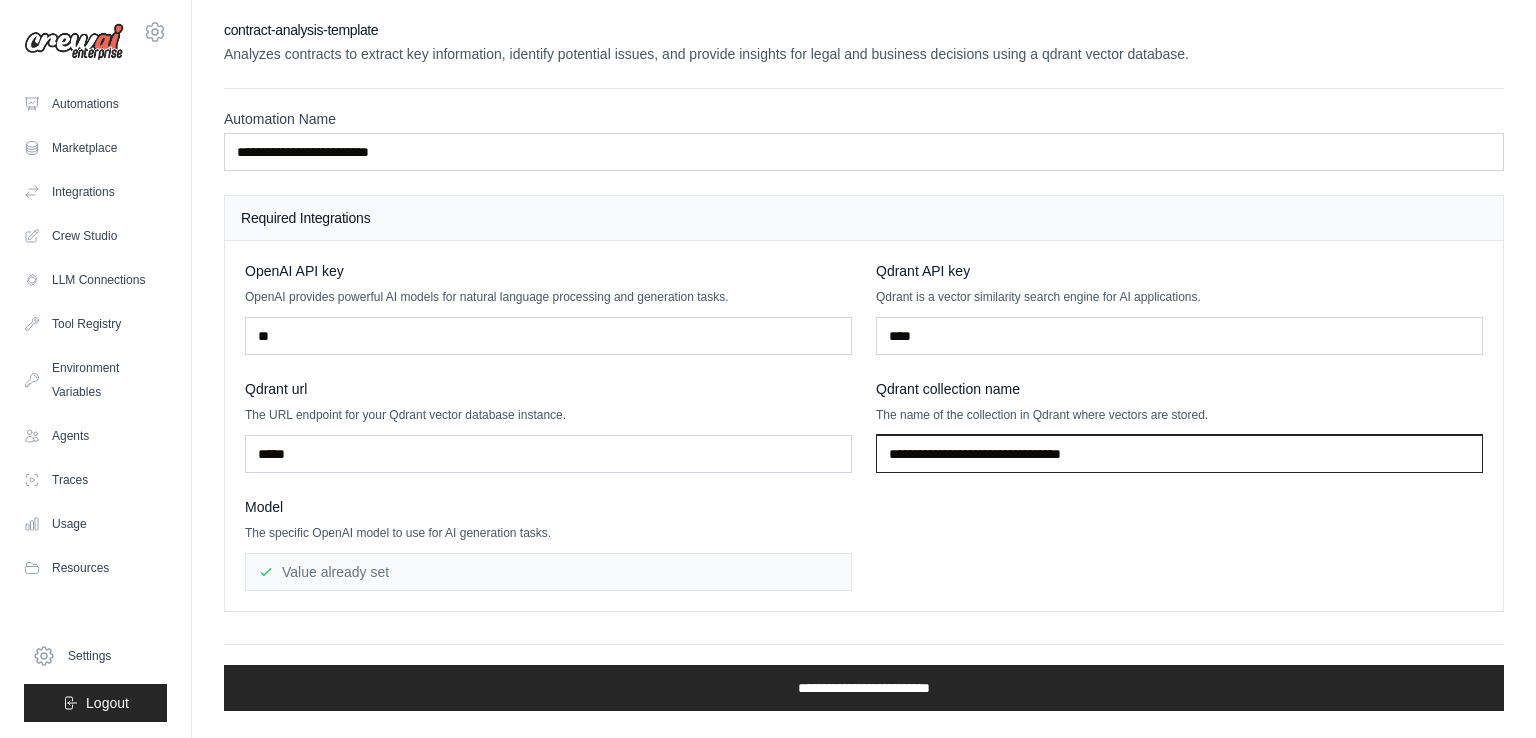click at bounding box center (1179, 454) 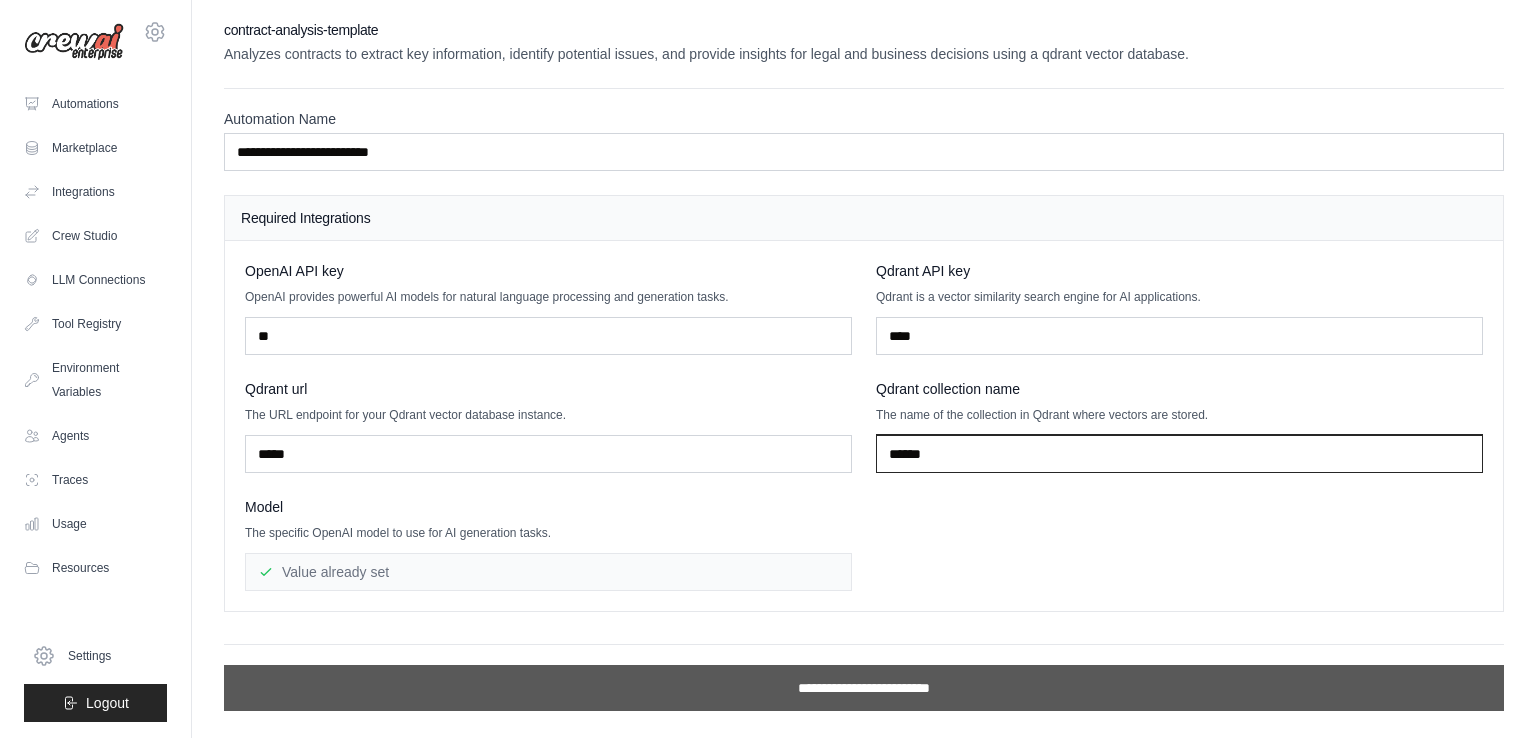 type on "******" 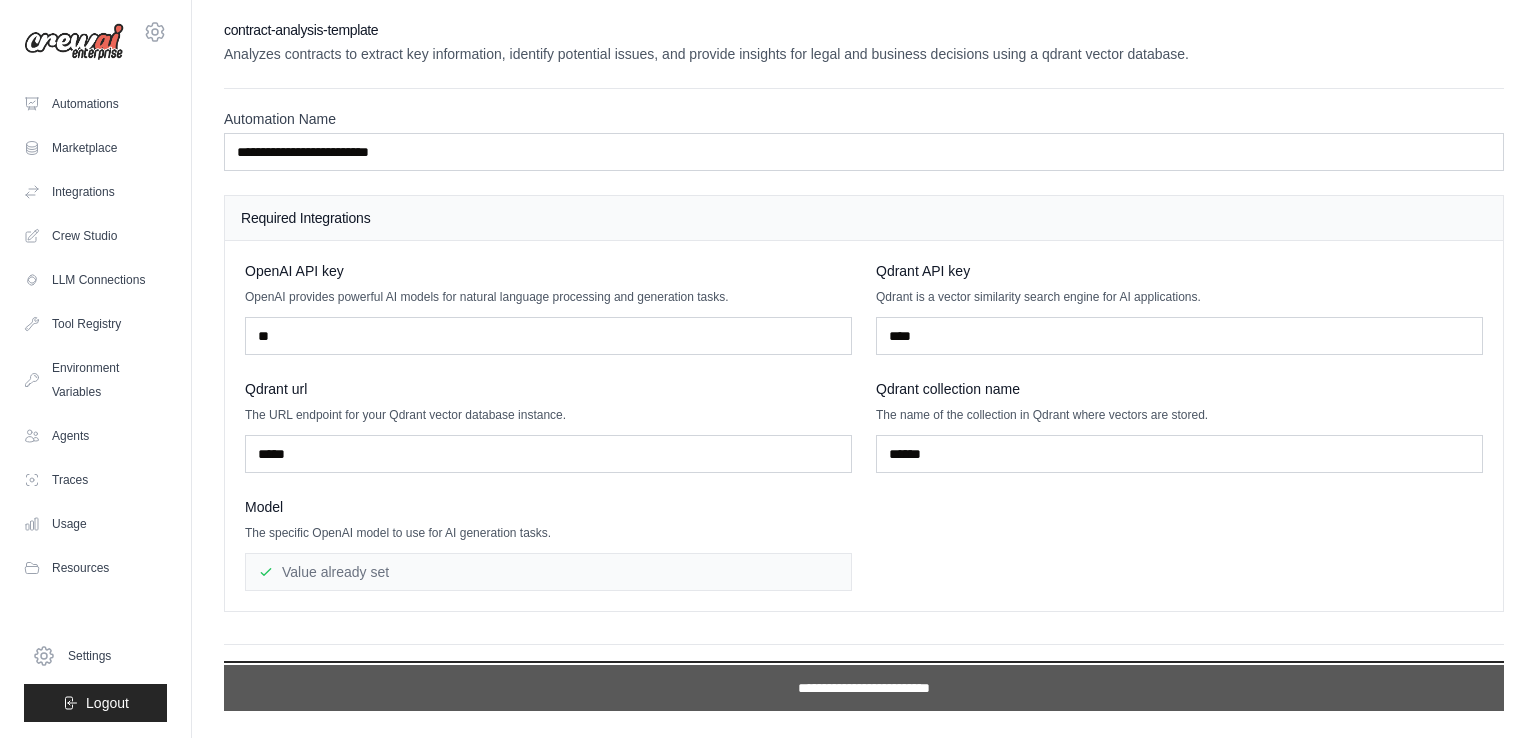 click on "**********" at bounding box center [864, 688] 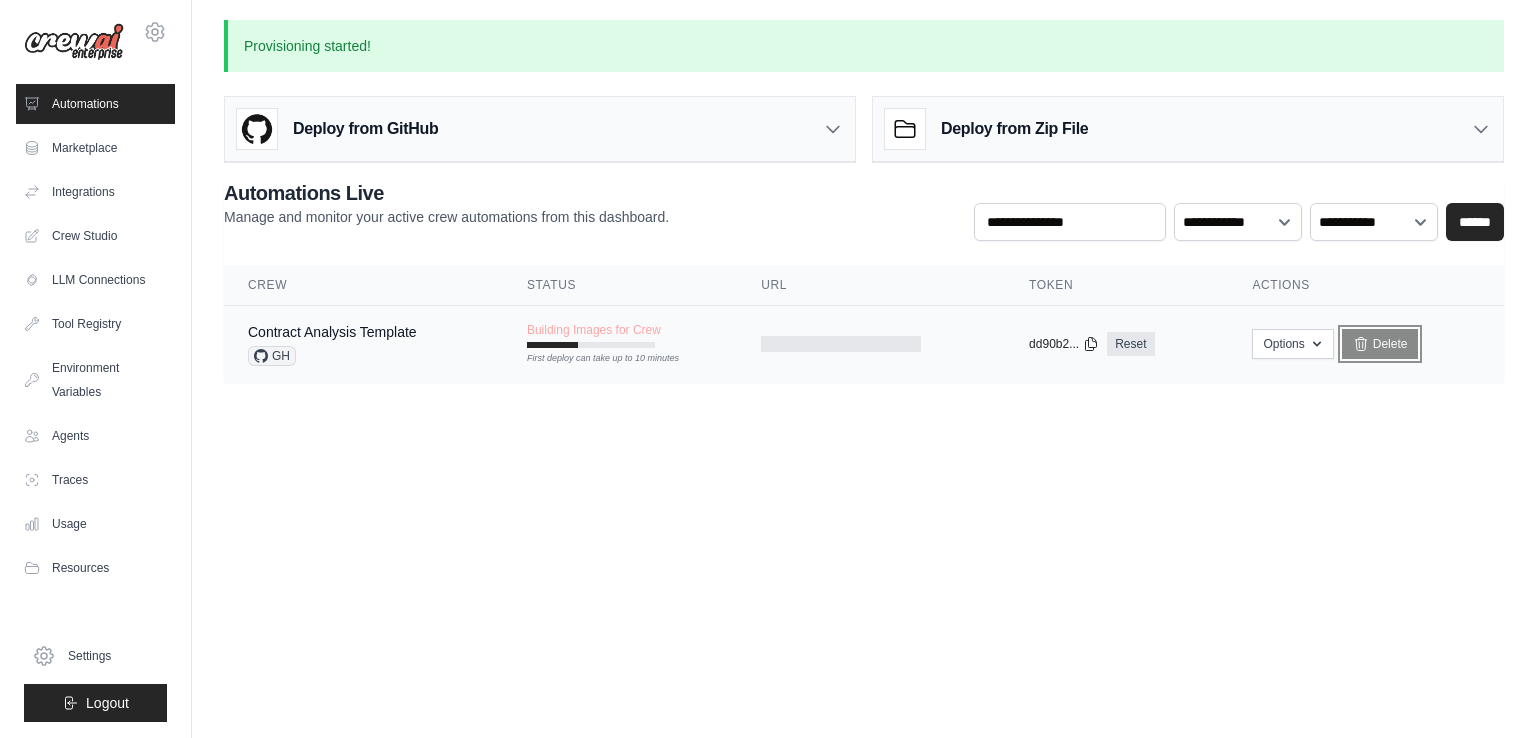 click on "Delete" at bounding box center [1380, 344] 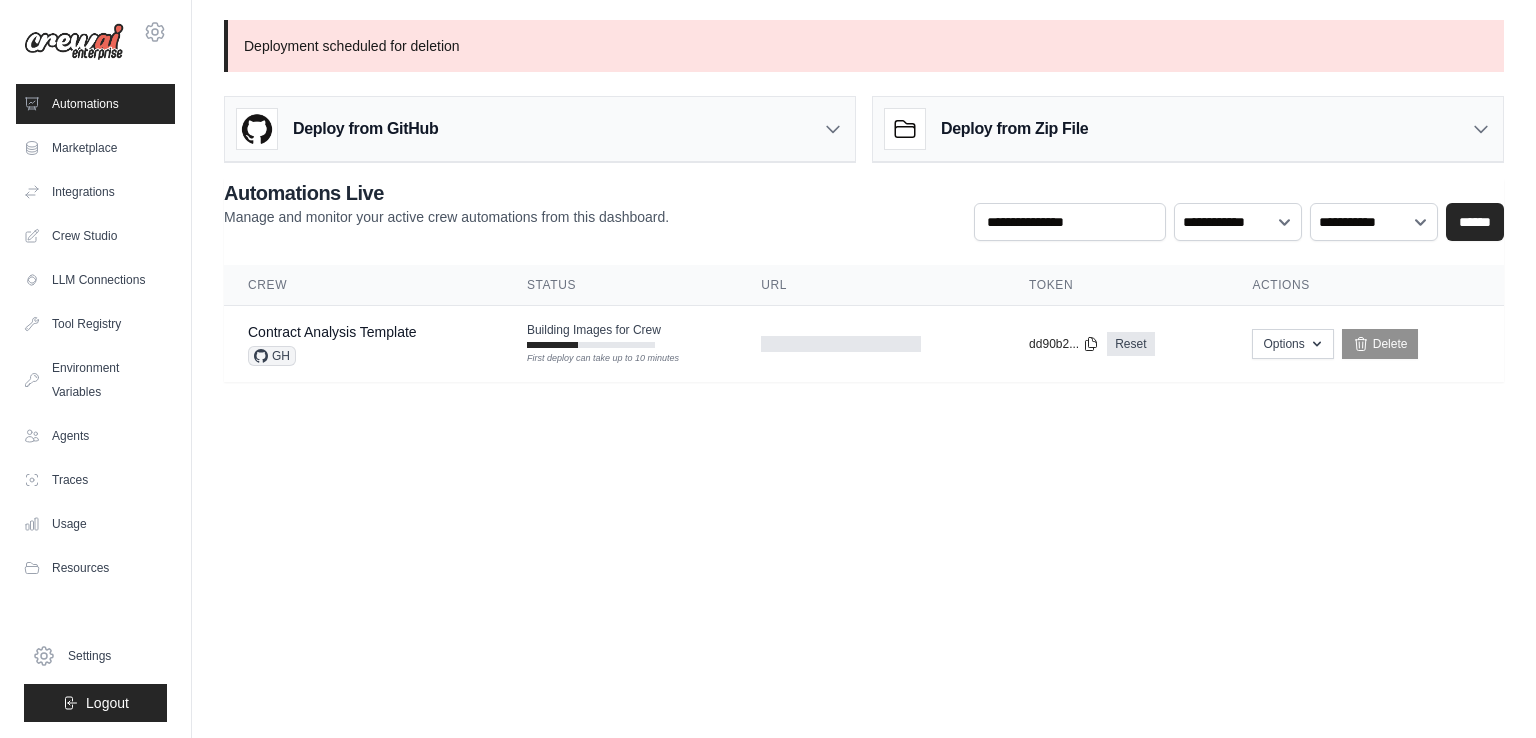 scroll, scrollTop: 0, scrollLeft: 0, axis: both 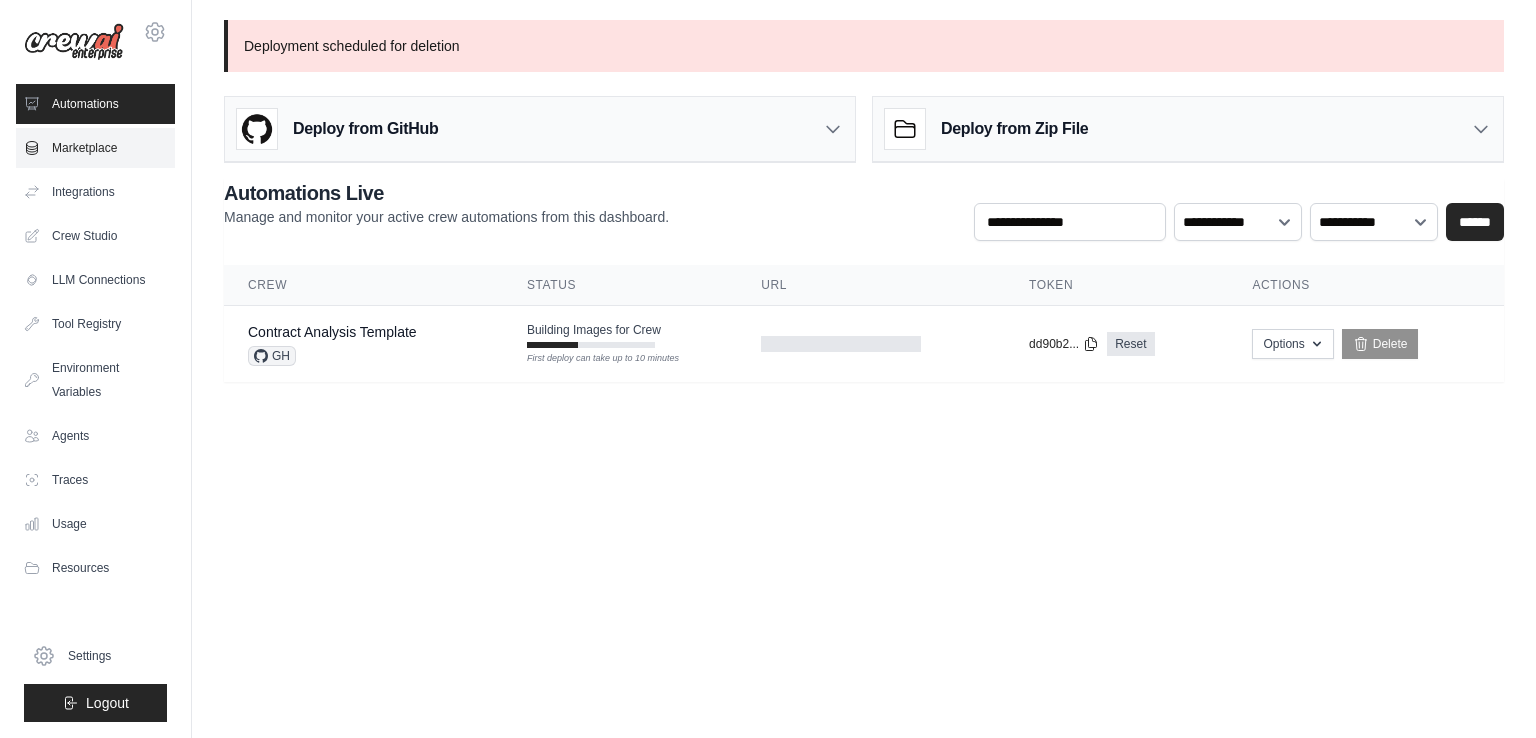 click on "Marketplace" at bounding box center (95, 148) 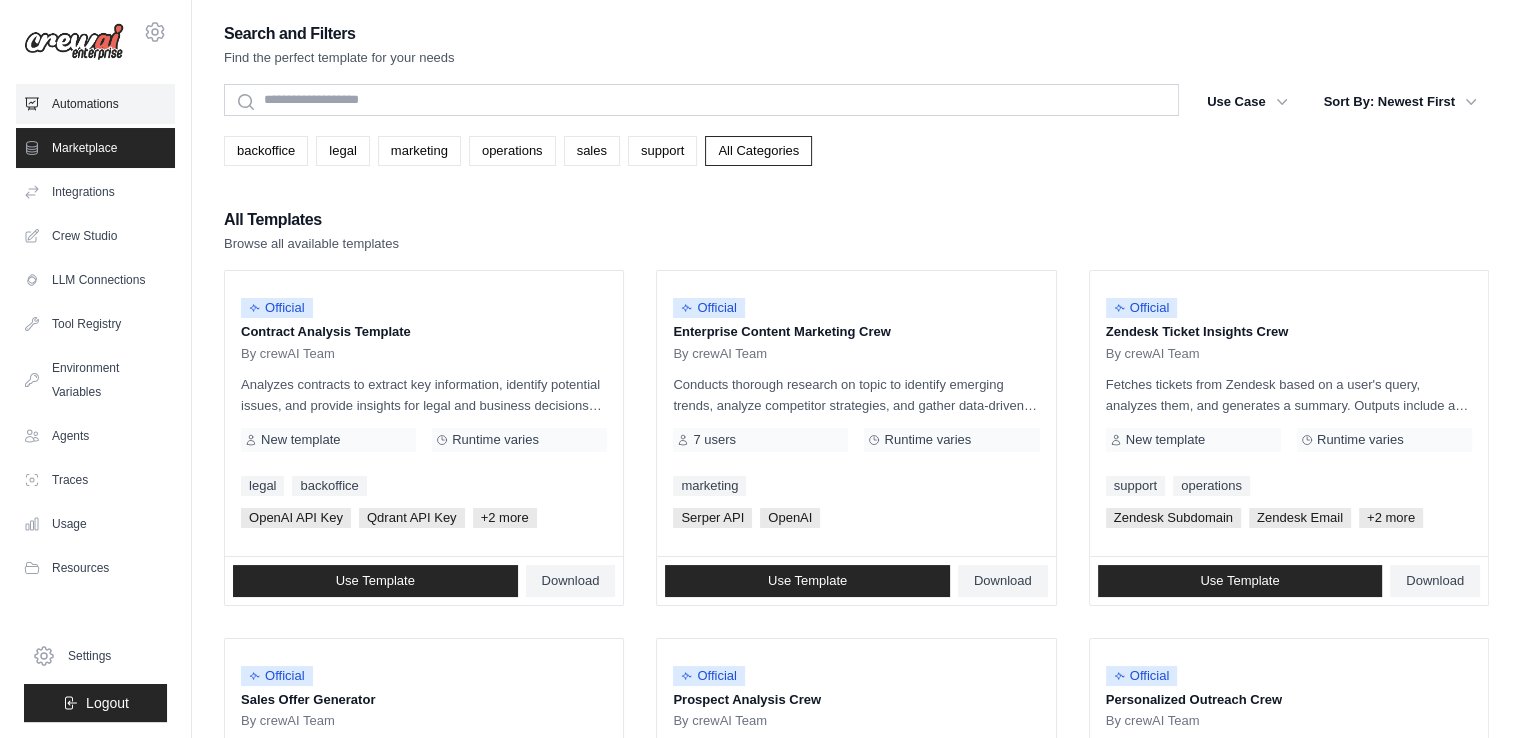 click on "Automations" at bounding box center [95, 104] 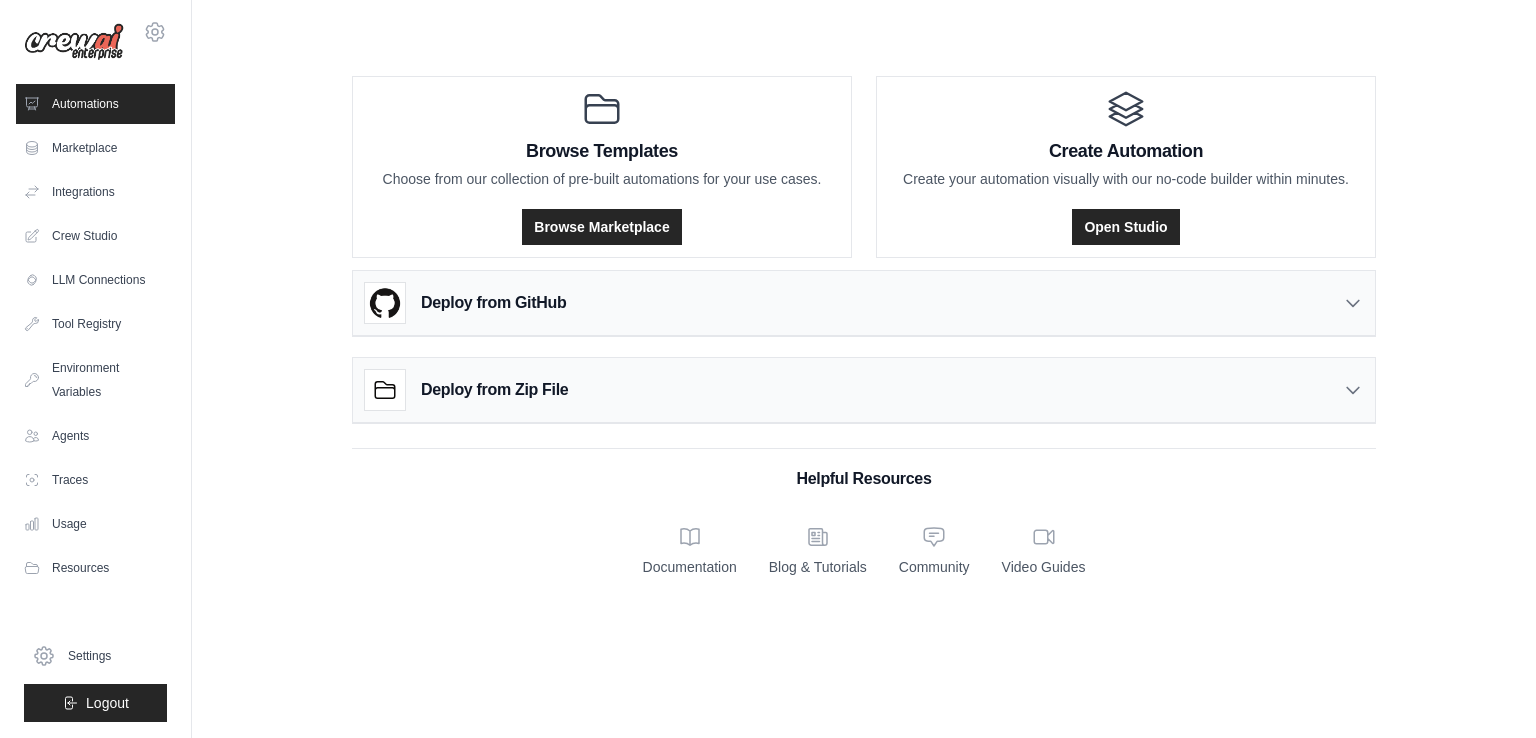 click on "Deploy from Zip File" at bounding box center [494, 390] 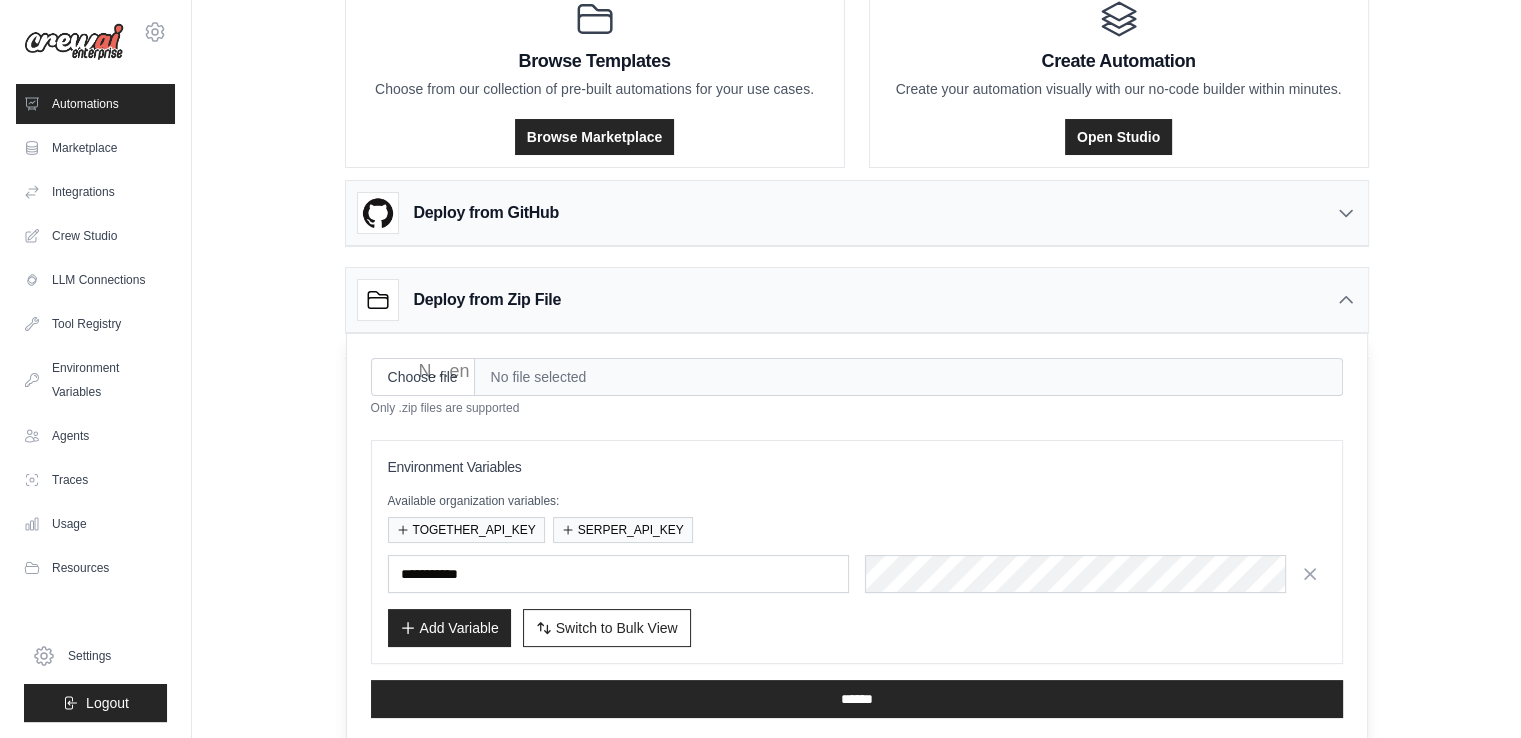 scroll, scrollTop: 91, scrollLeft: 0, axis: vertical 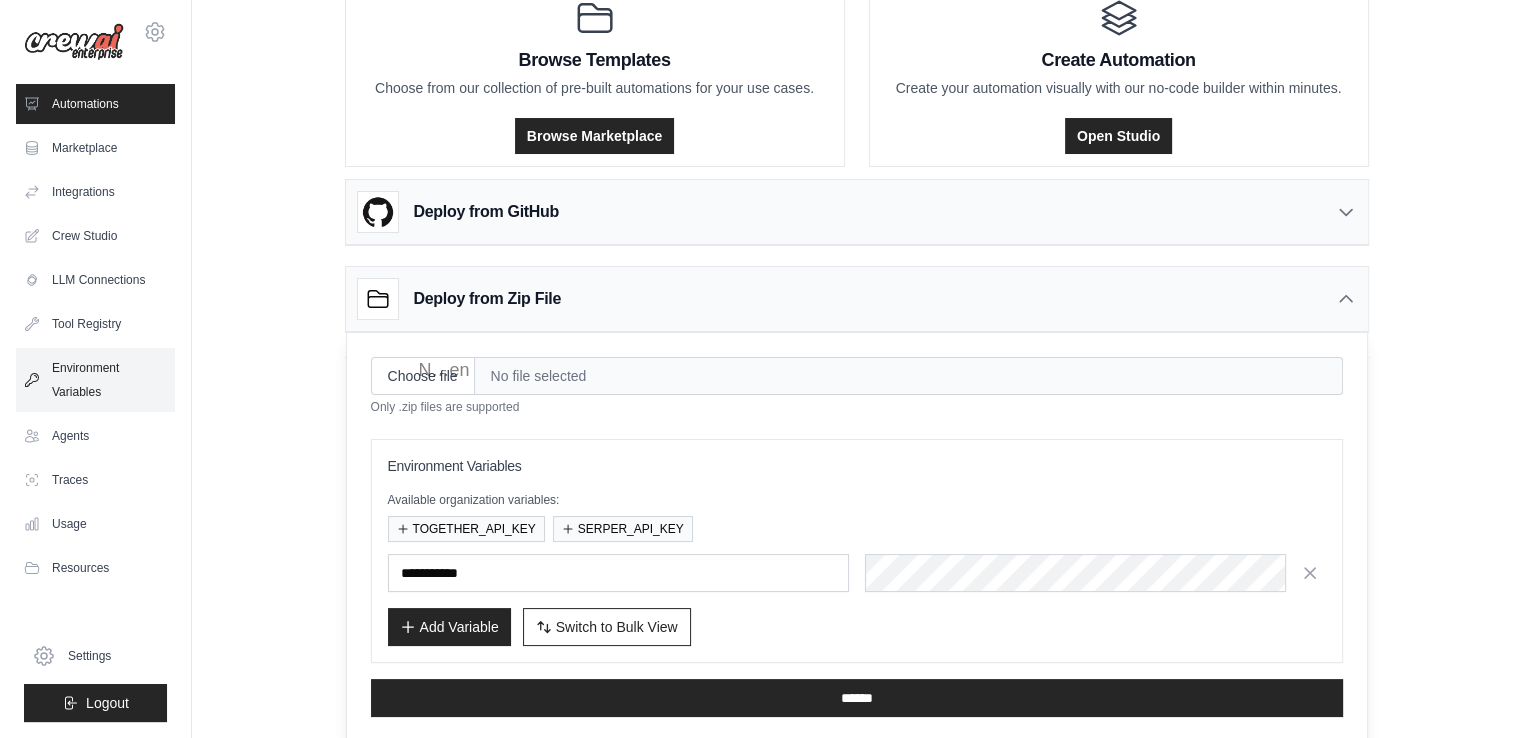 click on "Environment Variables" at bounding box center [95, 380] 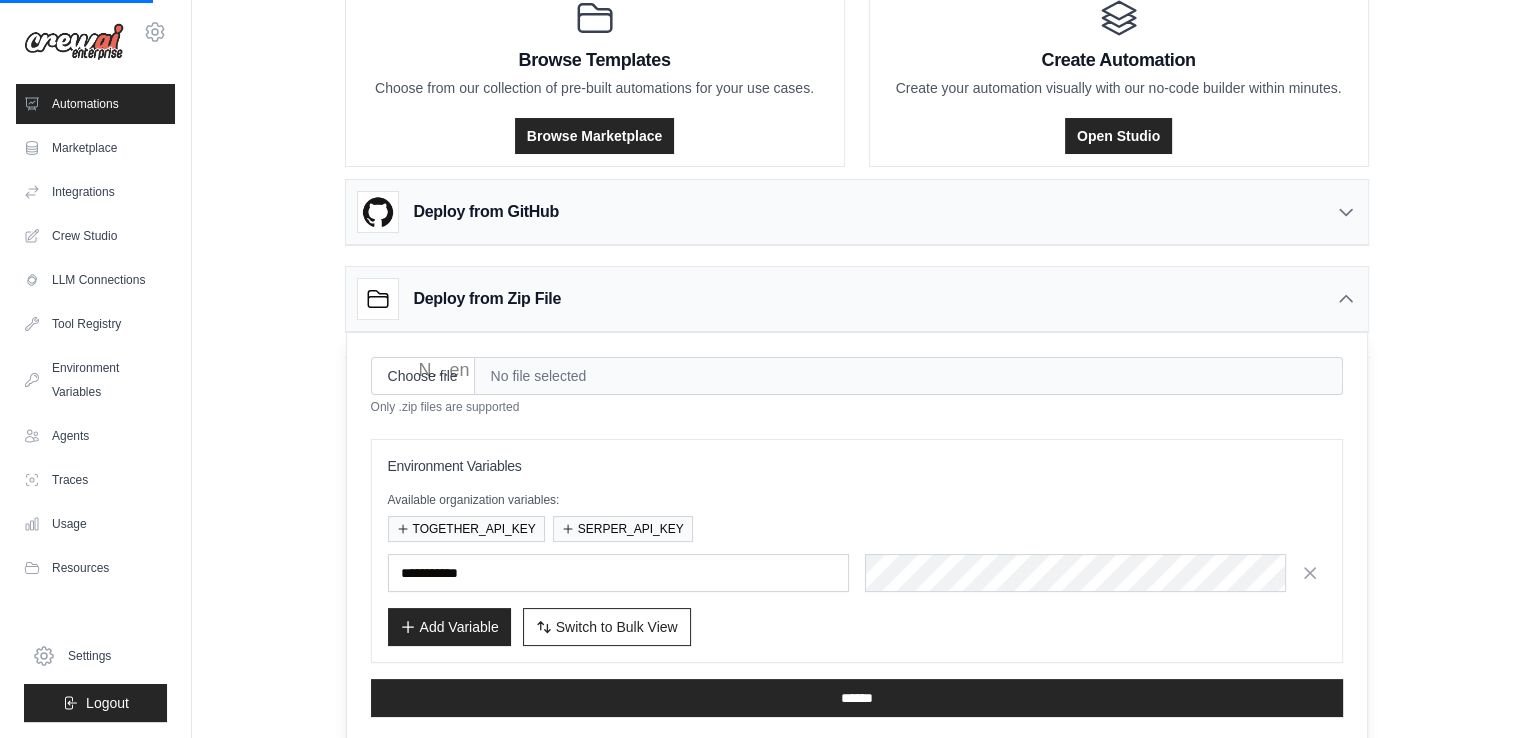 scroll, scrollTop: 0, scrollLeft: 0, axis: both 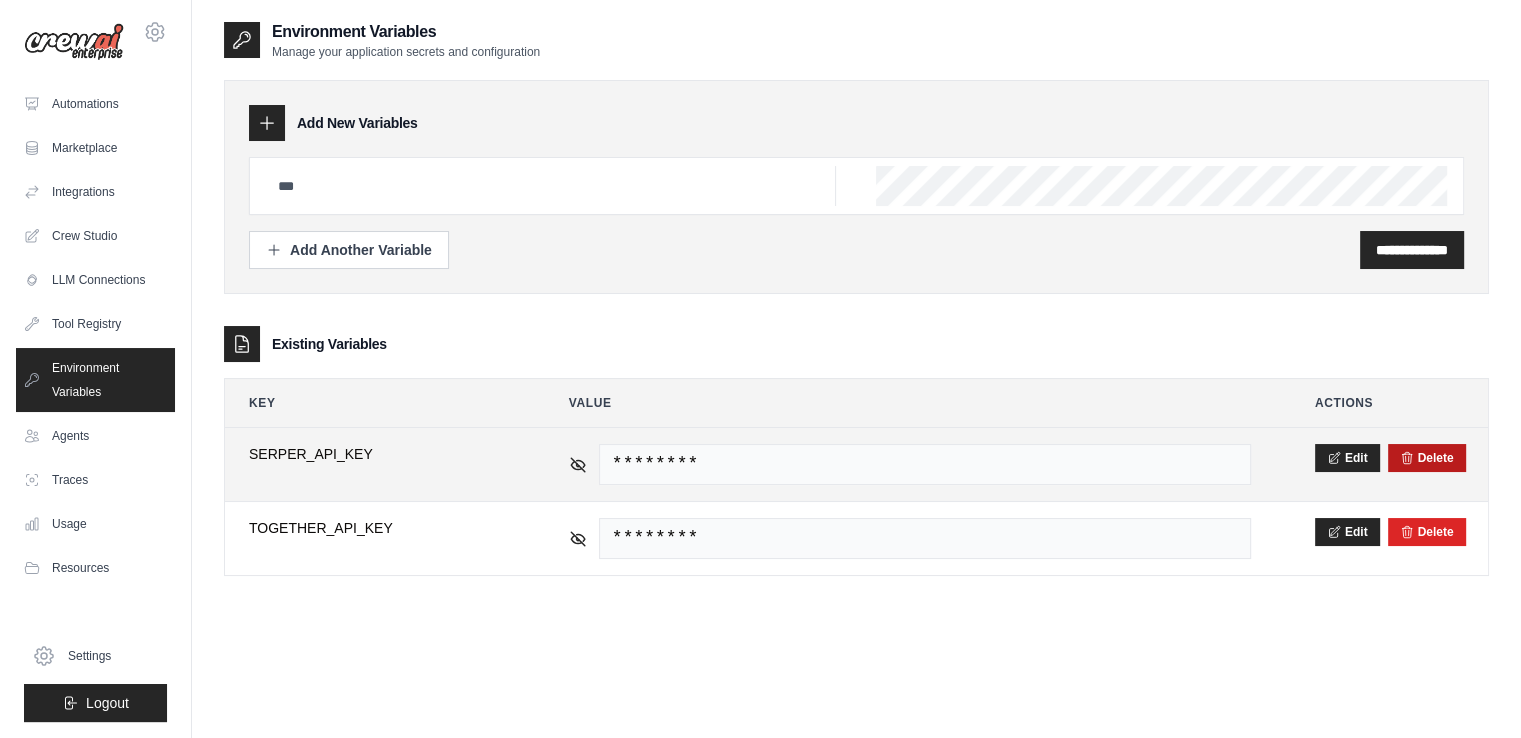 click on "Delete" at bounding box center [1427, 458] 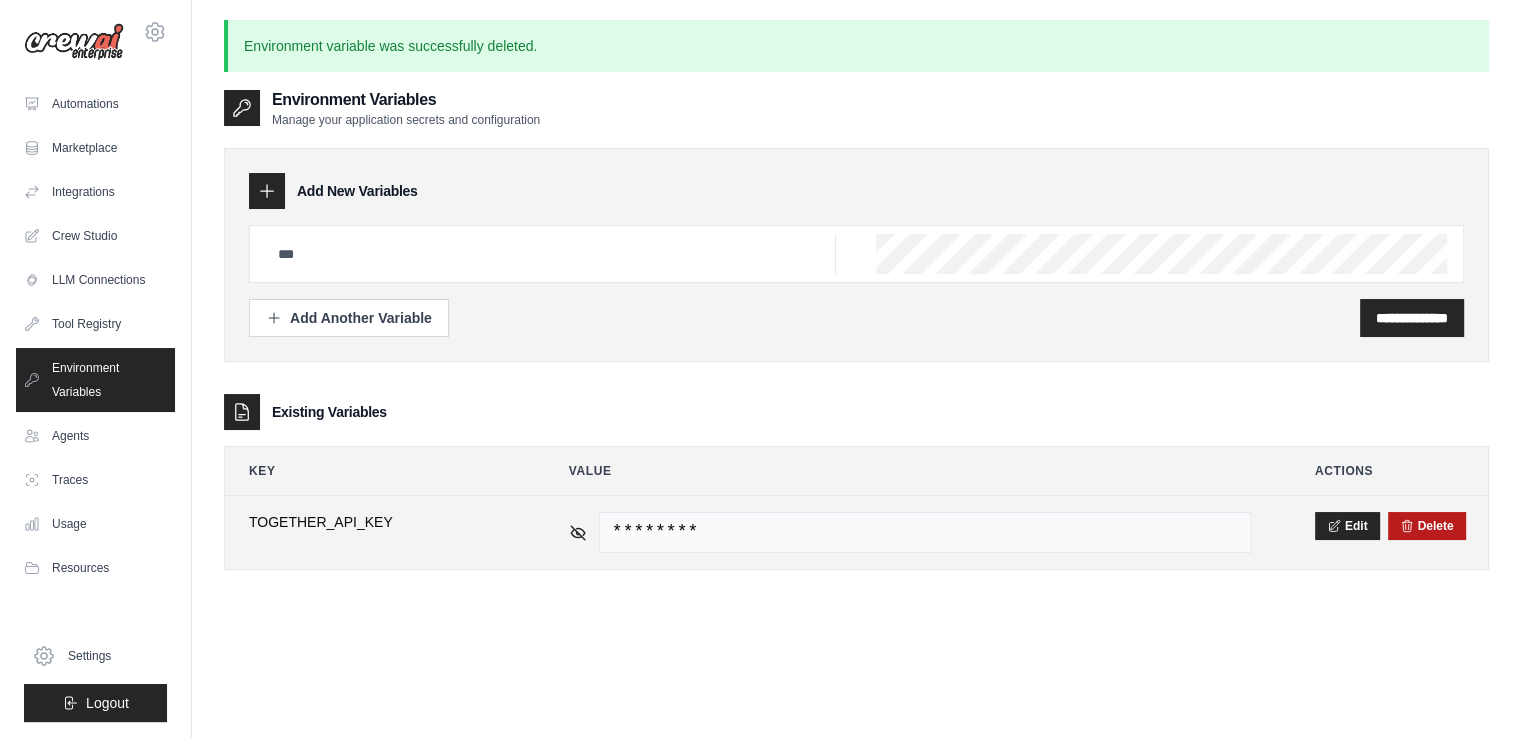 click on "Delete" at bounding box center [1427, 526] 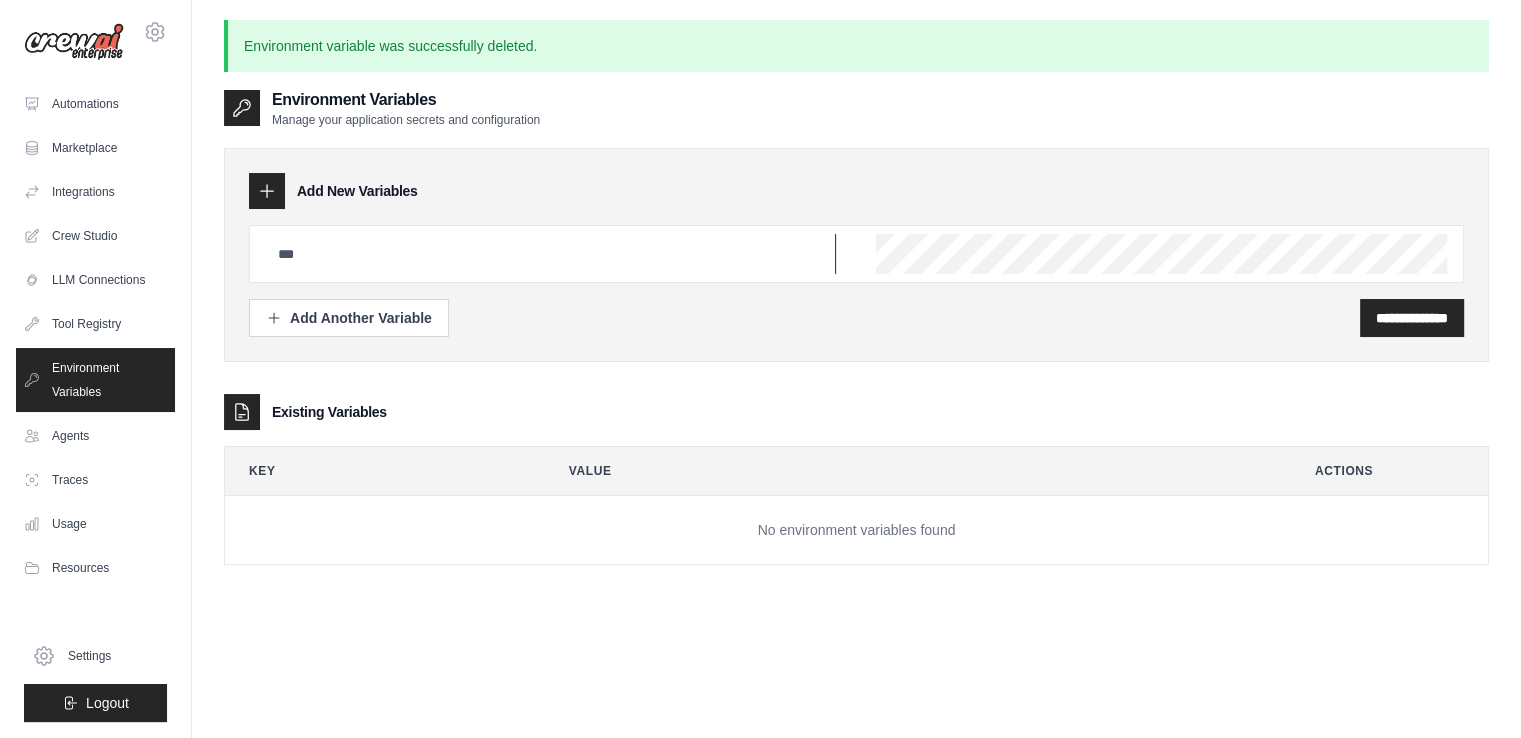click at bounding box center (551, 254) 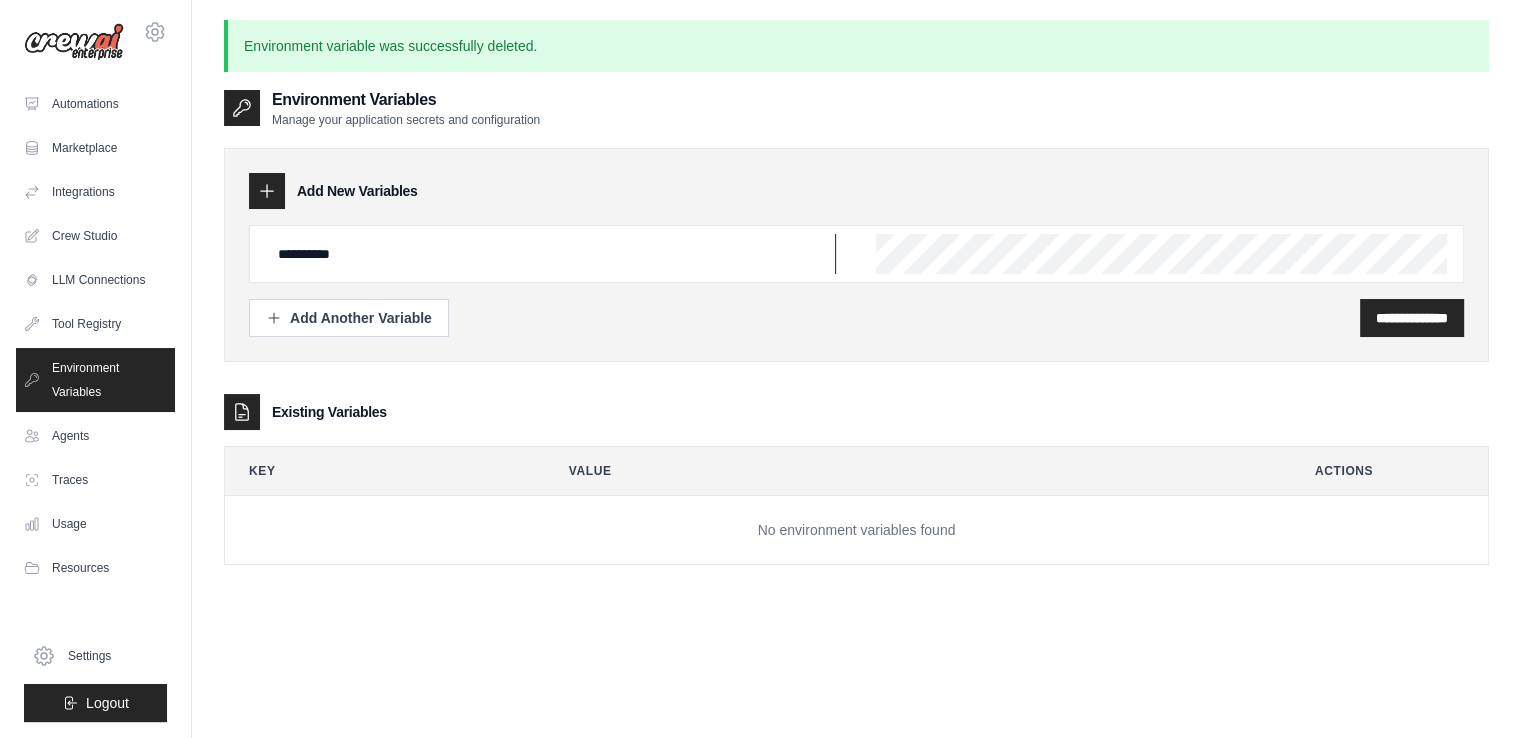type on "**********" 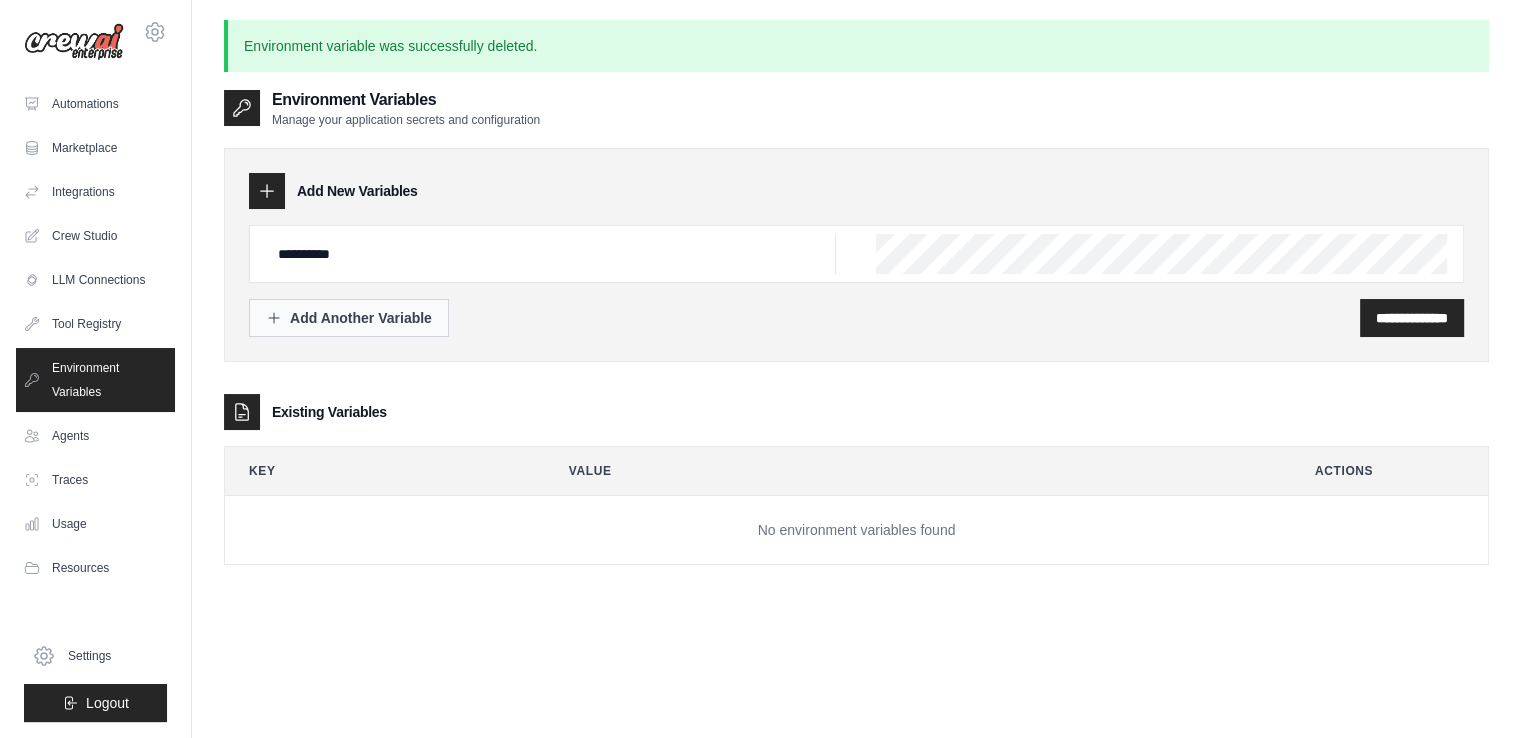 click on "Add Another Variable" at bounding box center [349, 318] 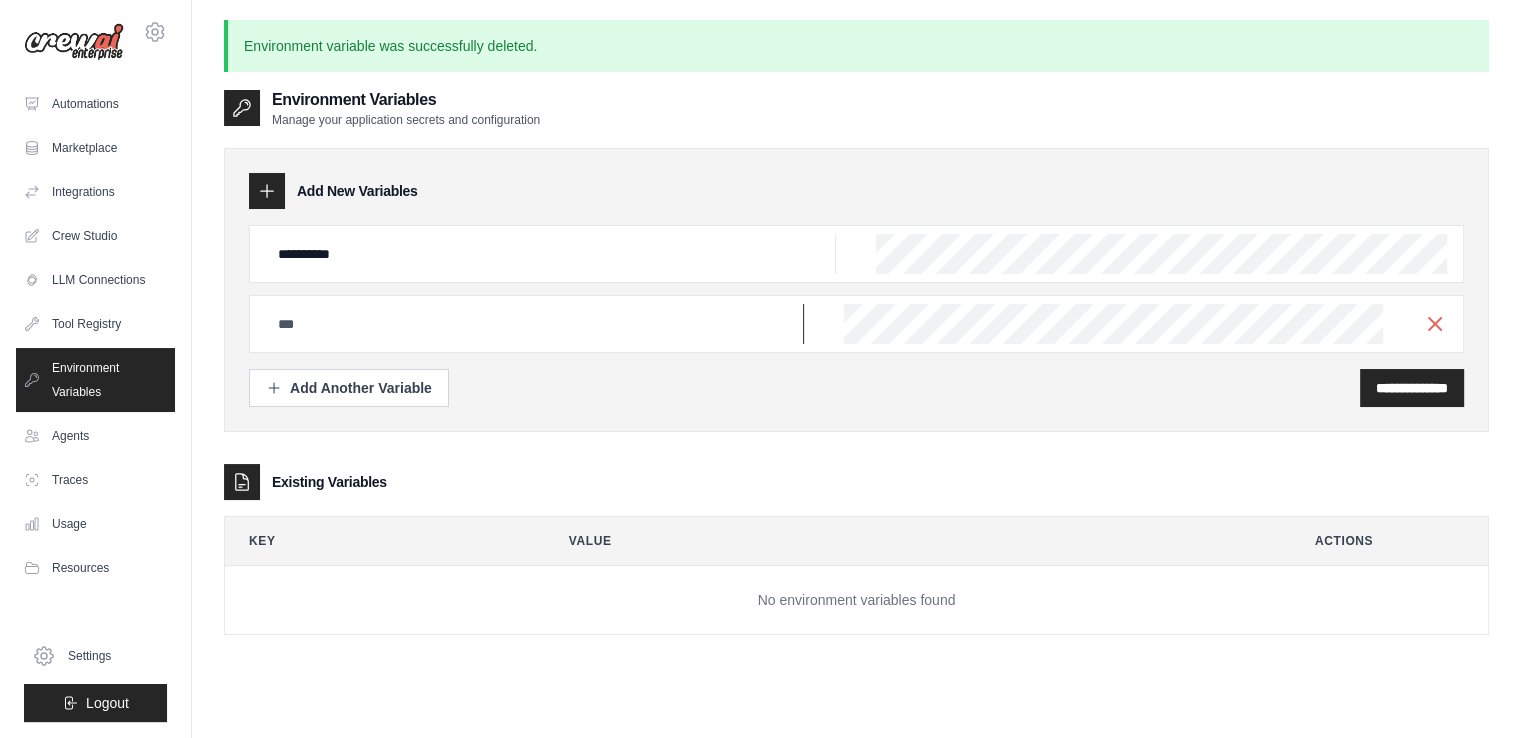 click at bounding box center (551, 254) 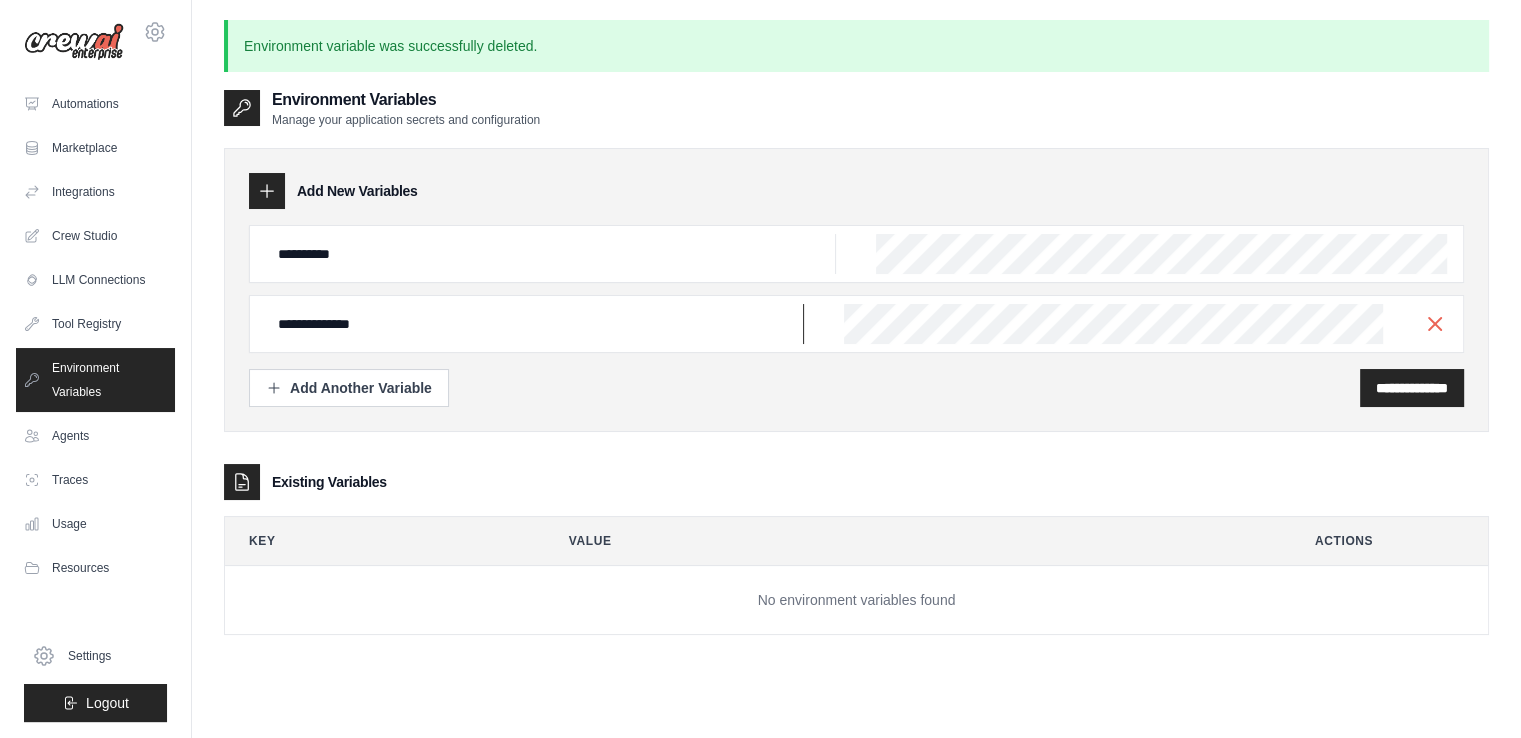 type on "**********" 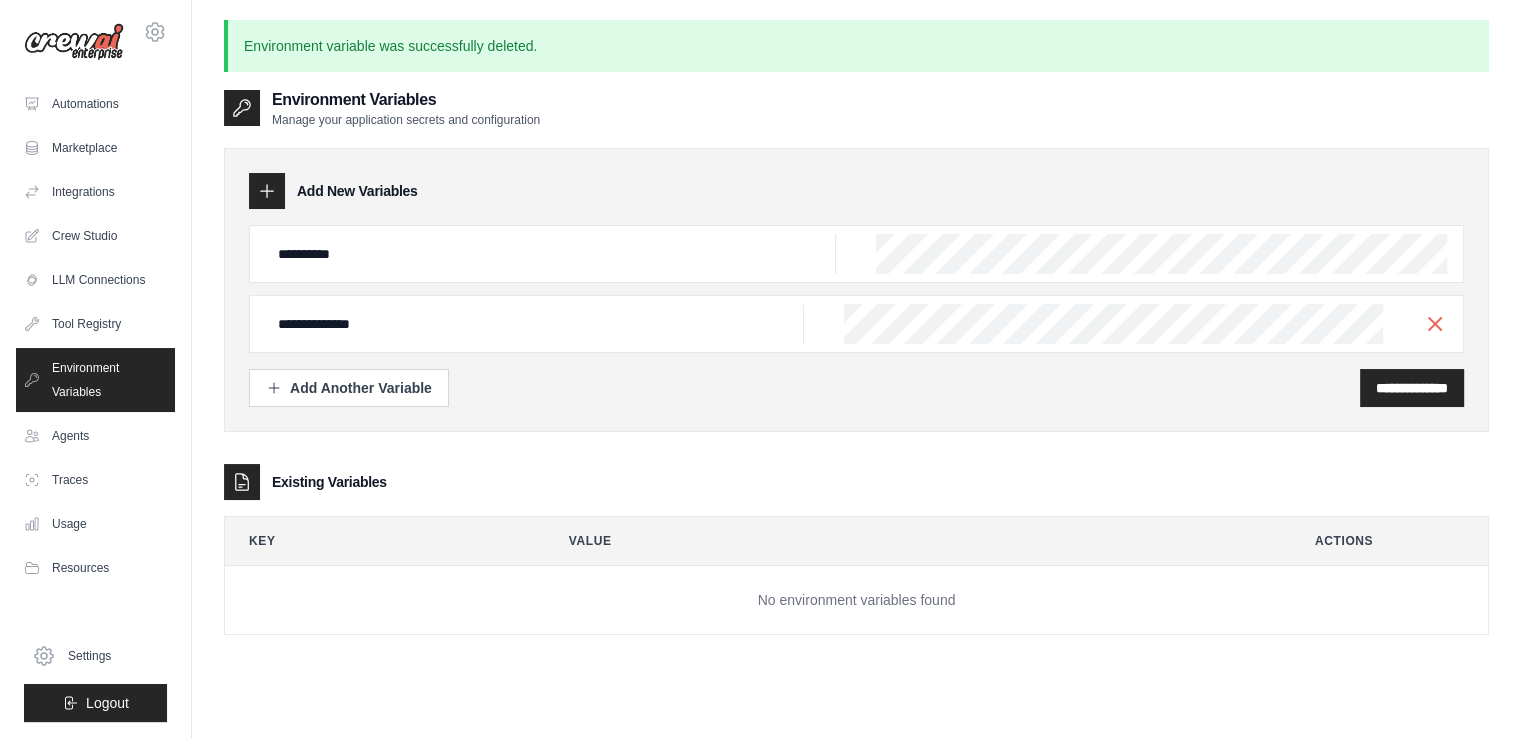 scroll, scrollTop: 0, scrollLeft: 778, axis: horizontal 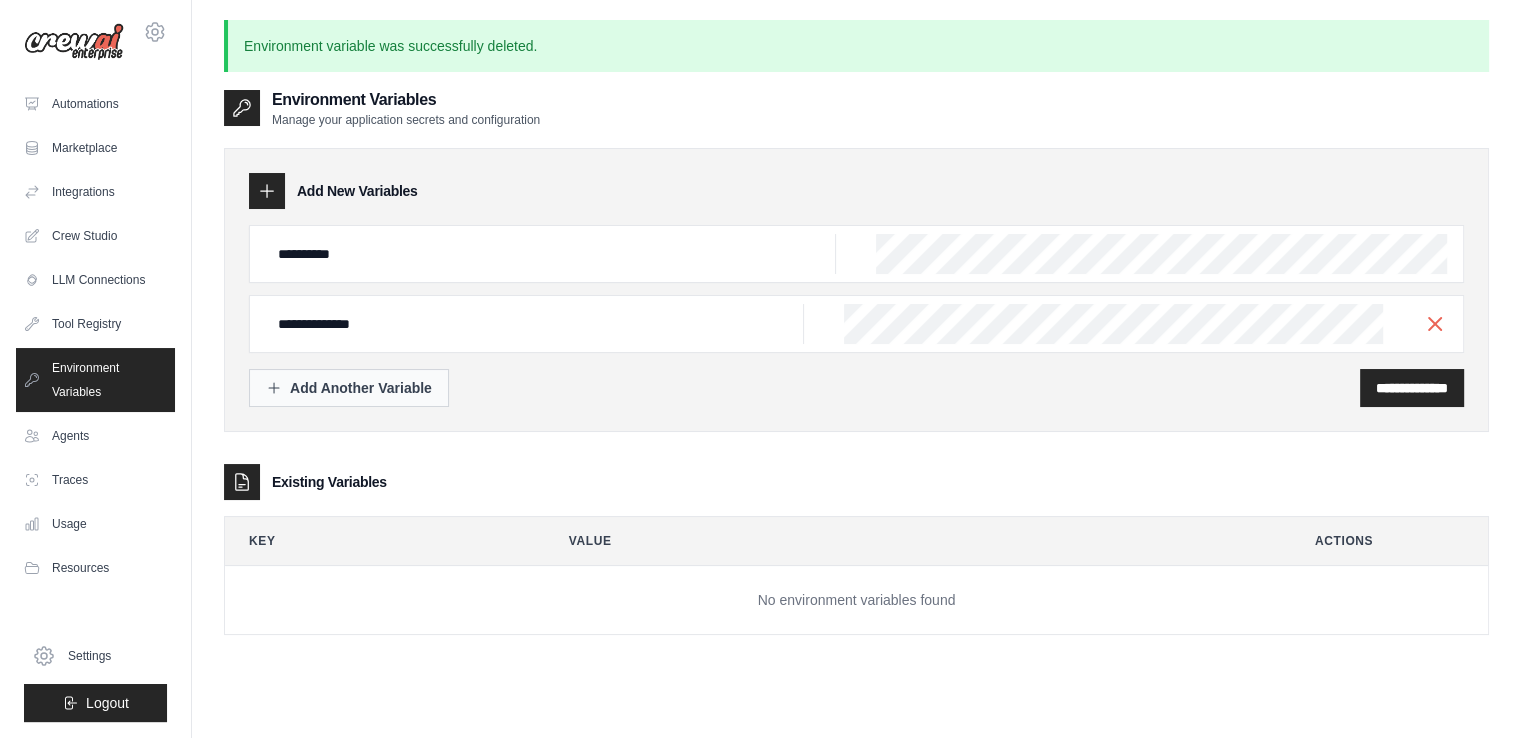 click on "Add Another Variable" at bounding box center (349, 388) 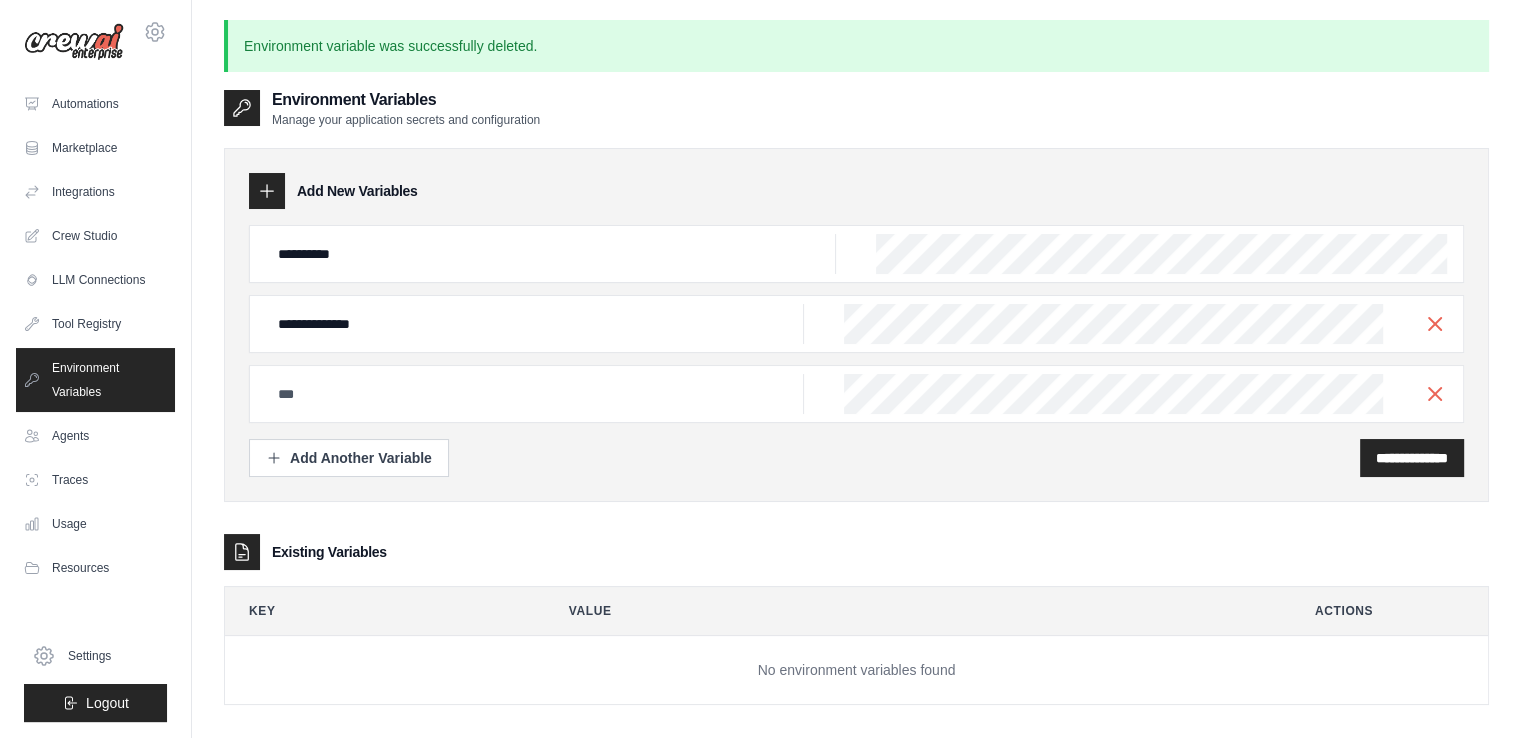 type 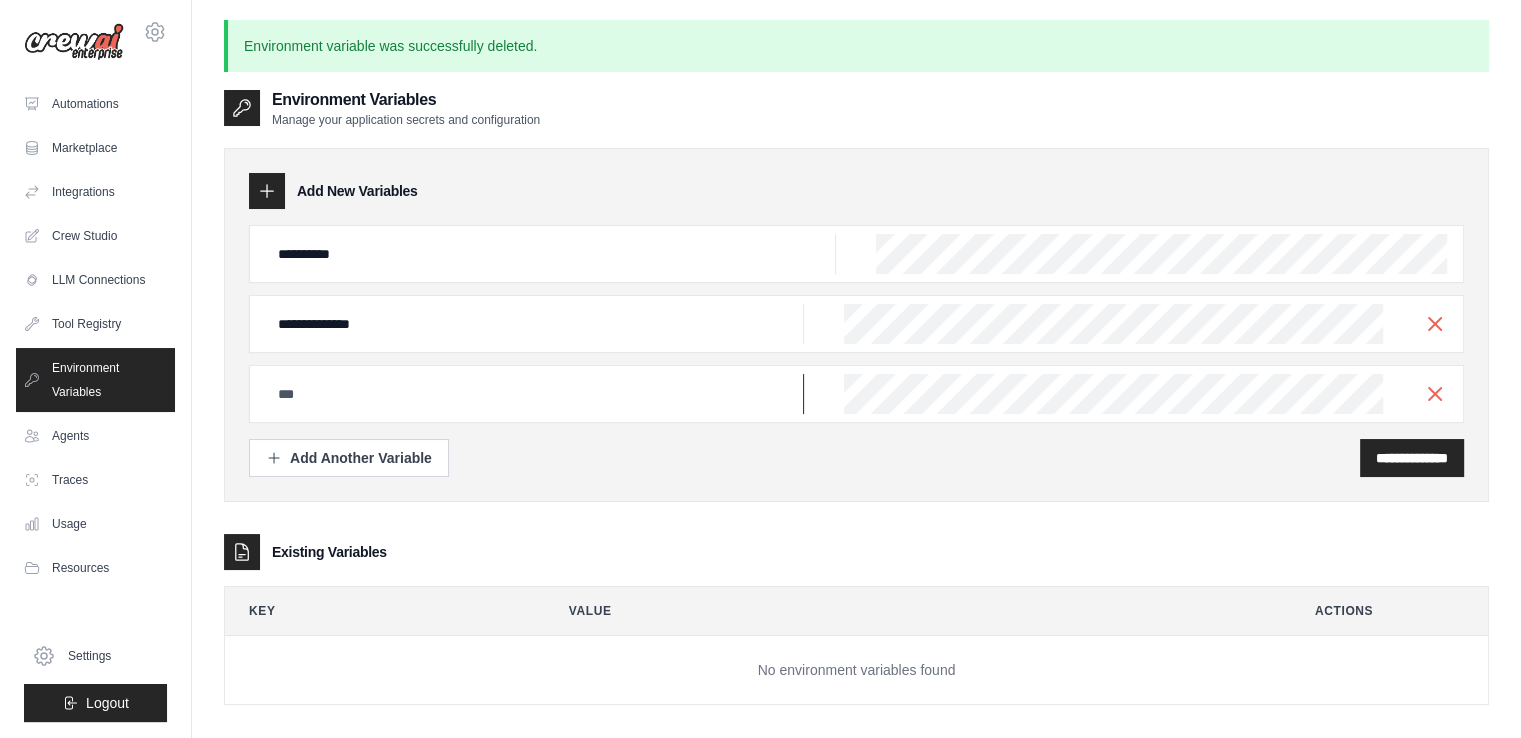click at bounding box center [551, 254] 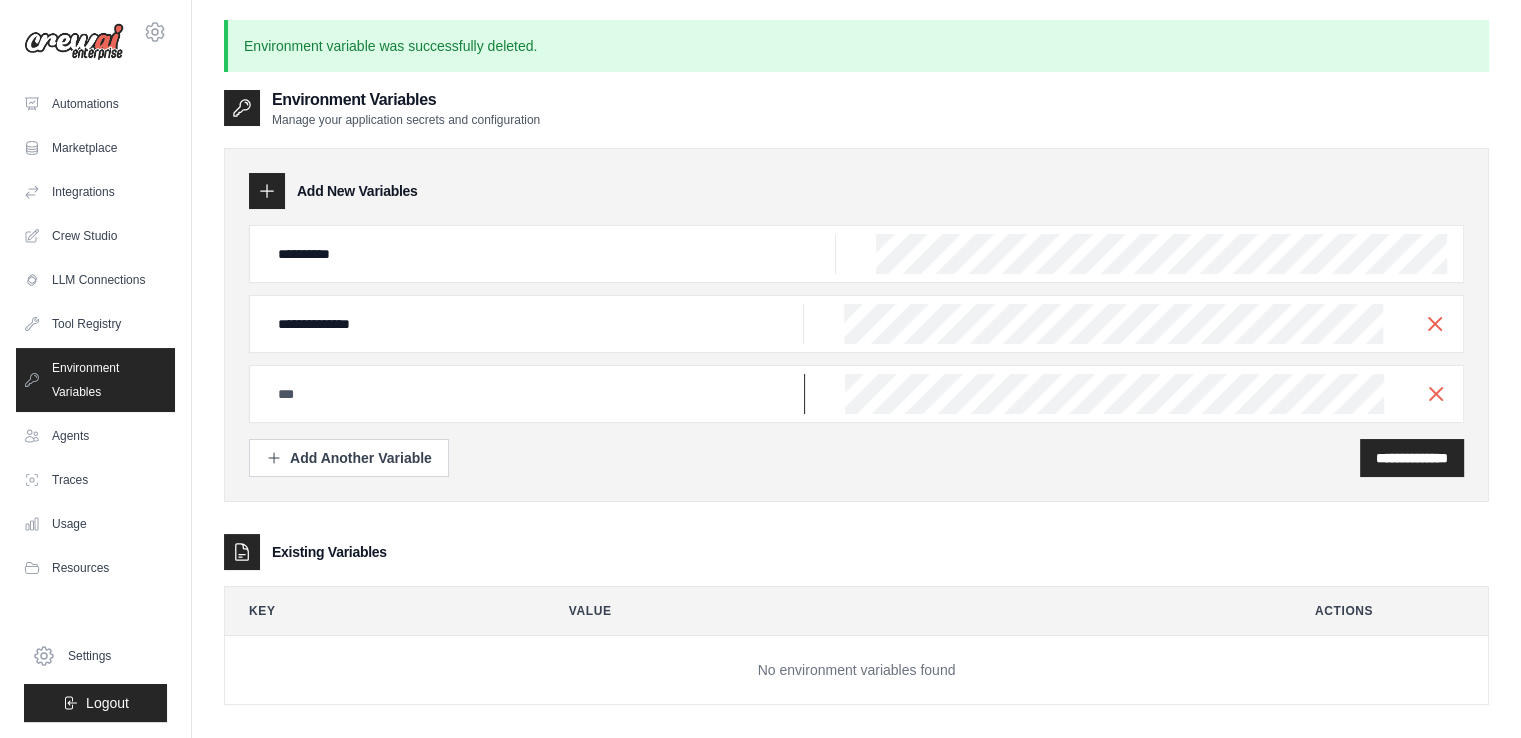 scroll, scrollTop: 0, scrollLeft: 0, axis: both 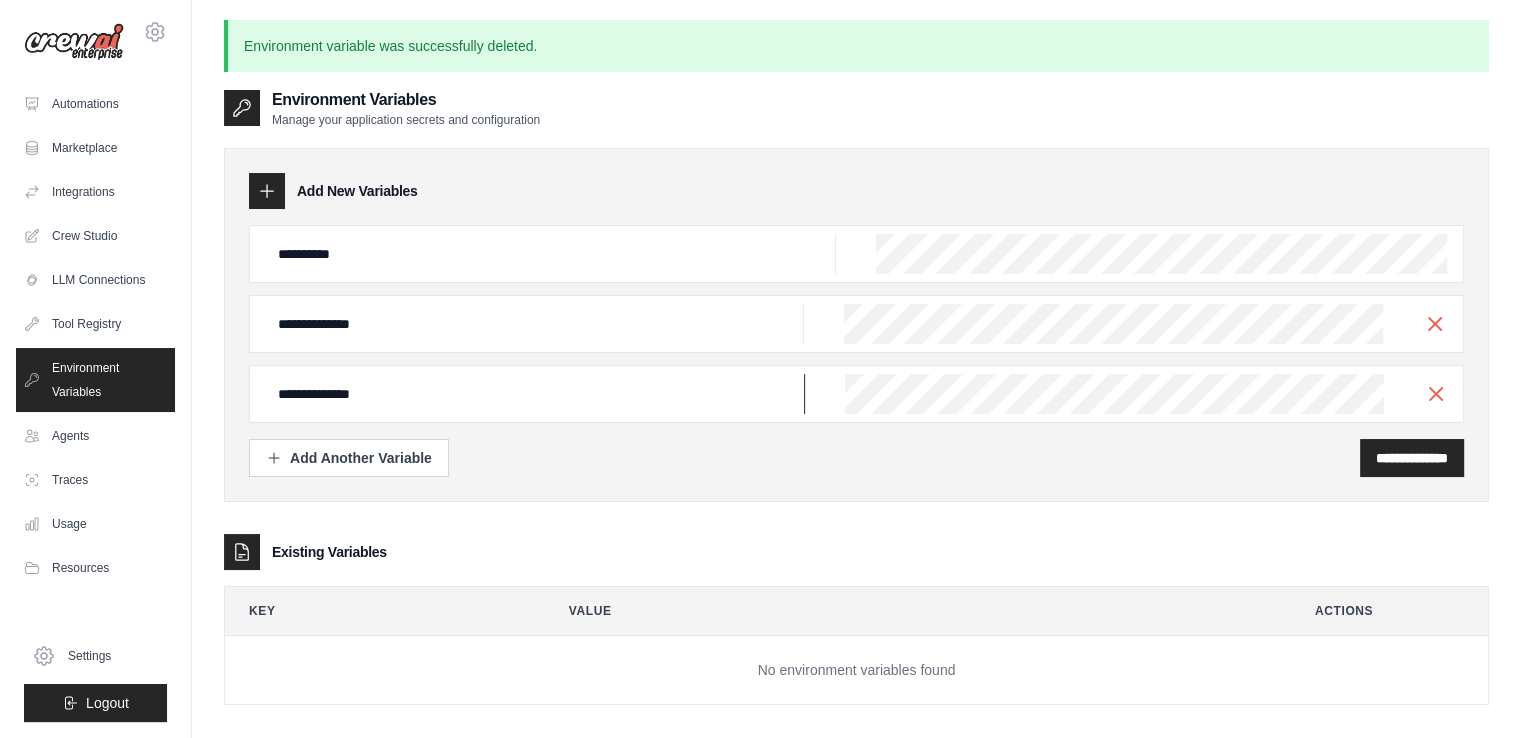 type on "**********" 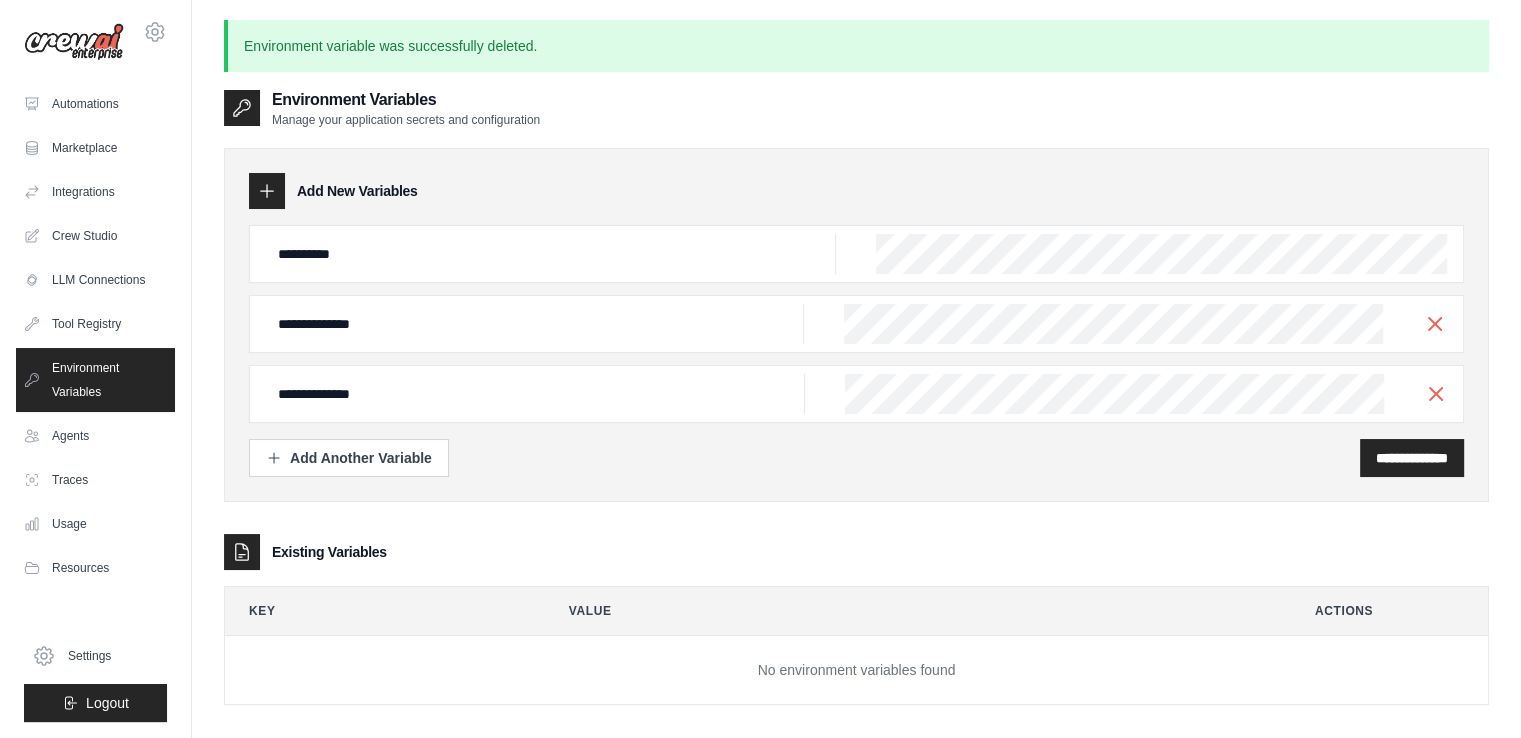 scroll, scrollTop: 0, scrollLeft: 233, axis: horizontal 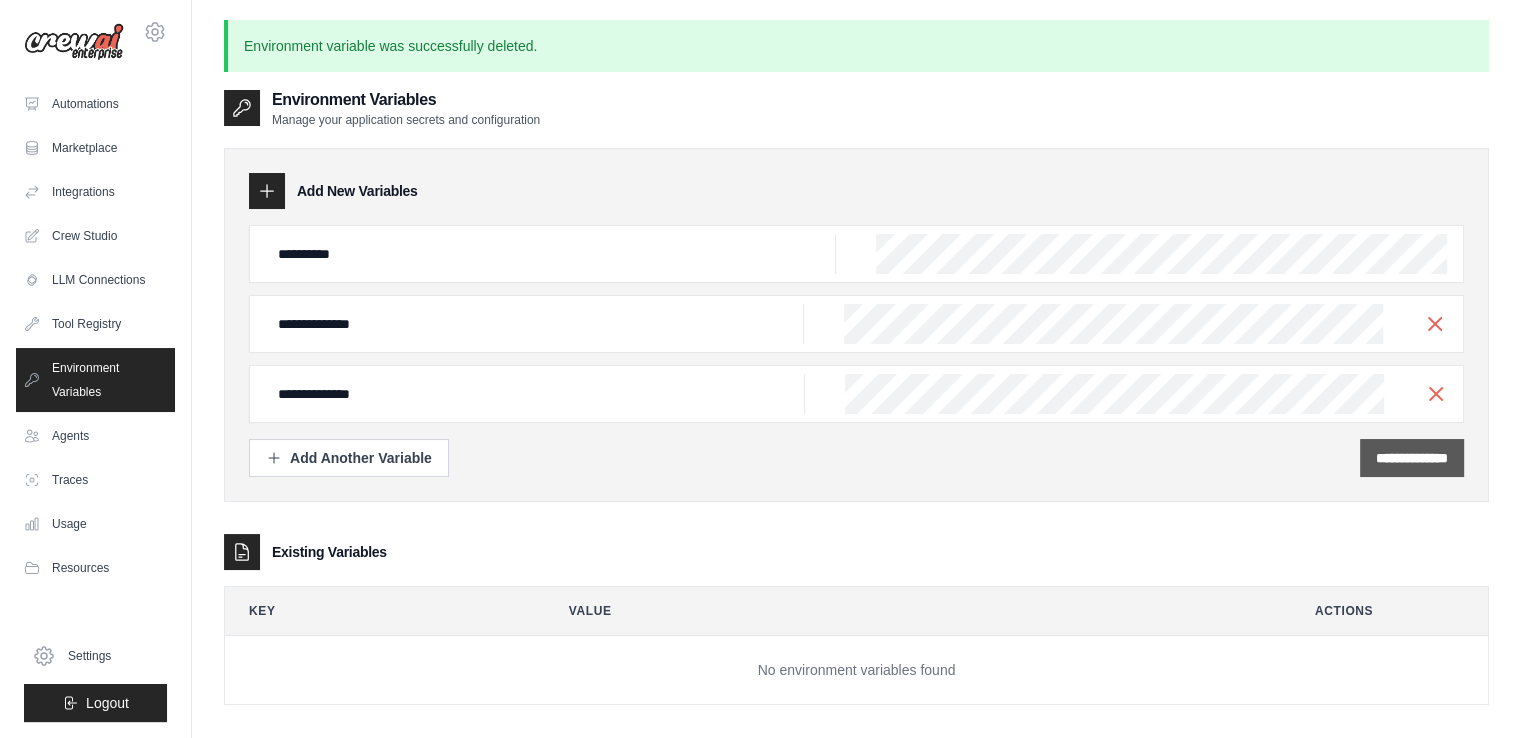 click on "**********" at bounding box center (1412, 458) 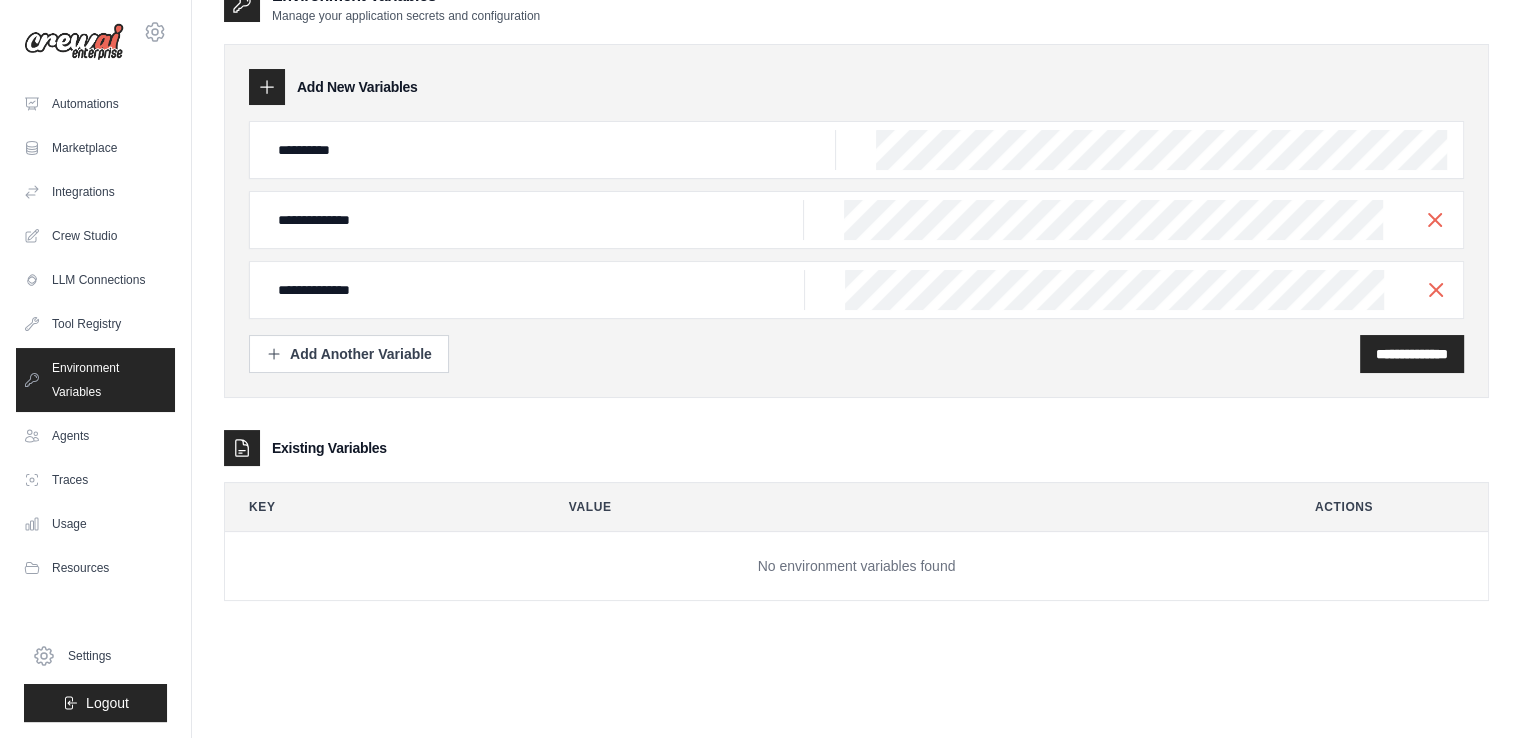 scroll, scrollTop: 108, scrollLeft: 0, axis: vertical 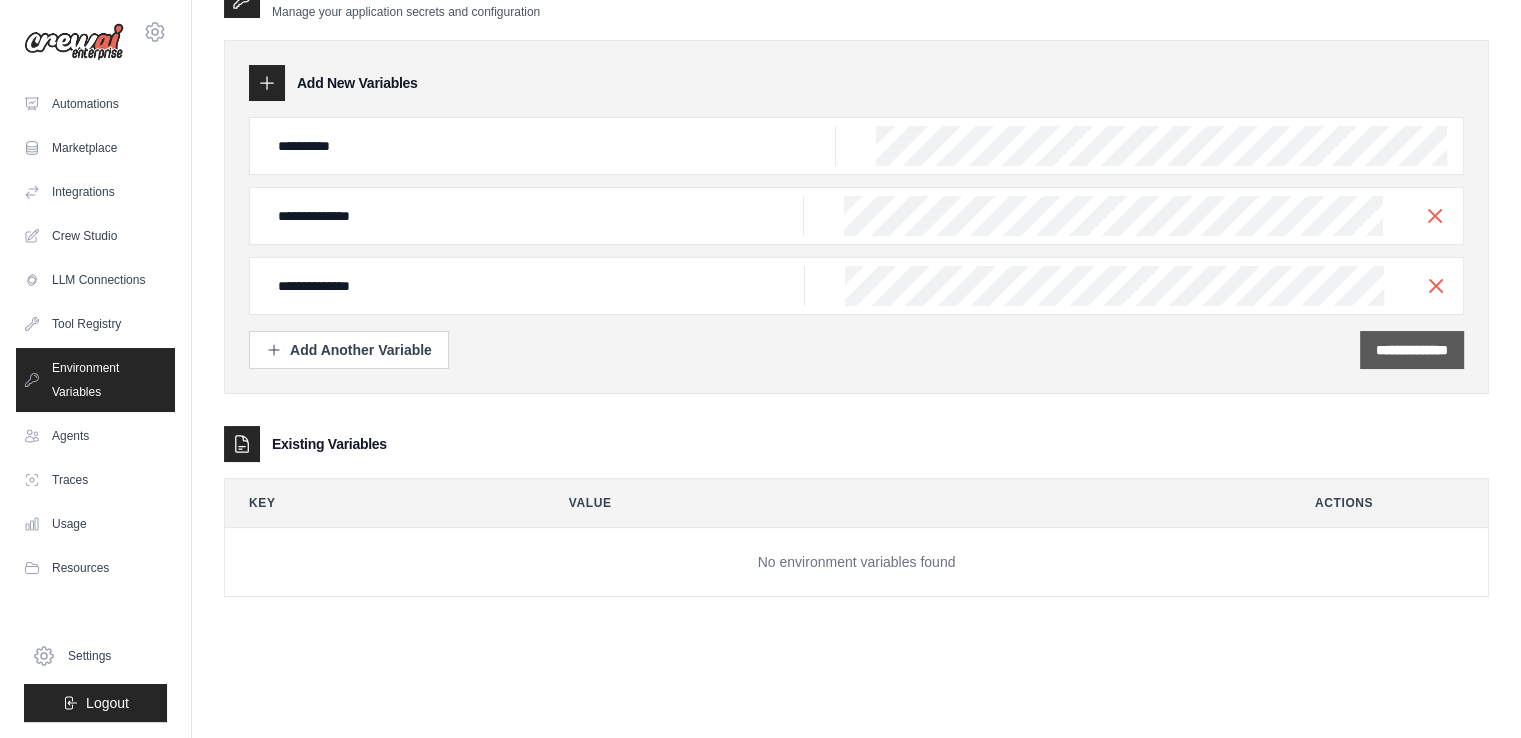 click on "**********" at bounding box center [1412, 350] 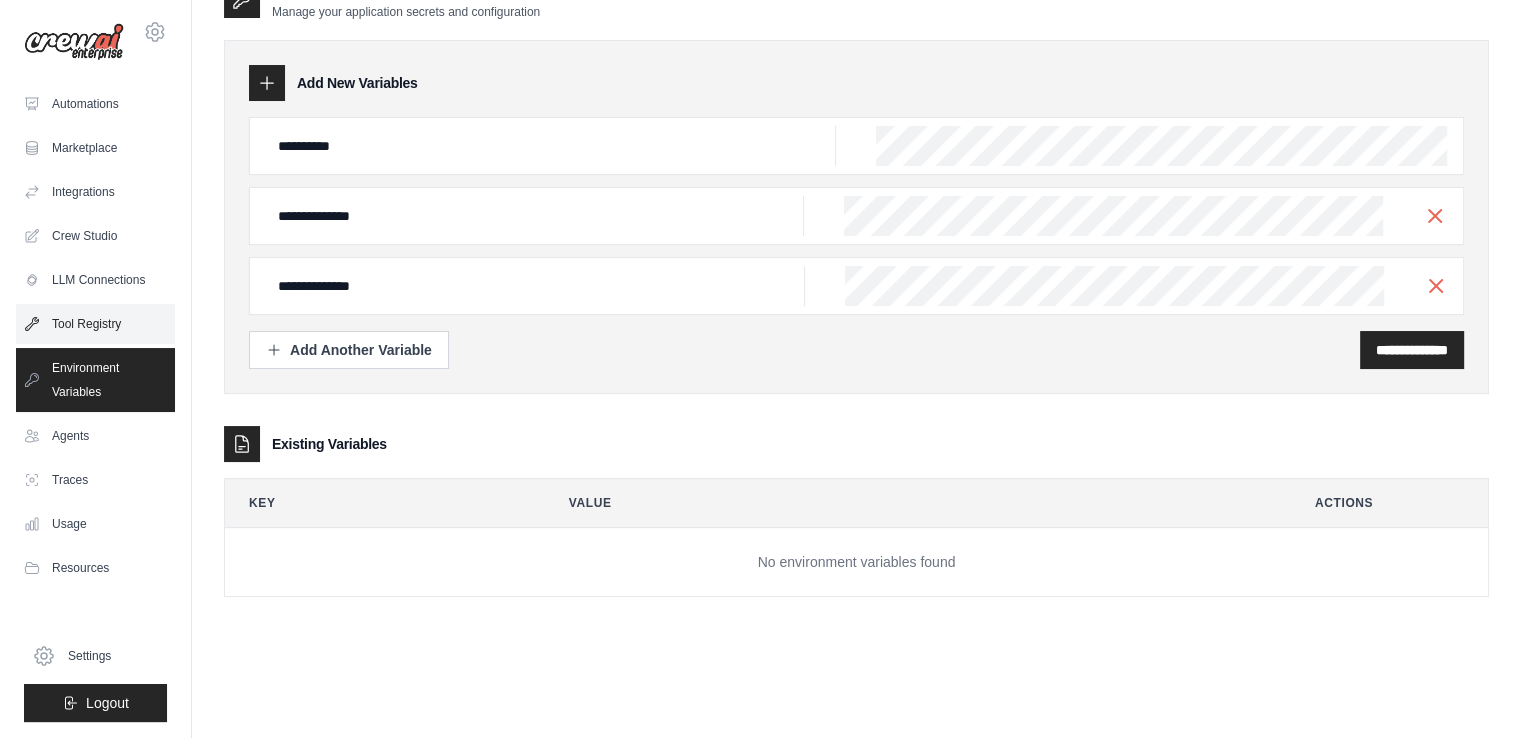 click on "Tool Registry" at bounding box center (95, 324) 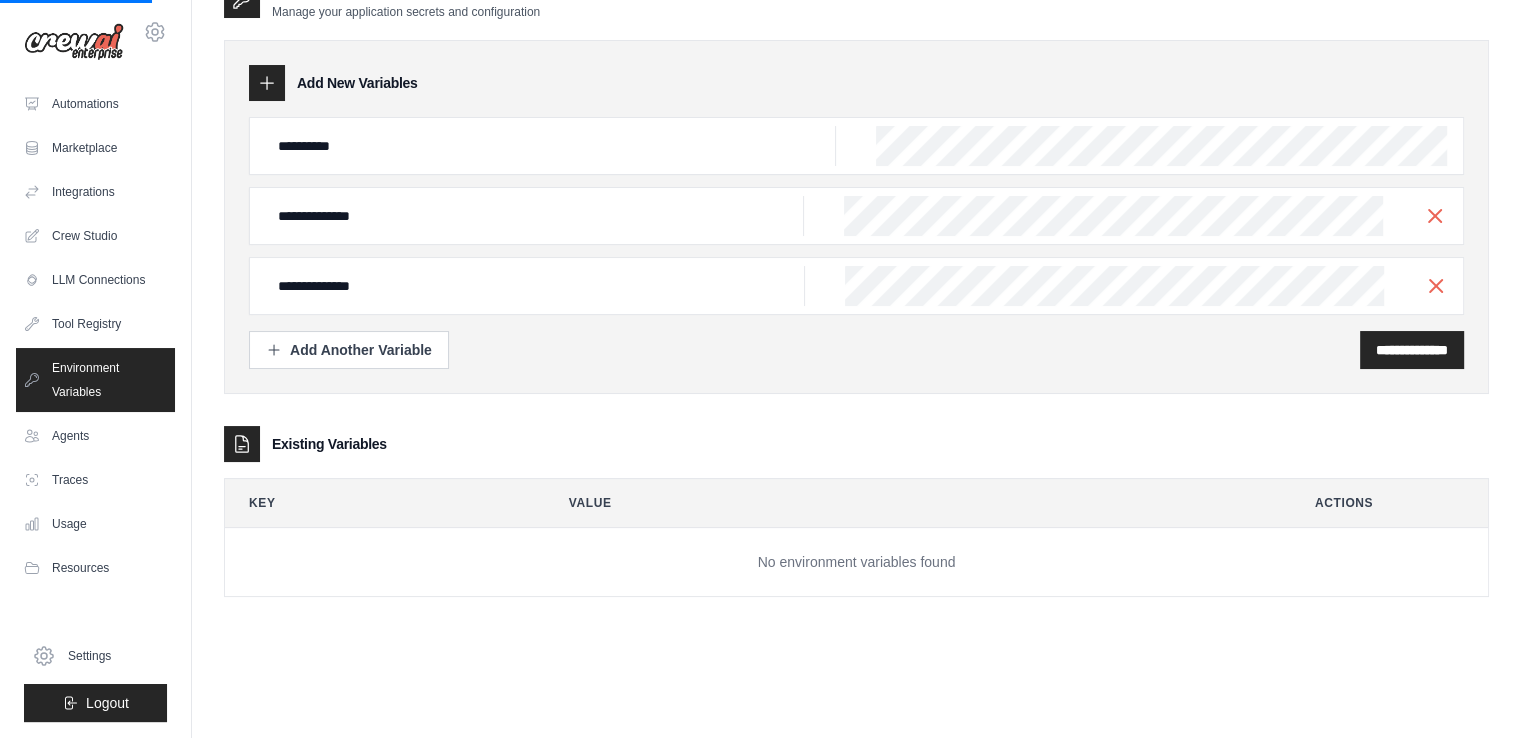 scroll, scrollTop: 0, scrollLeft: 0, axis: both 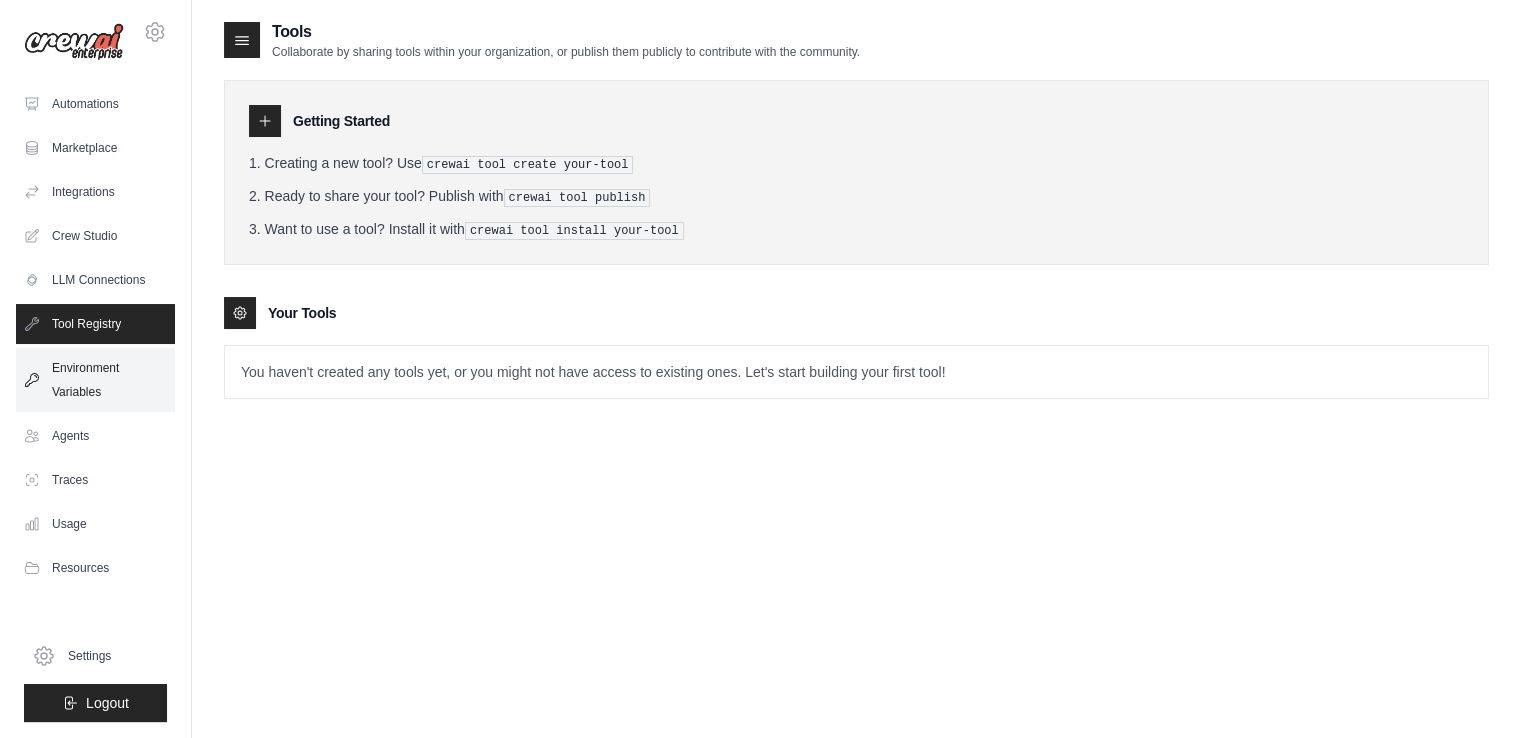 click on "Environment Variables" at bounding box center [95, 380] 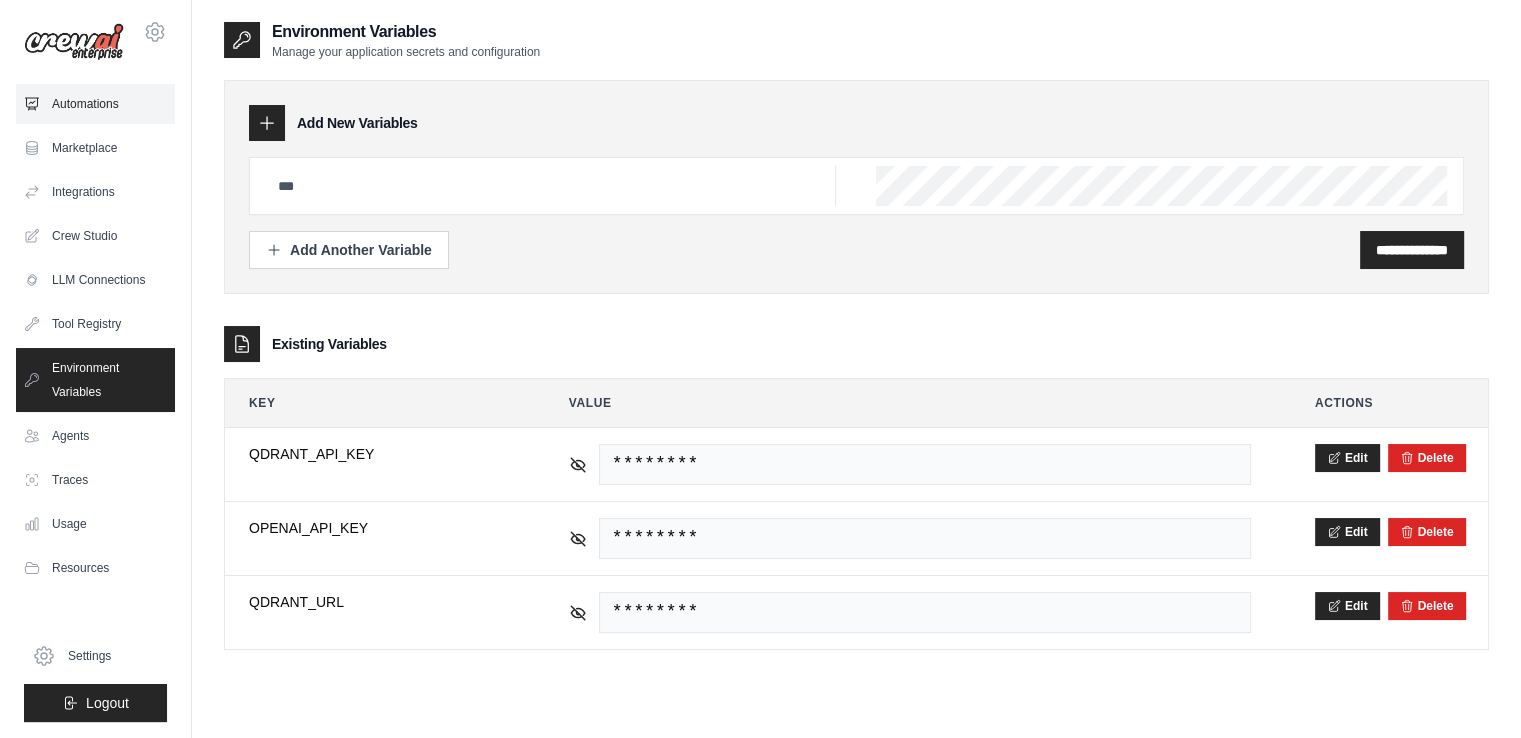click on "Automations" at bounding box center [95, 104] 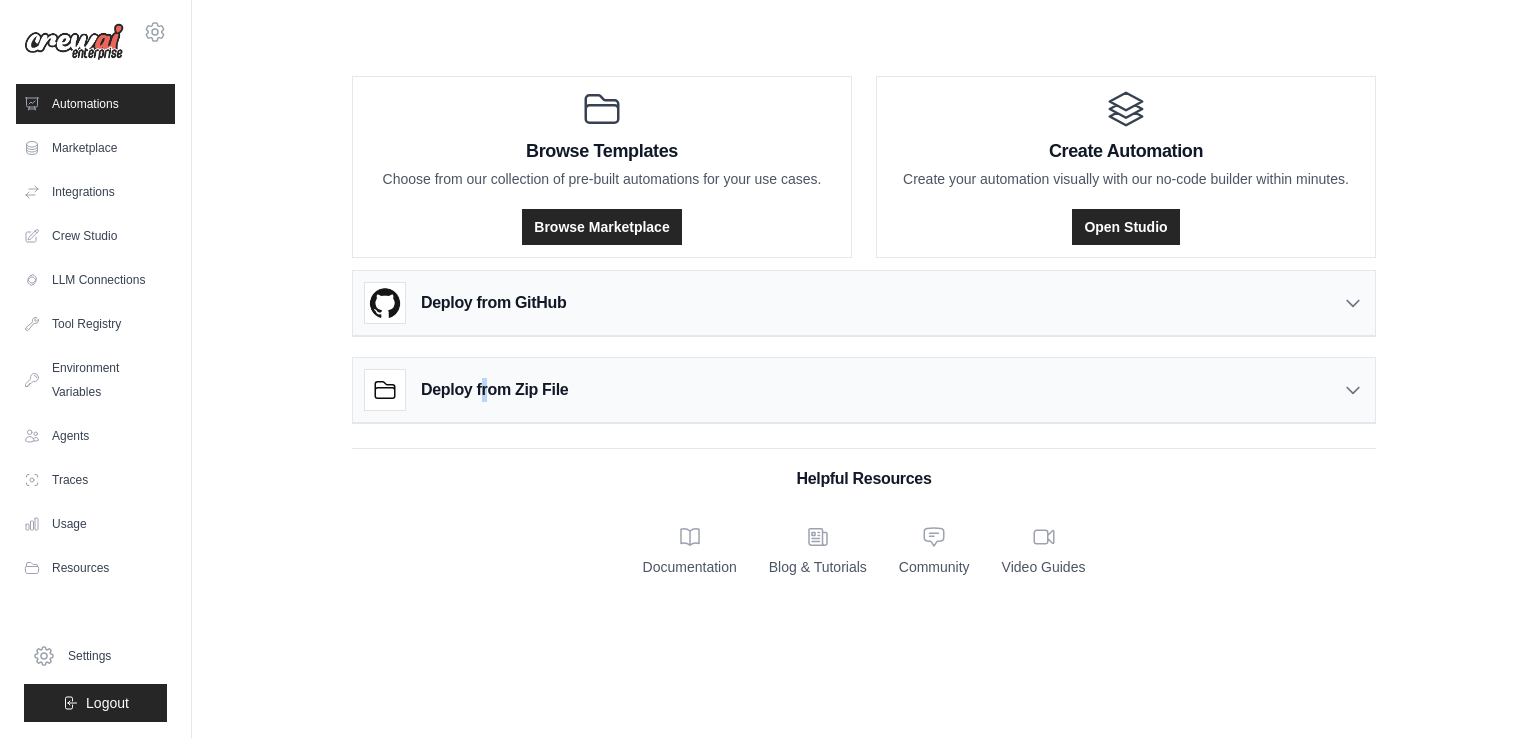 click on "Deploy from Zip File" at bounding box center [494, 390] 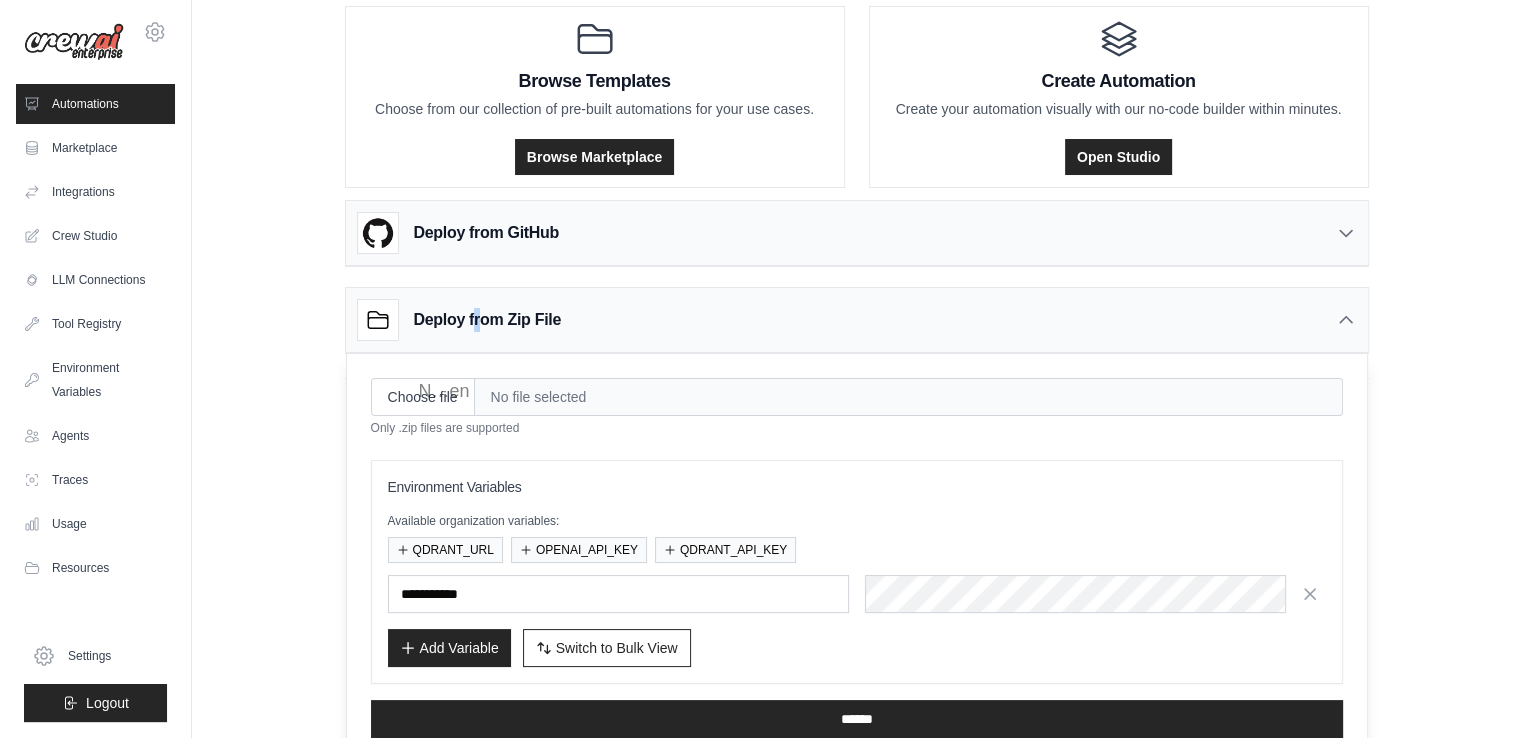 scroll, scrollTop: 91, scrollLeft: 0, axis: vertical 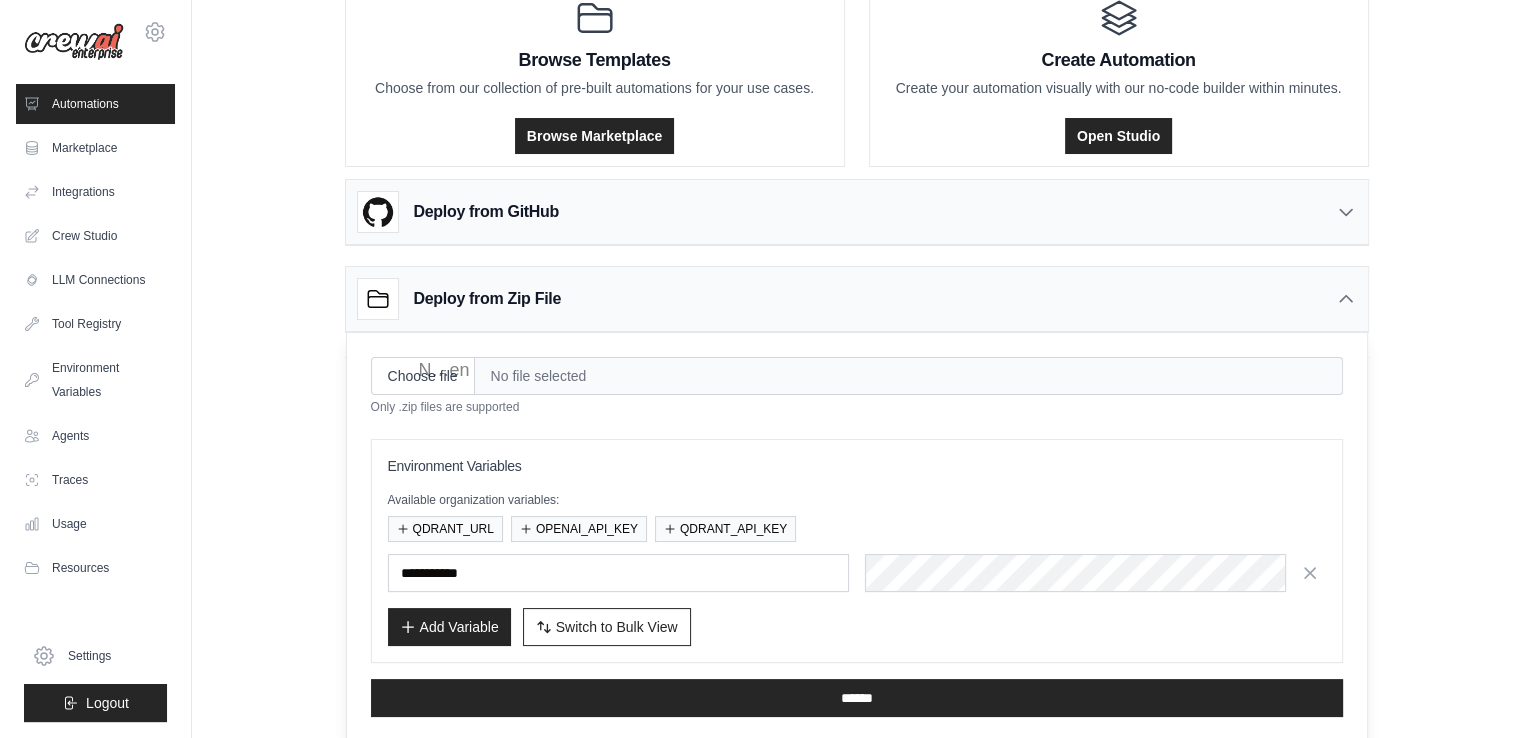 click on "No file selected" at bounding box center (909, 376) 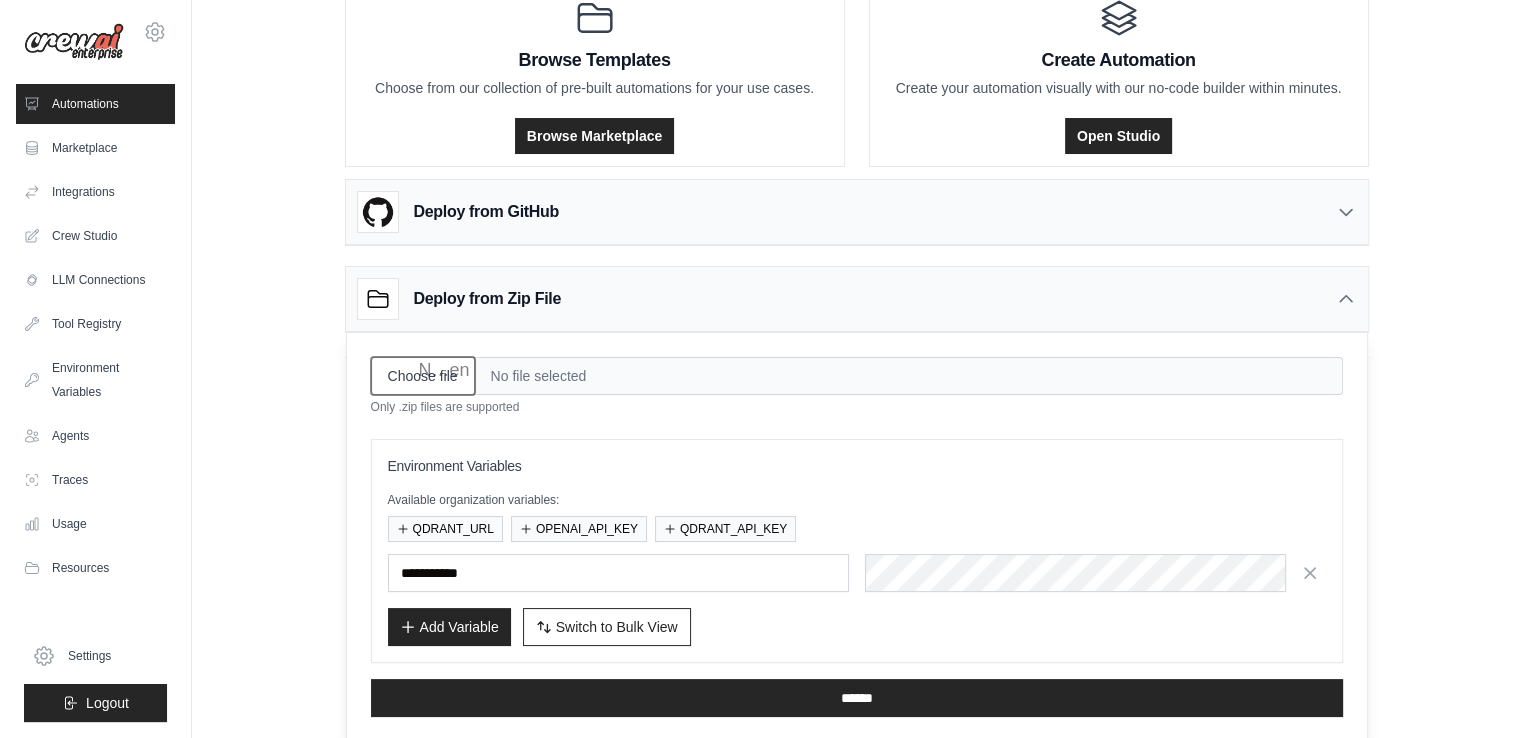 click on "Choose file" at bounding box center [423, 376] 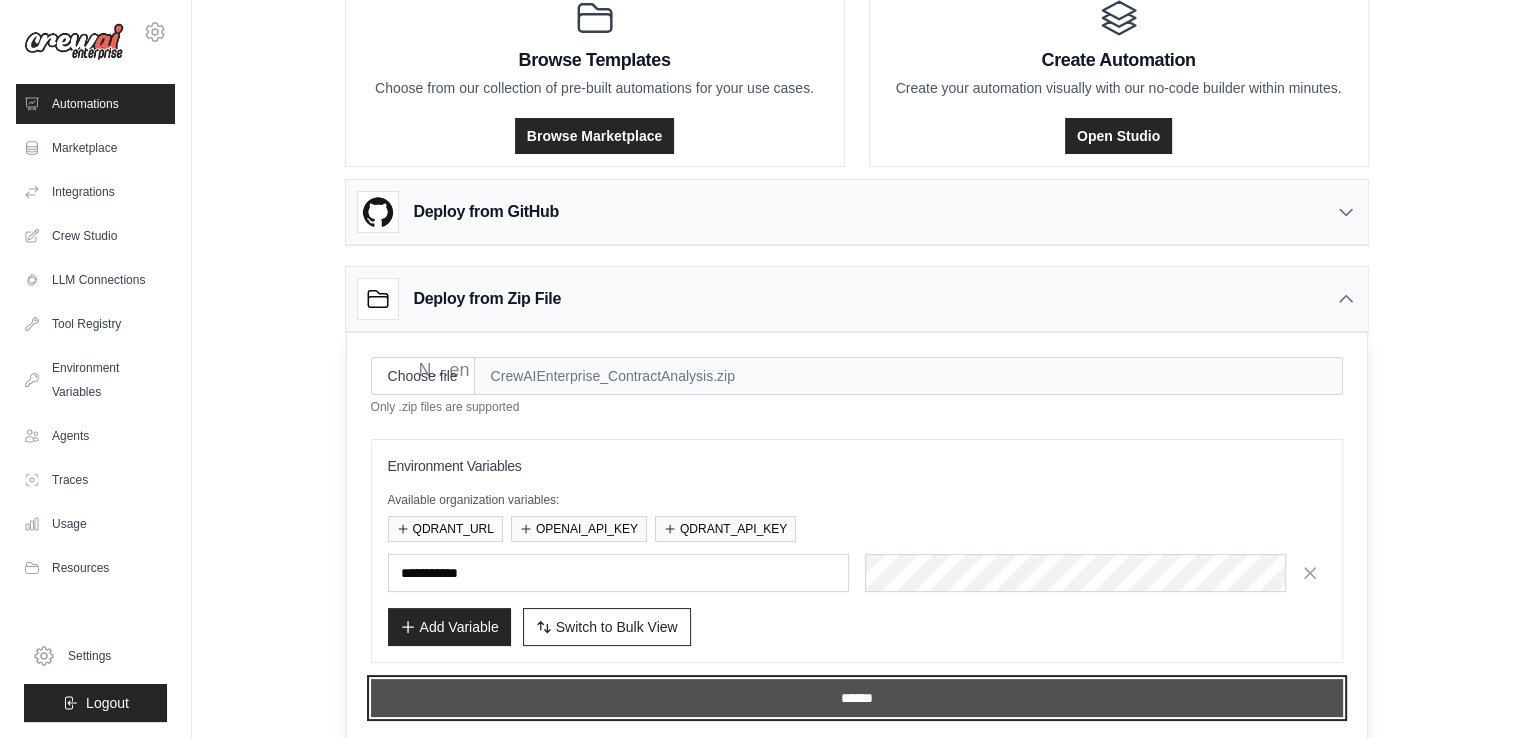 click on "******" at bounding box center [857, 698] 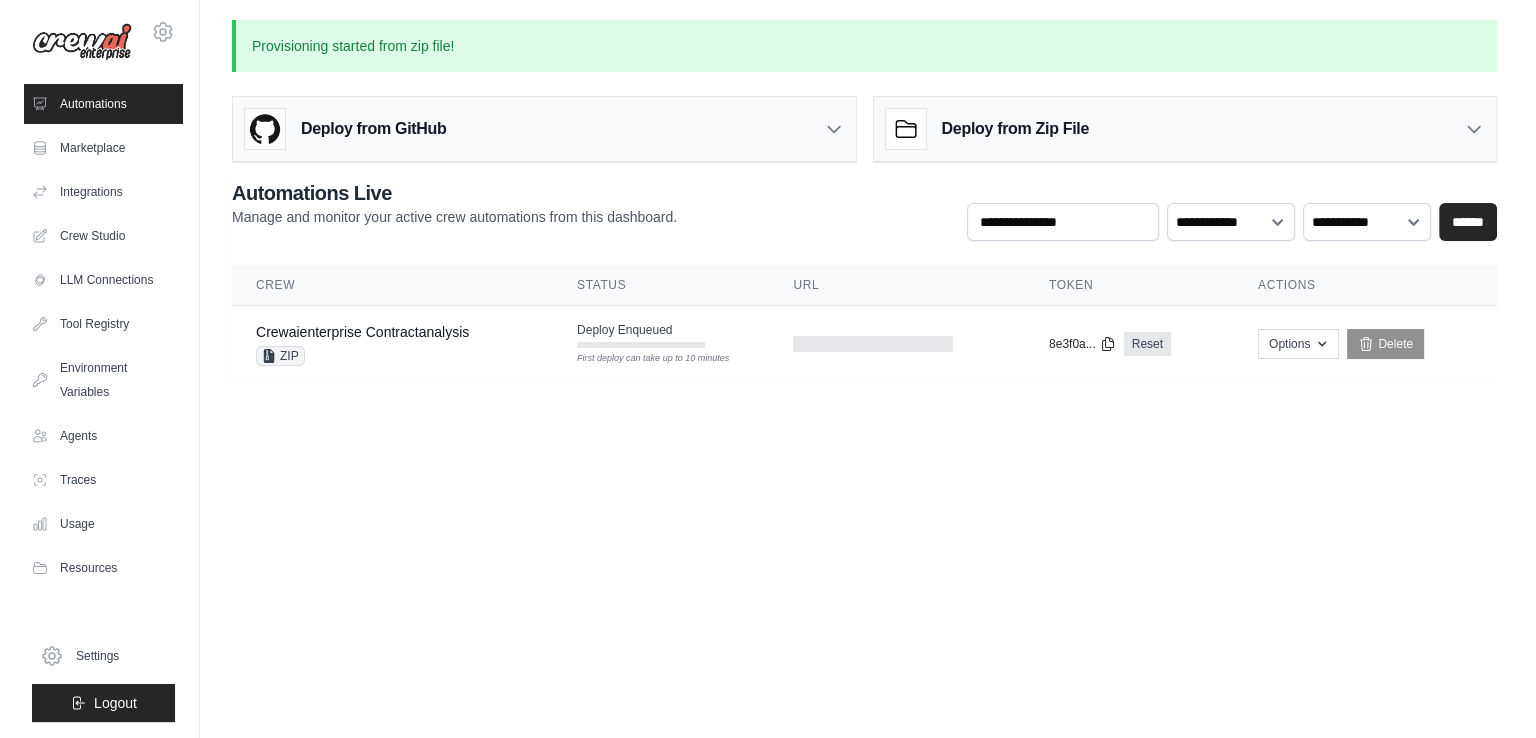 scroll, scrollTop: 0, scrollLeft: 0, axis: both 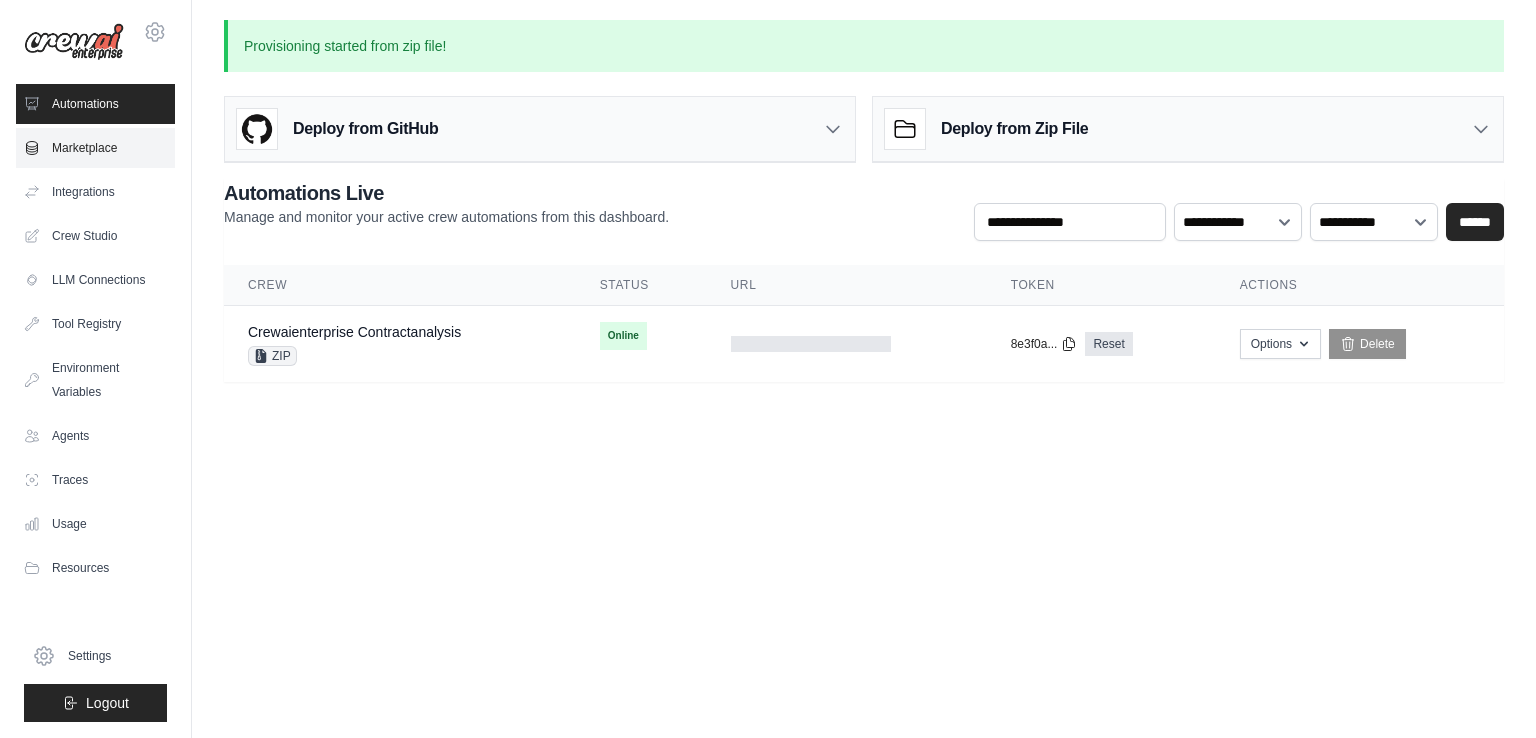 click on "Marketplace" at bounding box center (95, 148) 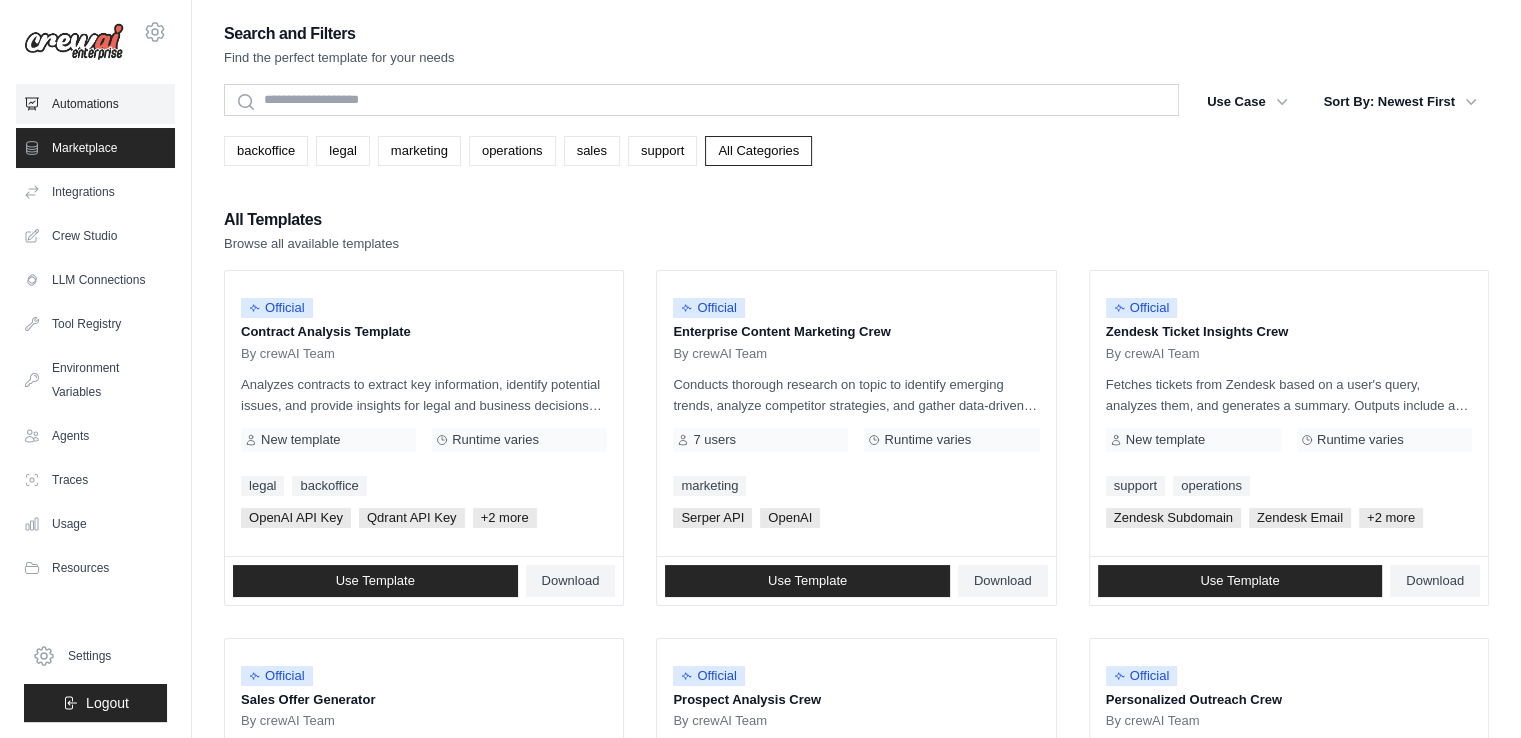 click on "Automations" at bounding box center (95, 104) 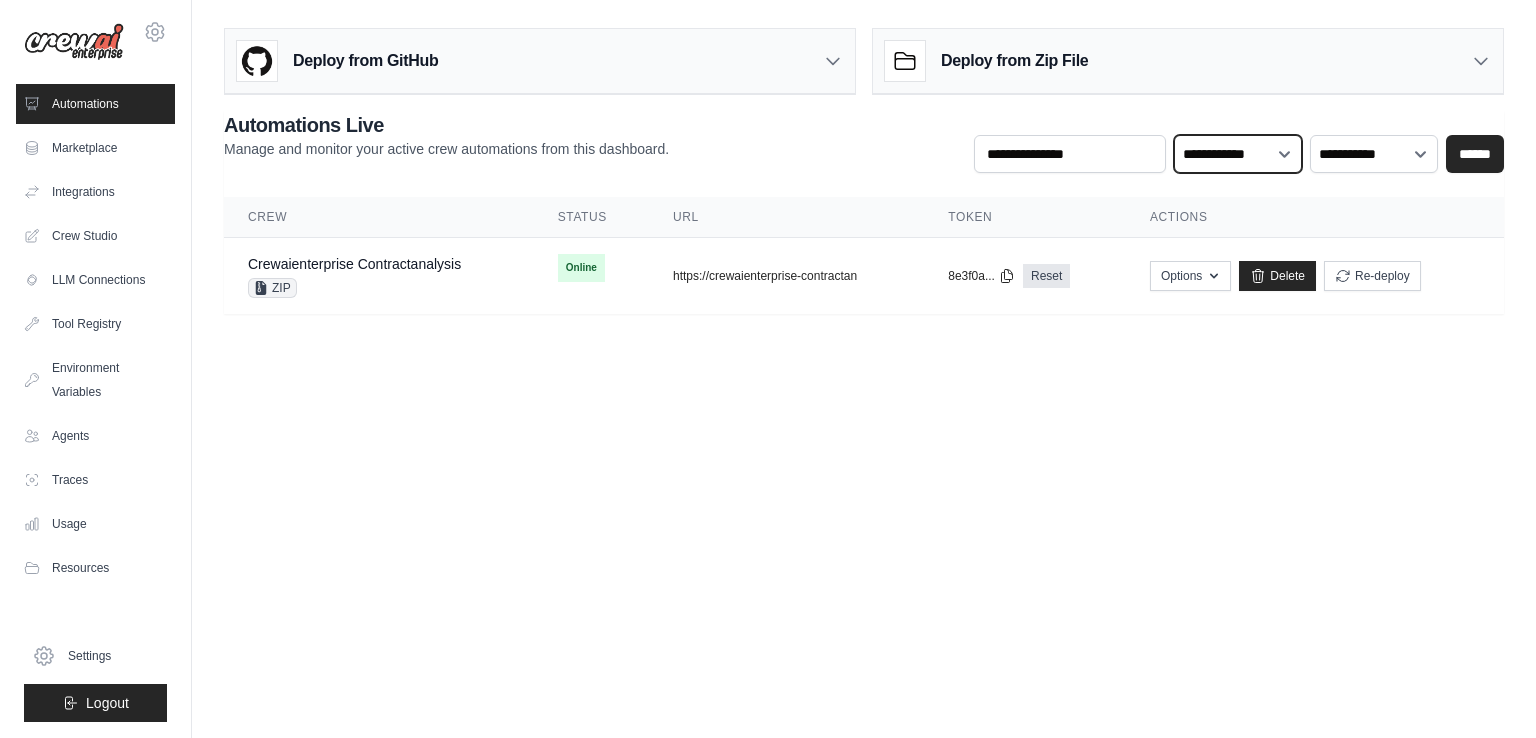 click on "**********" at bounding box center [1238, 154] 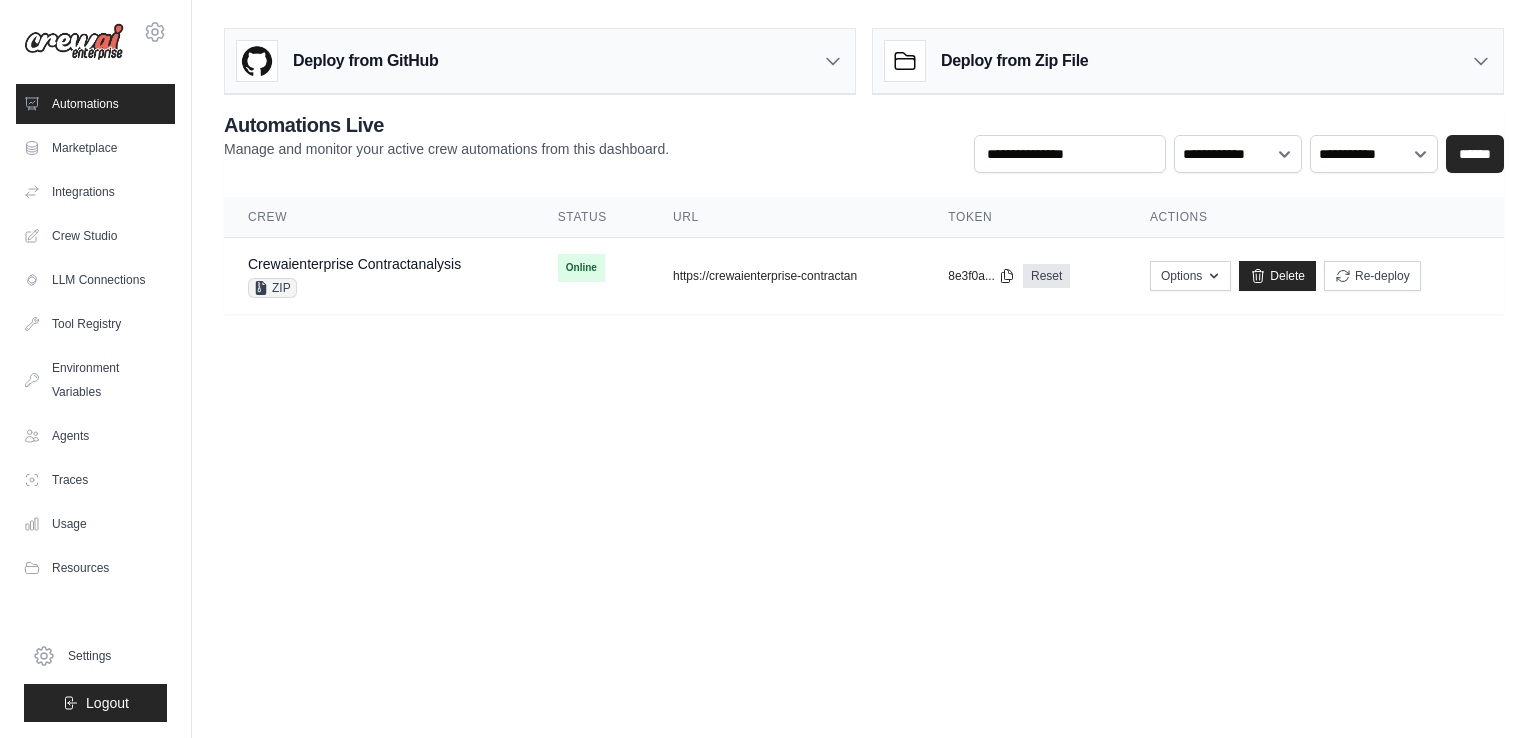 click on "naren.b@sutherlandglobal.com
Settings
Automations
Marketplace
Integrations
Documentation" at bounding box center [768, 369] 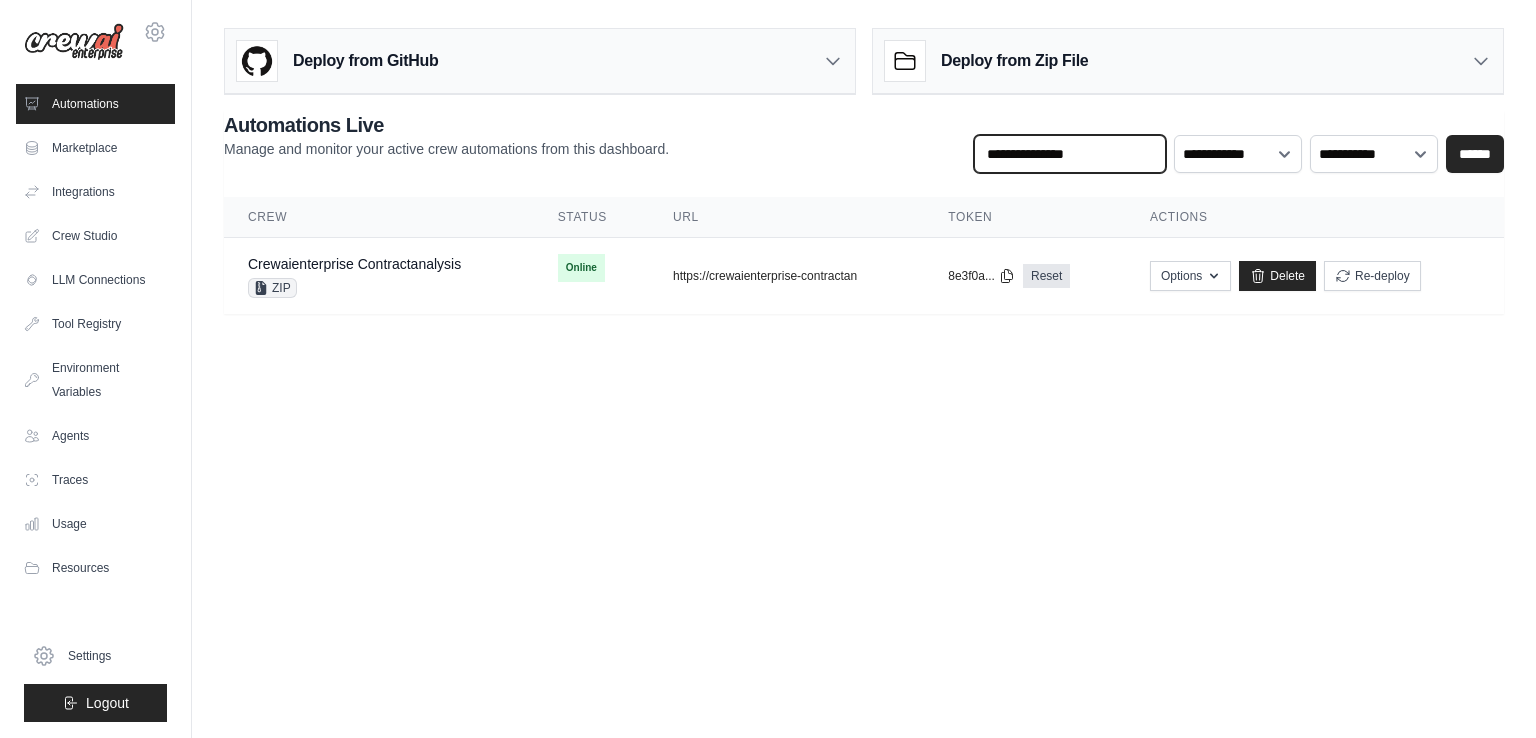 click at bounding box center [1070, 154] 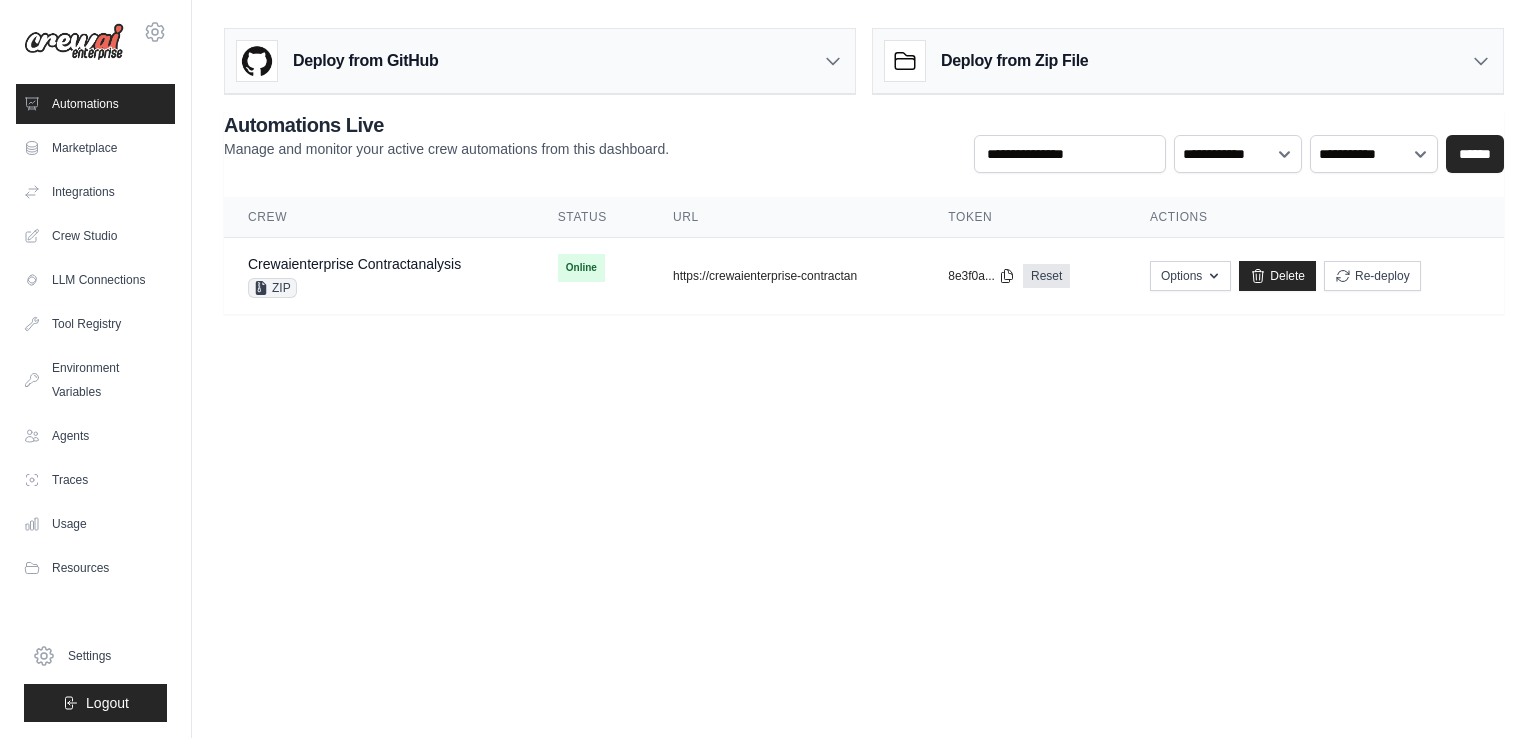 click on "naren.b@sutherlandglobal.com
Settings
Automations
Marketplace
Integrations
Documentation" at bounding box center (768, 369) 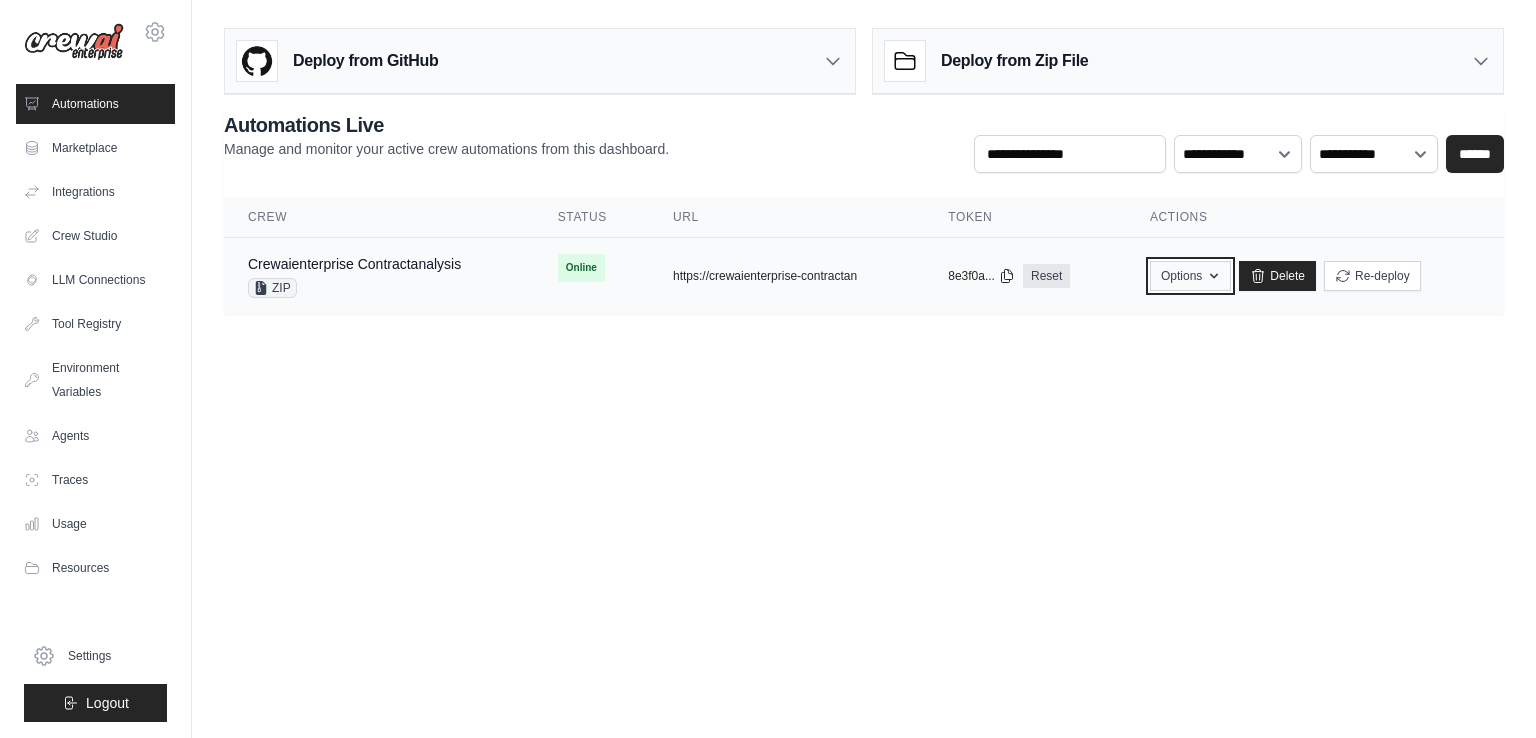 click on "Options" at bounding box center [1190, 276] 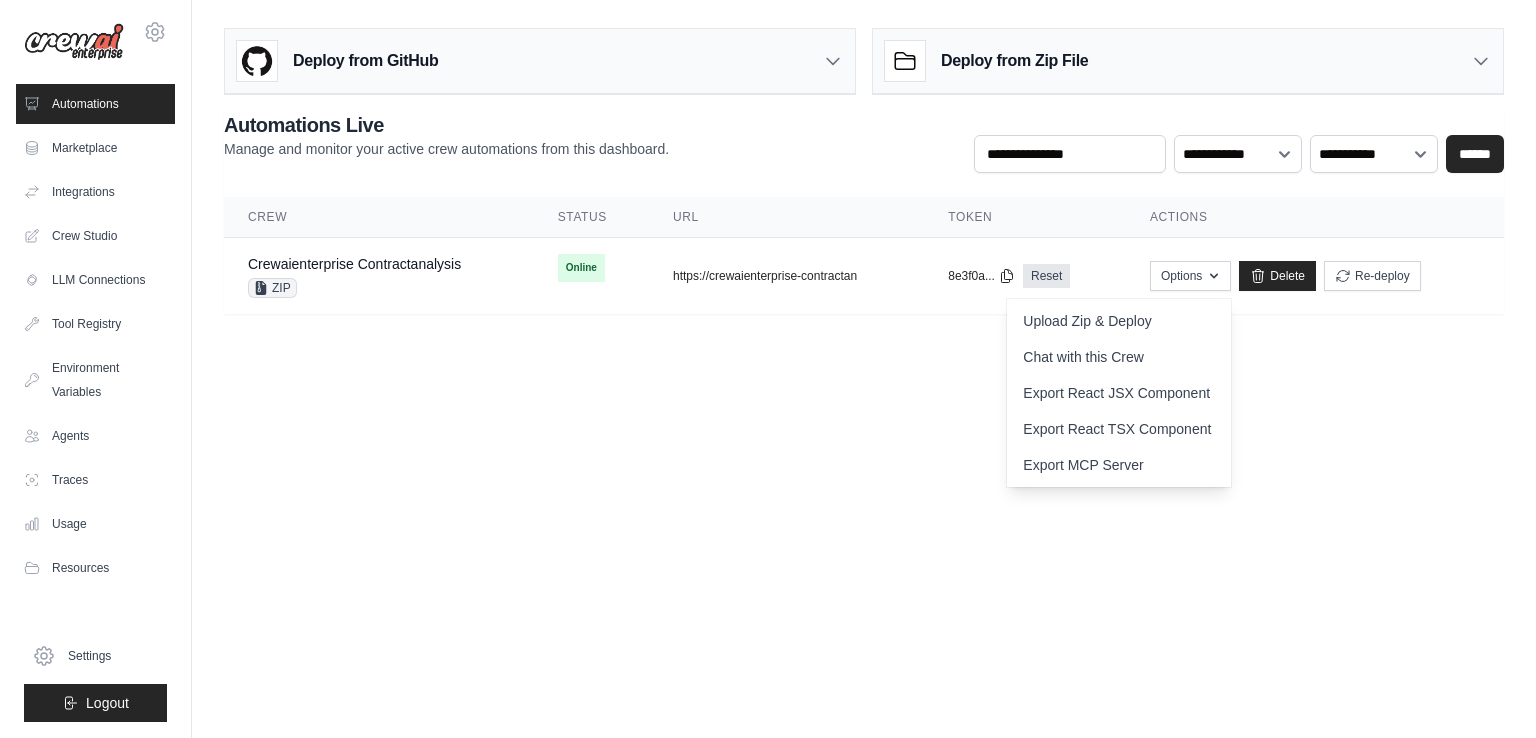 click on "naren.b@sutherlandglobal.com
Settings
Automations
Marketplace
Integrations
Documentation" at bounding box center (768, 369) 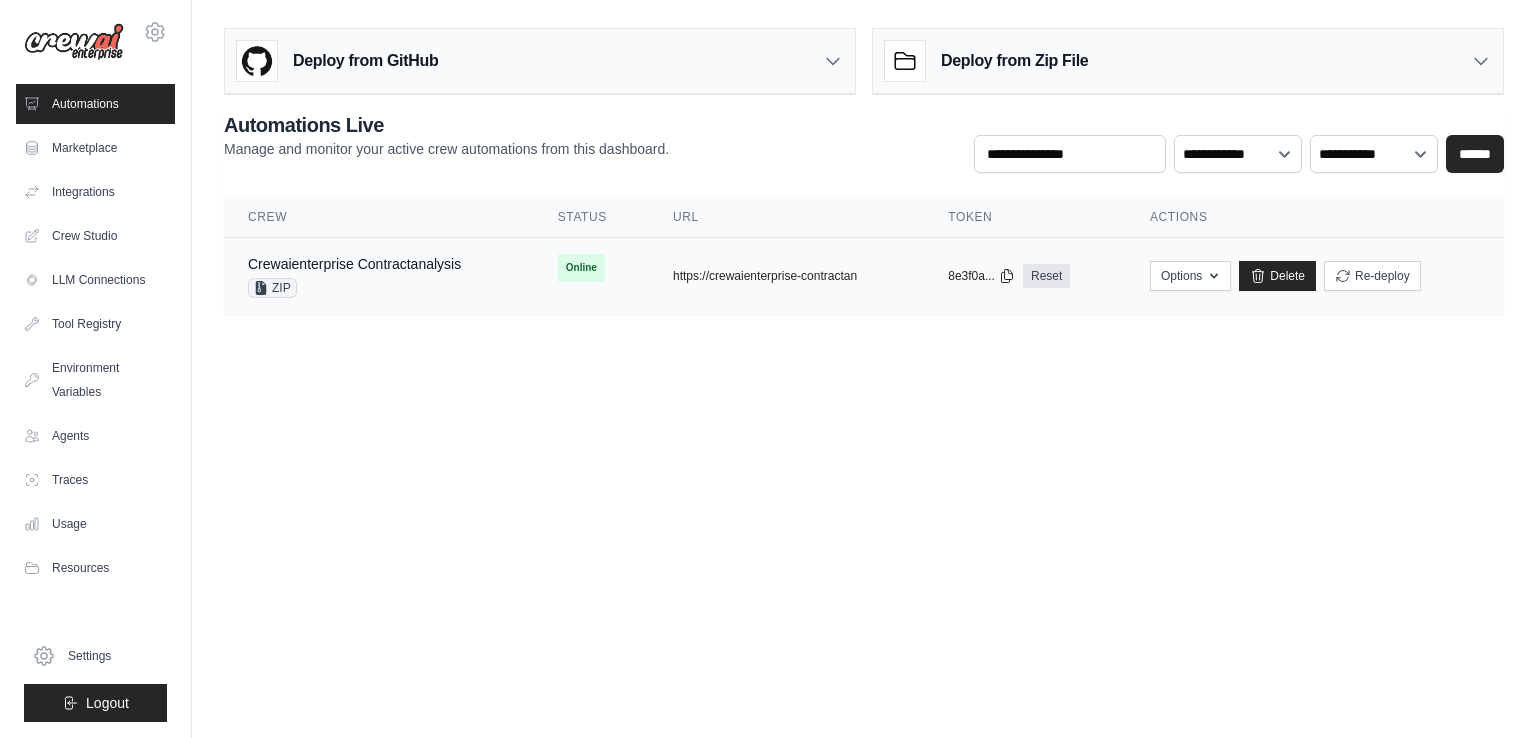 click on "ZIP" at bounding box center [354, 288] 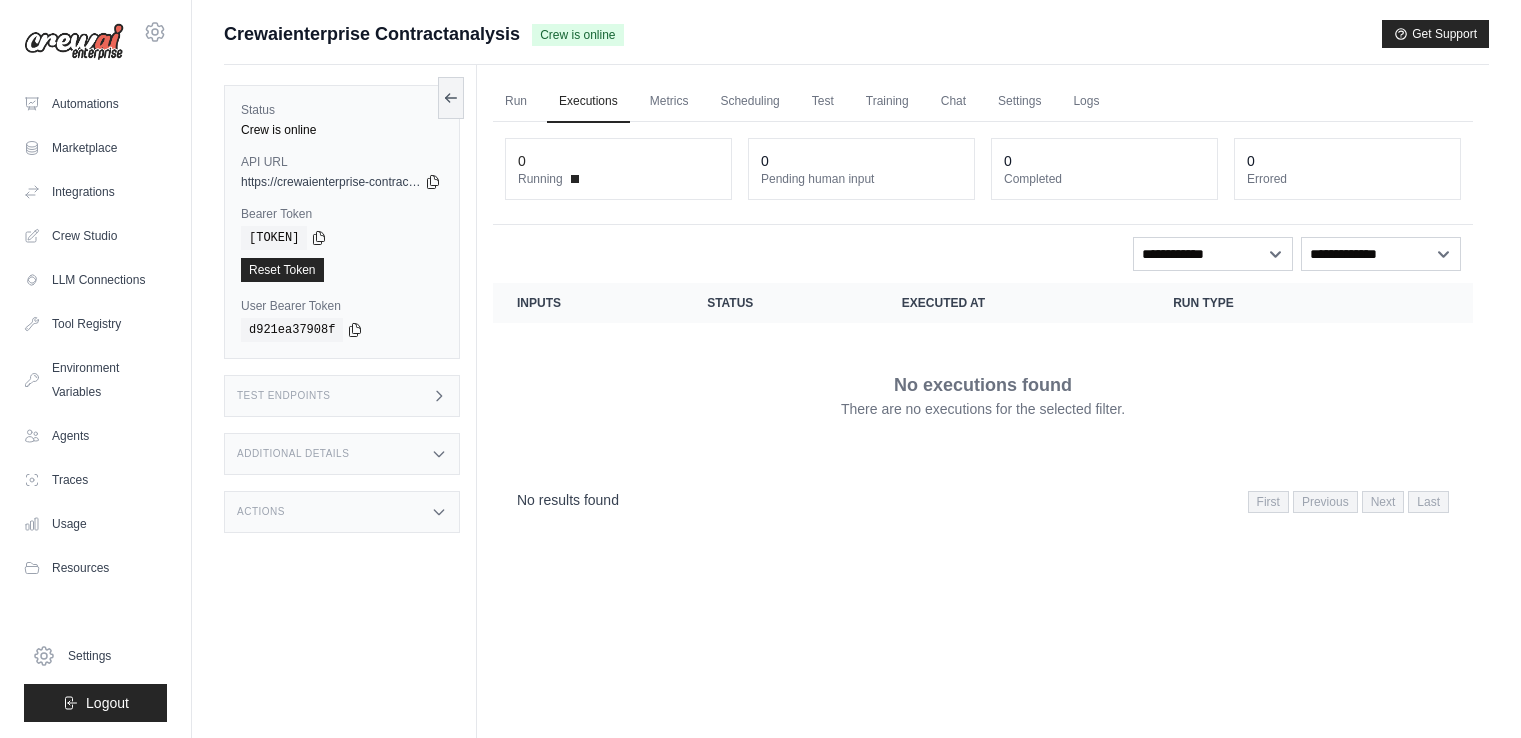 scroll, scrollTop: 0, scrollLeft: 0, axis: both 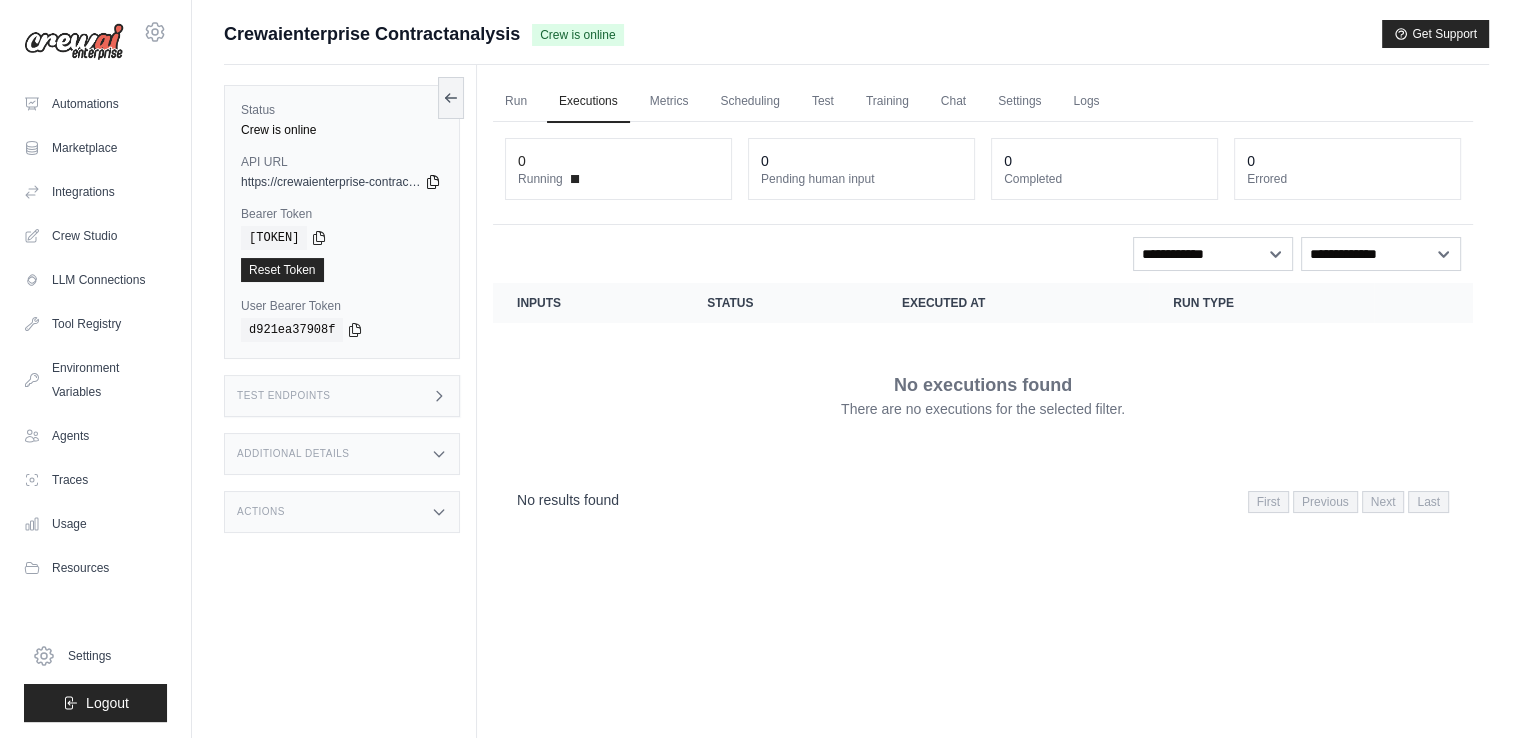 click 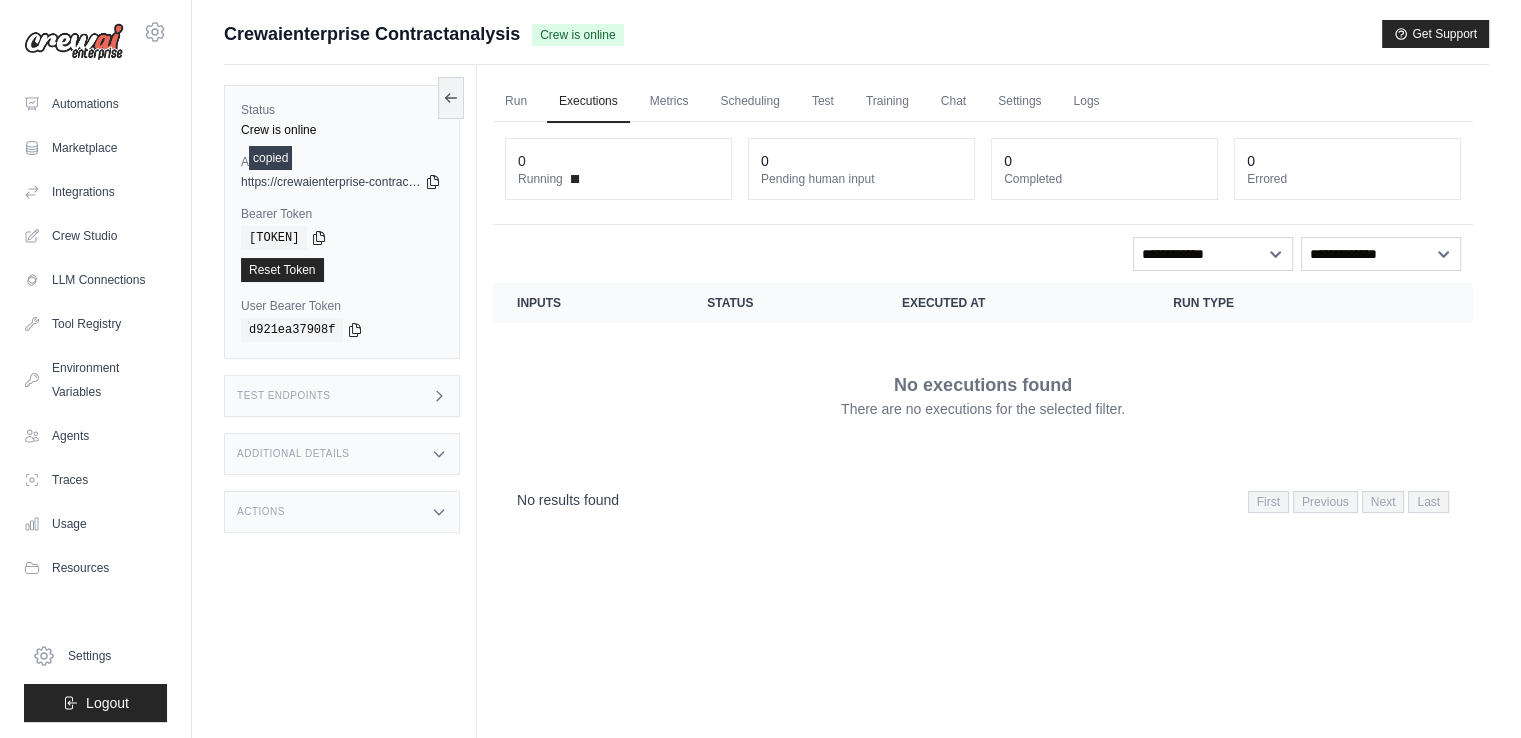 type 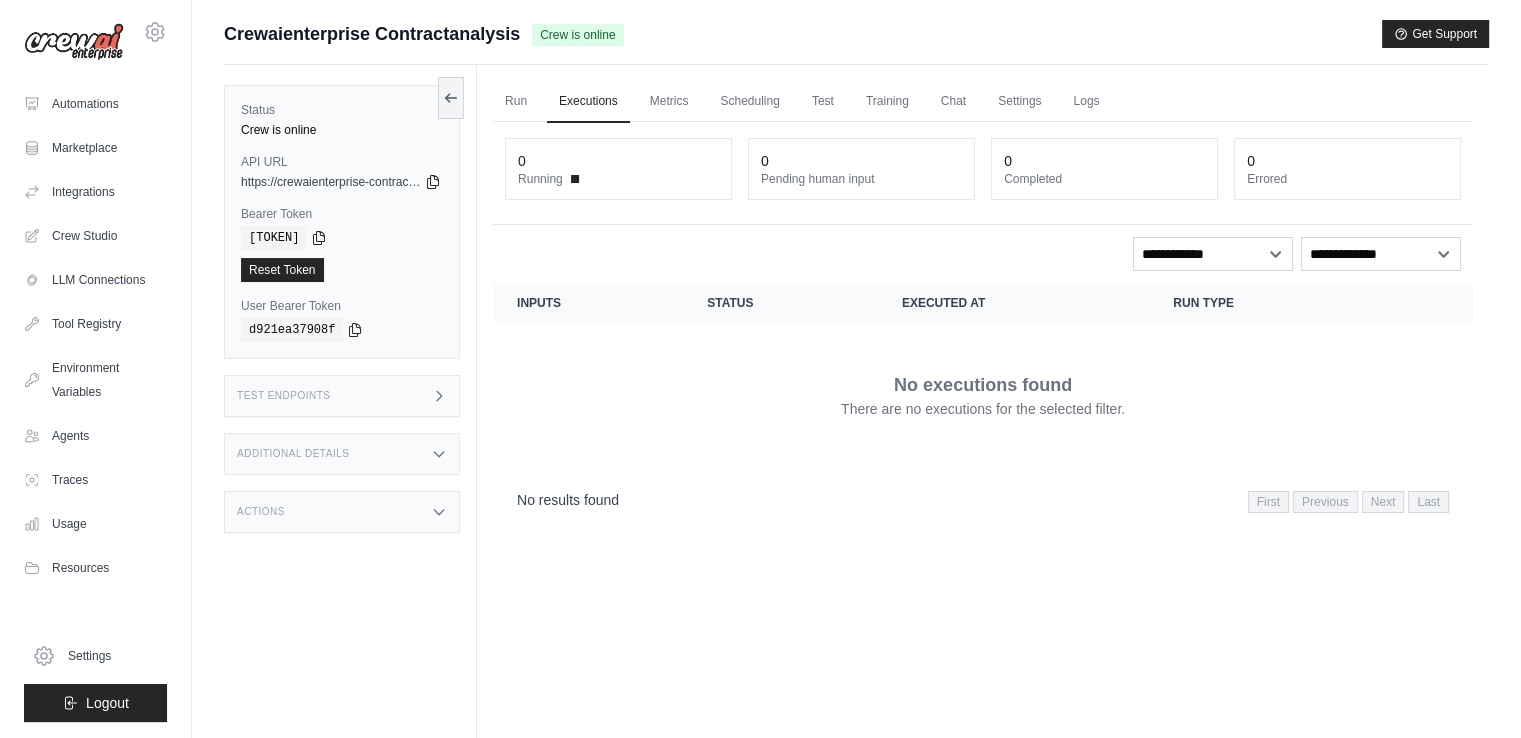drag, startPoint x: 289, startPoint y: 156, endPoint x: 228, endPoint y: 137, distance: 63.89053 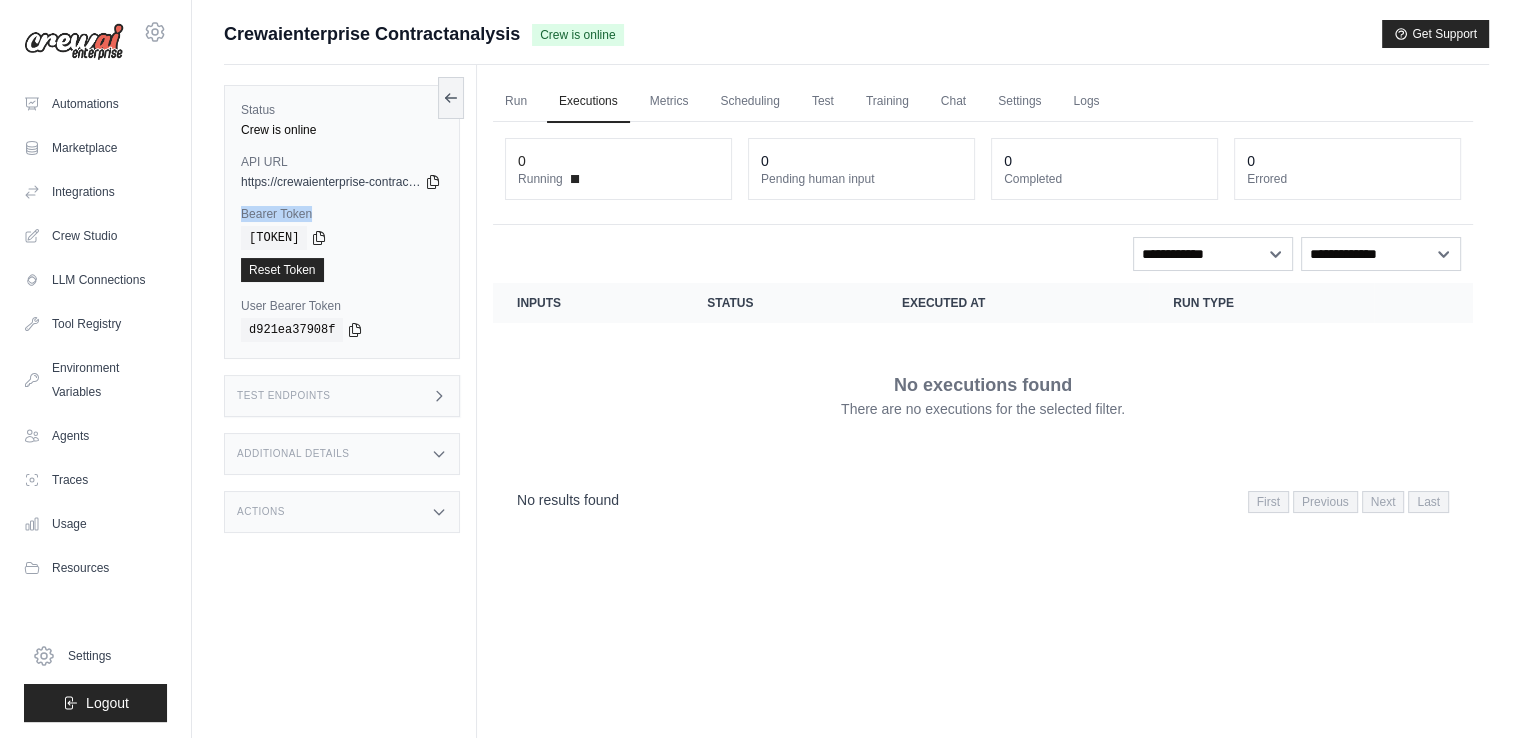 drag, startPoint x: 237, startPoint y: 216, endPoint x: 326, endPoint y: 218, distance: 89.02247 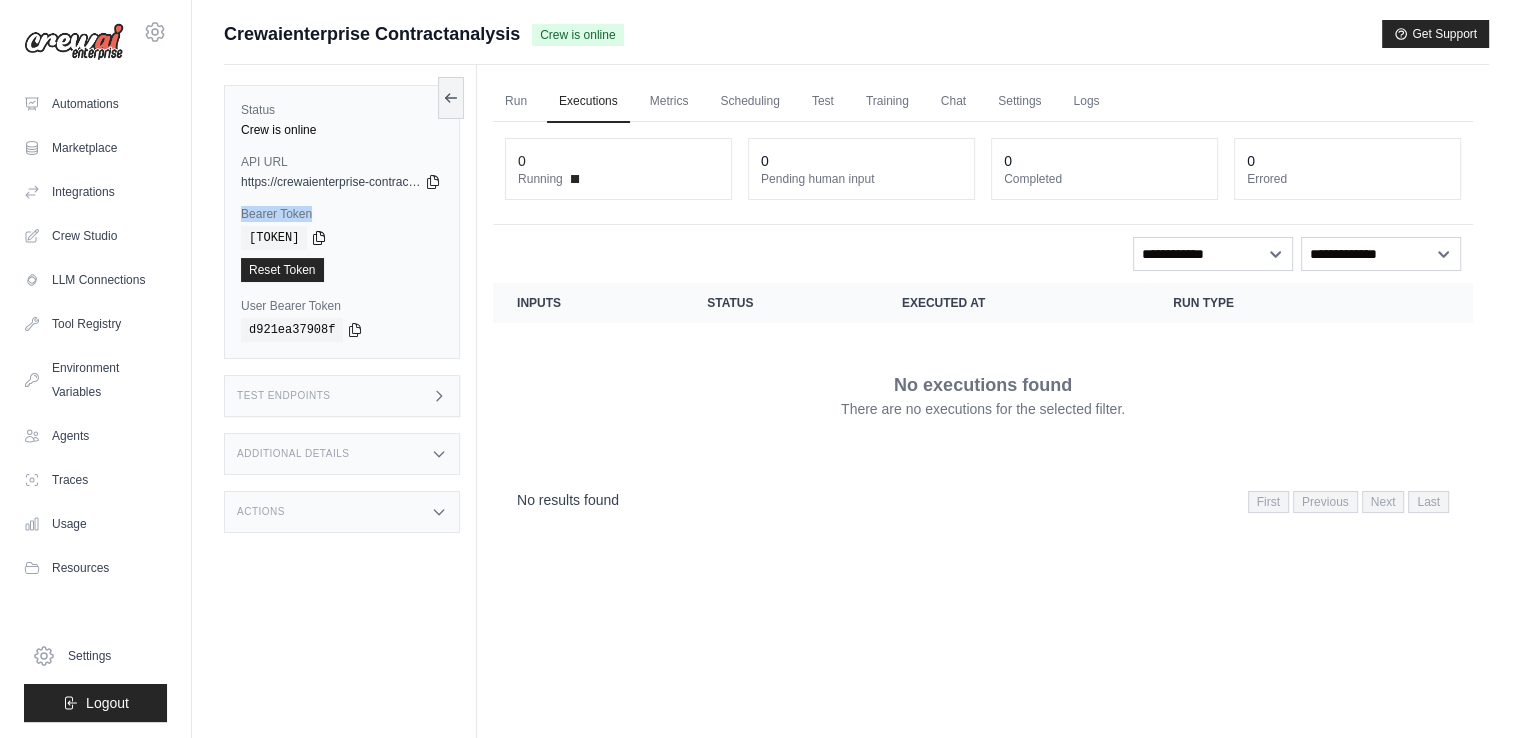 click 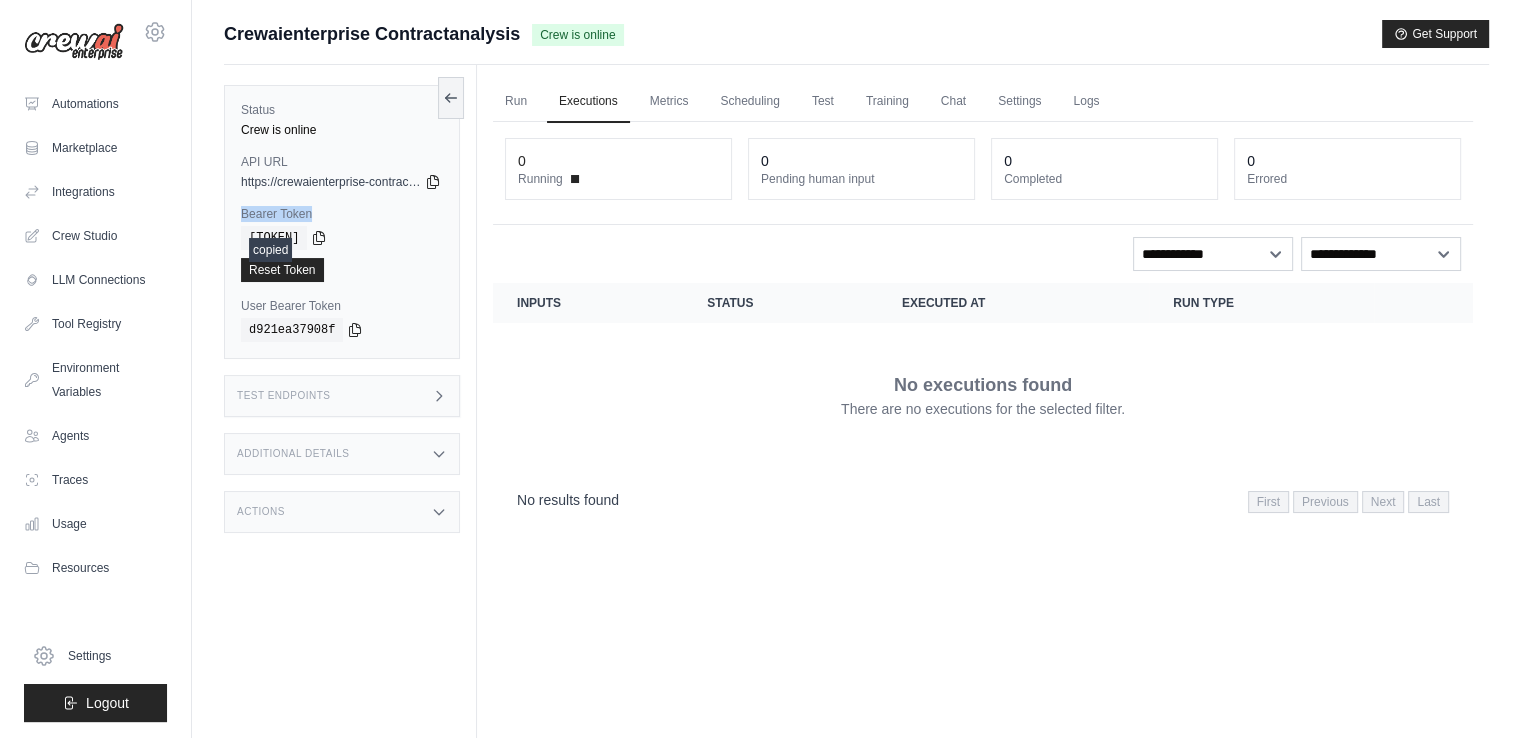 type 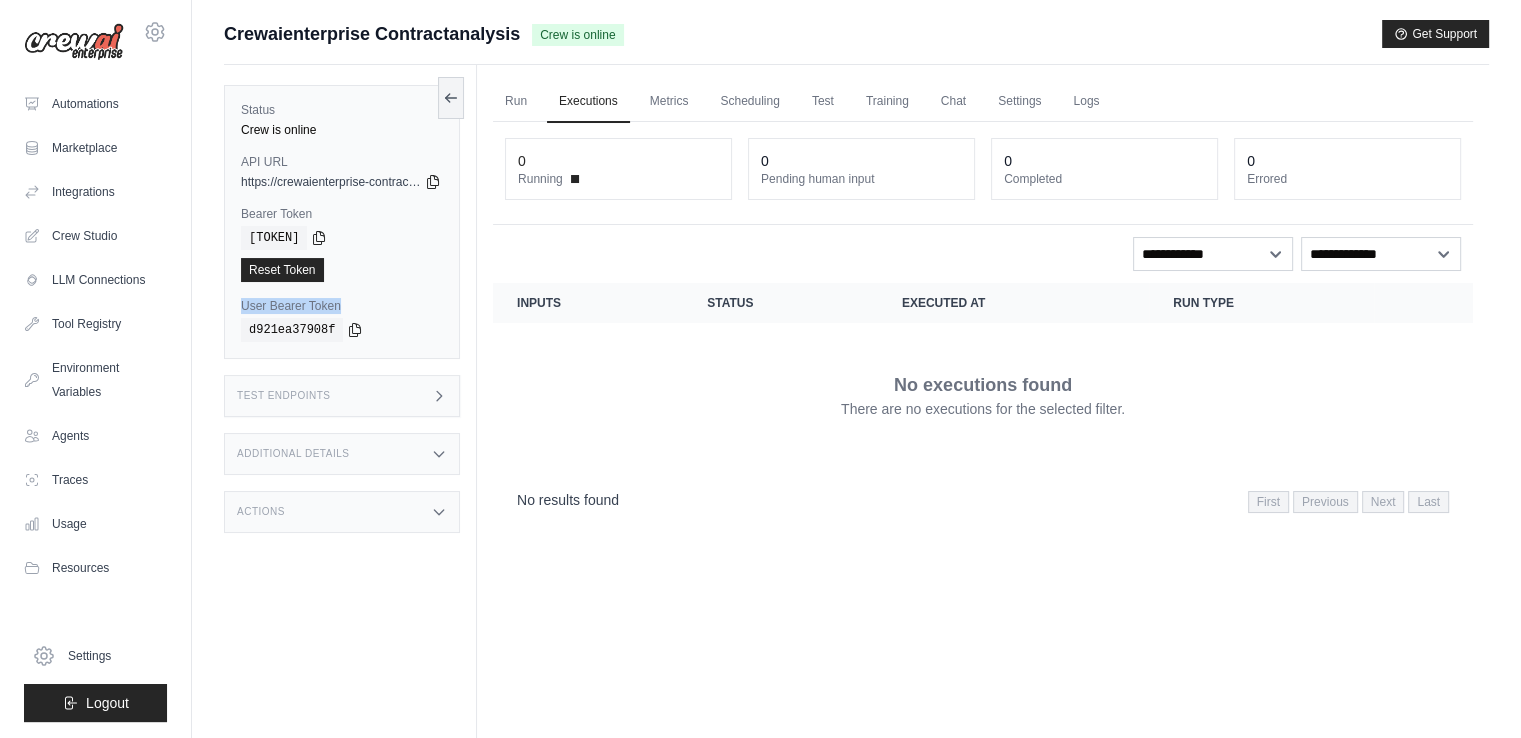 drag, startPoint x: 344, startPoint y: 303, endPoint x: 231, endPoint y: 309, distance: 113.15918 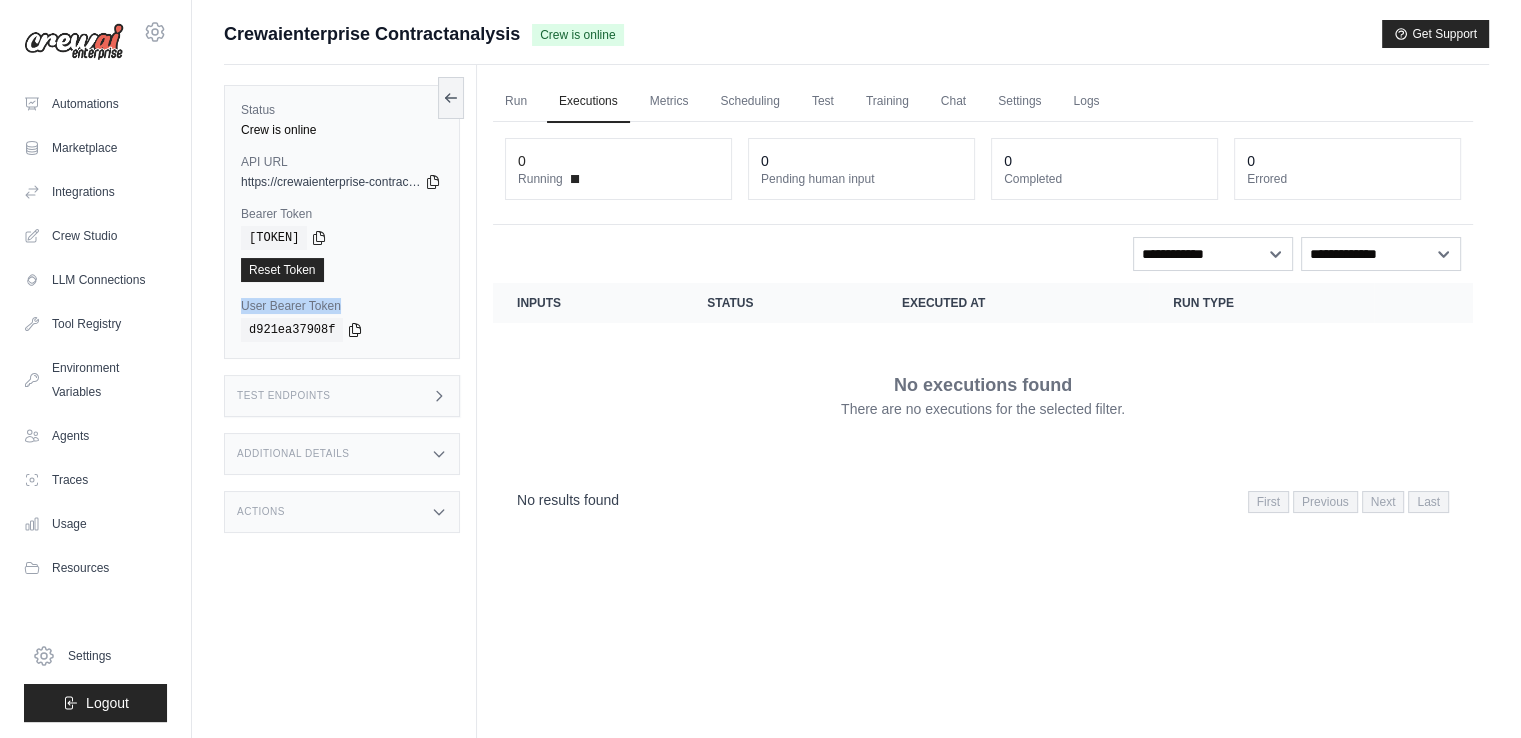 click 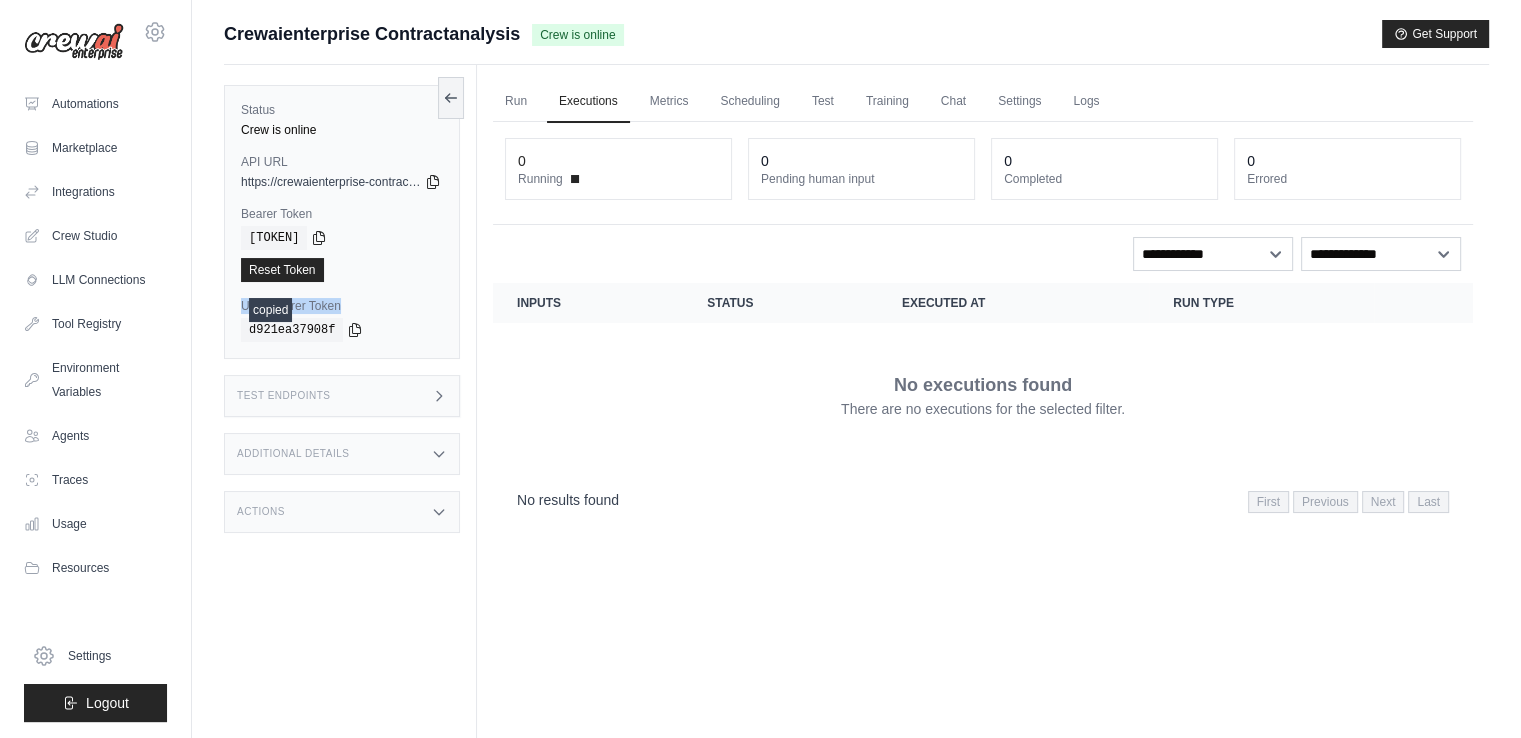 type 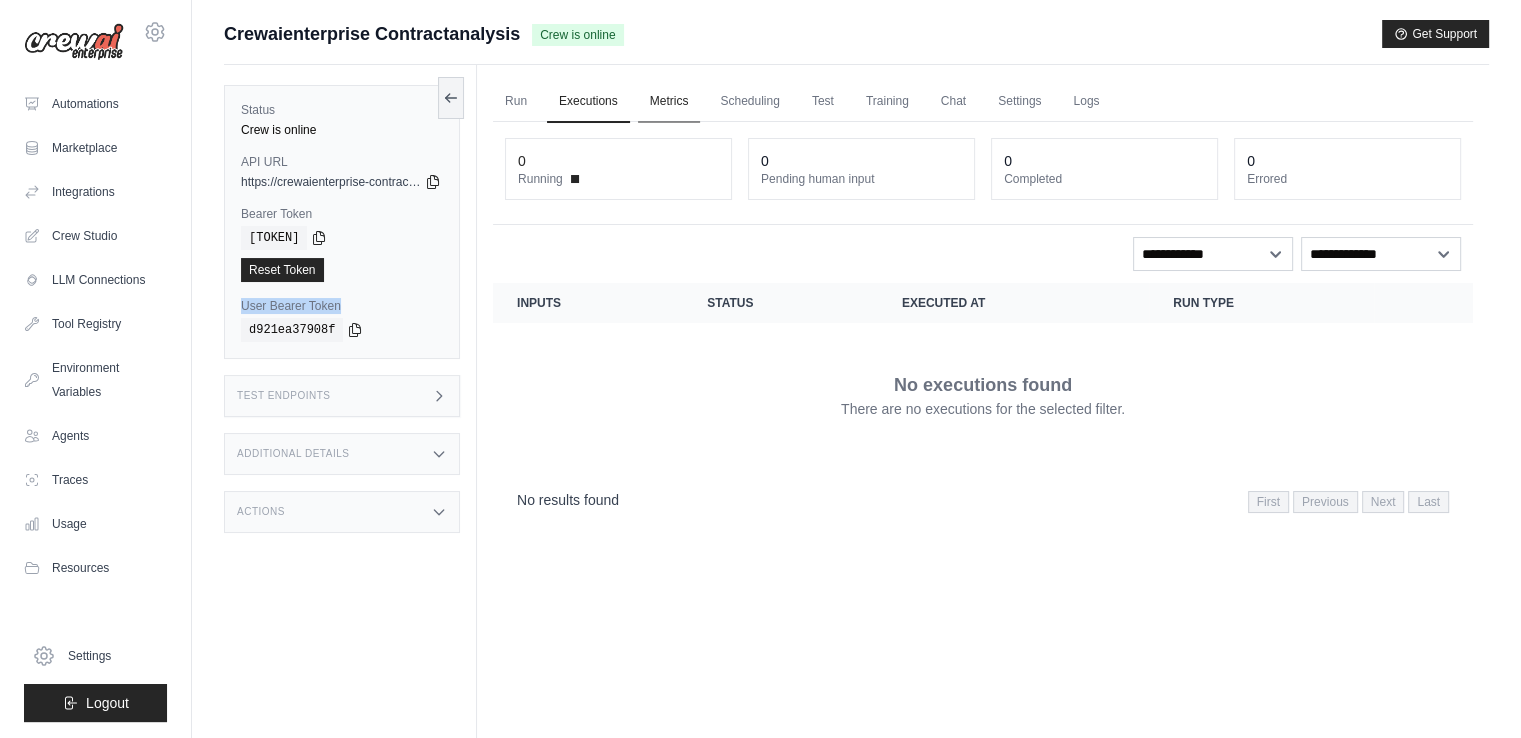 click on "Metrics" at bounding box center [669, 102] 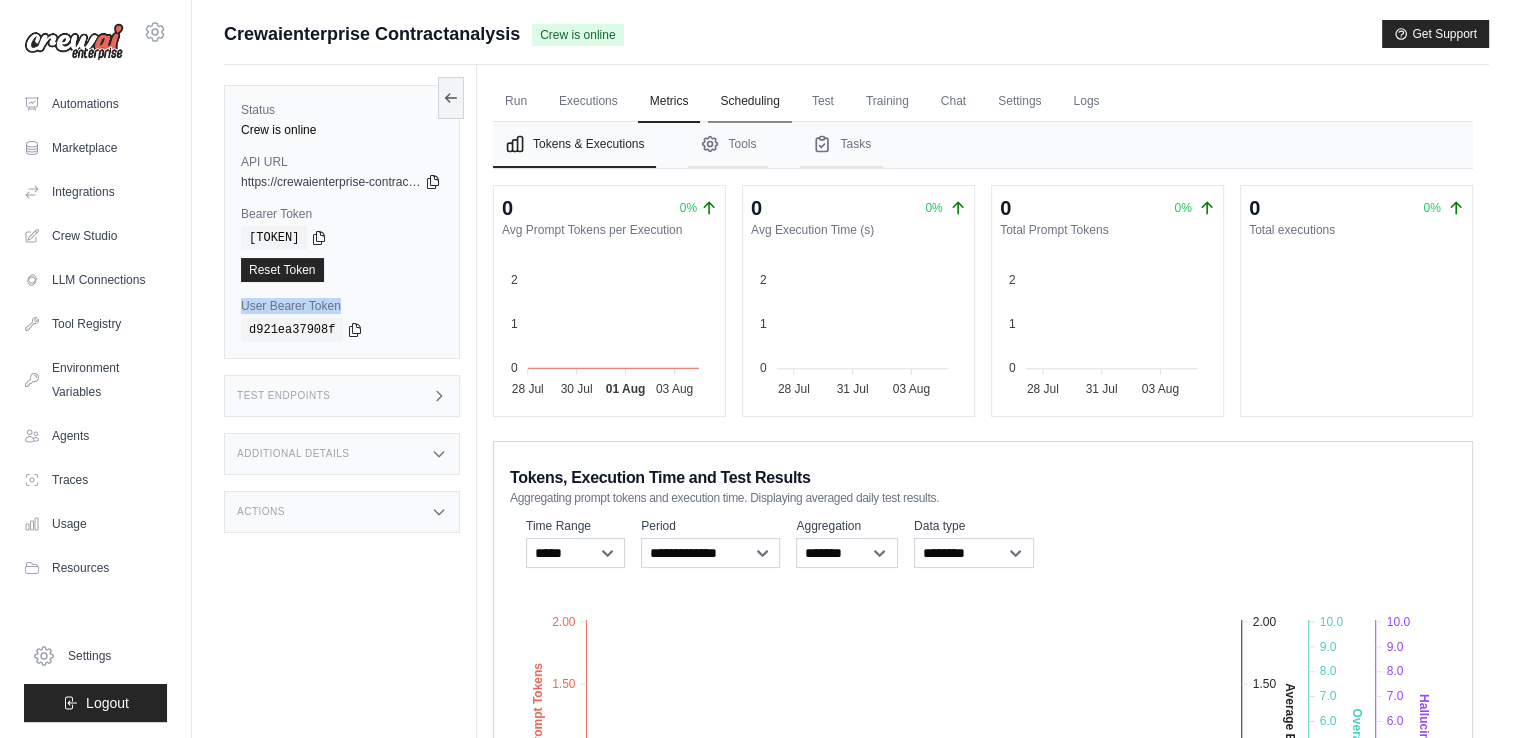 click on "Scheduling" at bounding box center (749, 102) 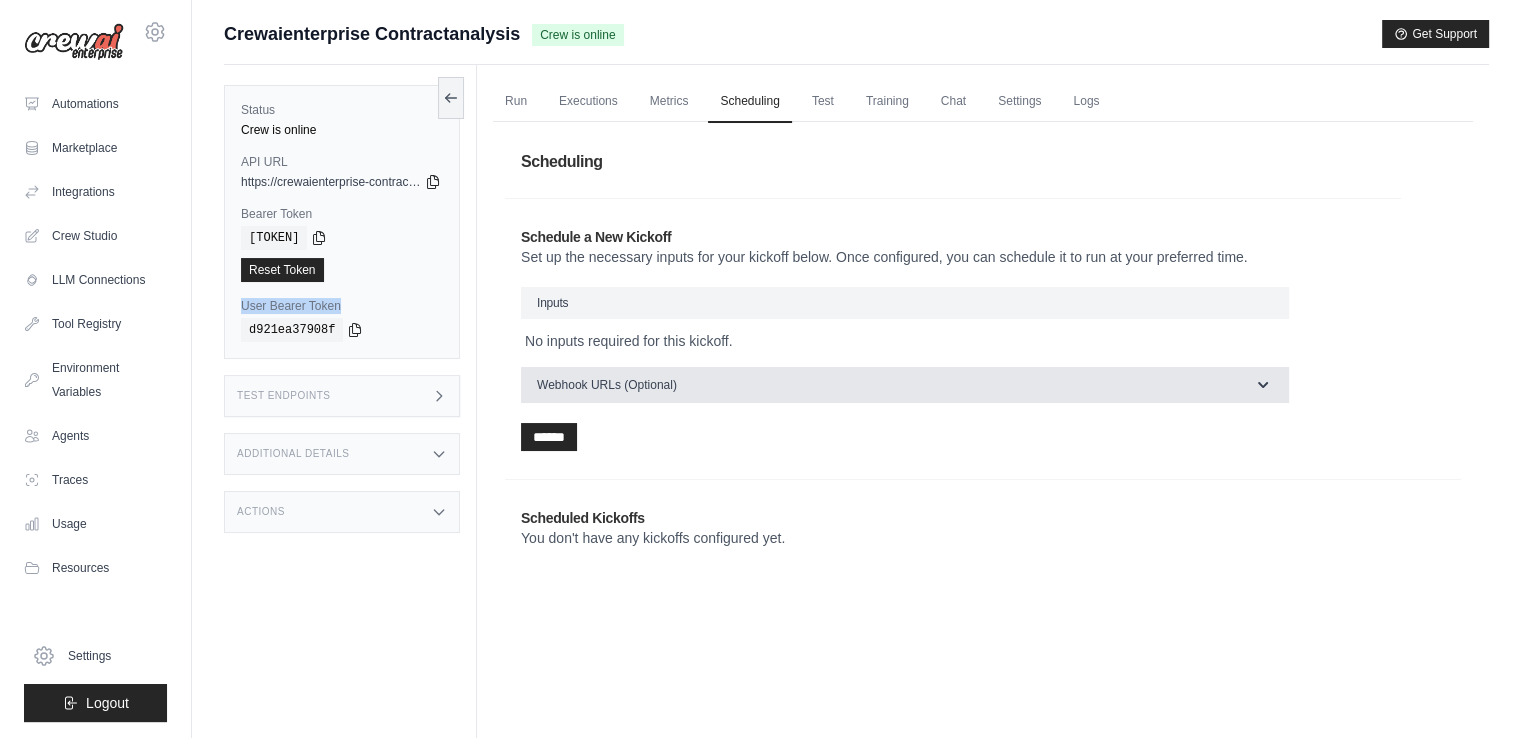 click on "Webhook URLs (Optional)" at bounding box center [905, 385] 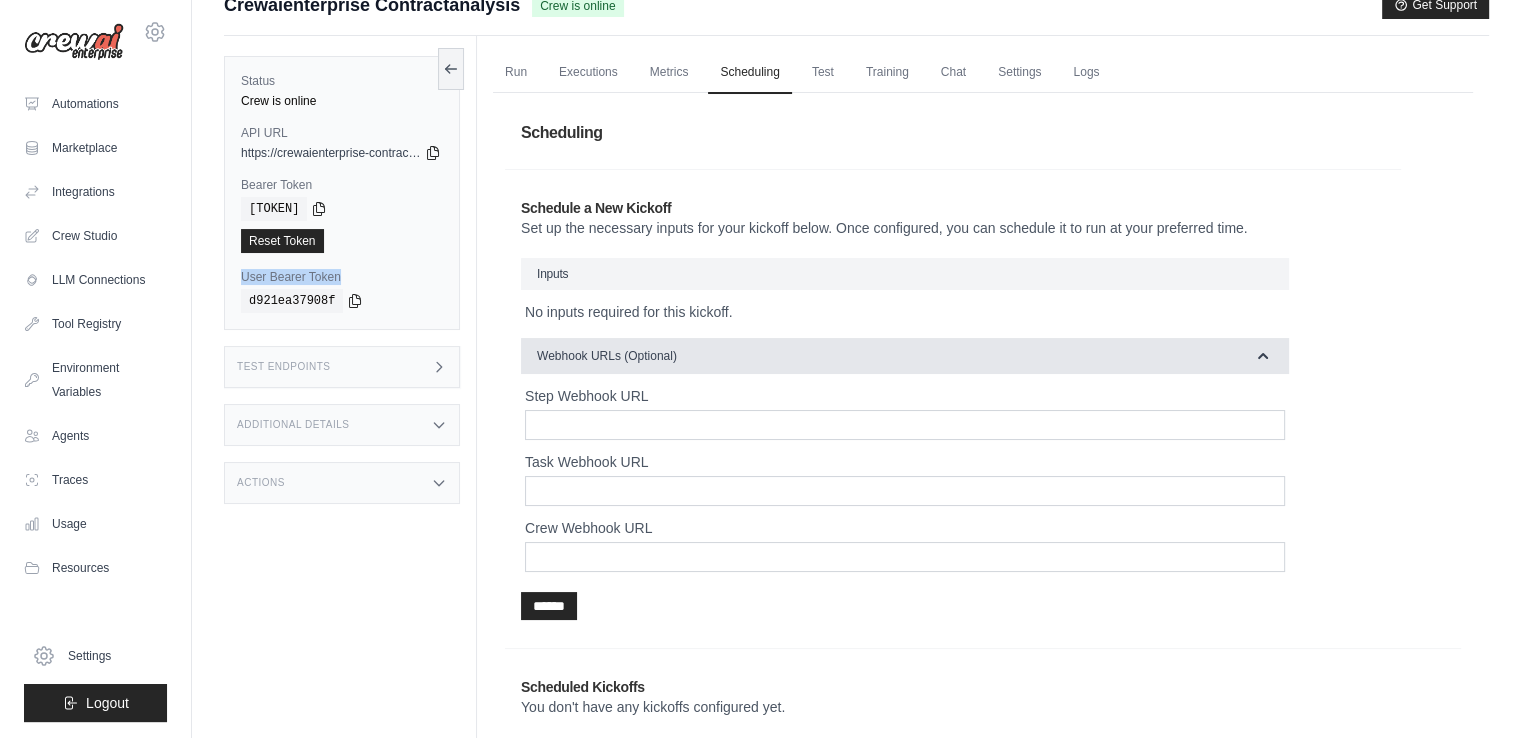 scroll, scrollTop: 0, scrollLeft: 0, axis: both 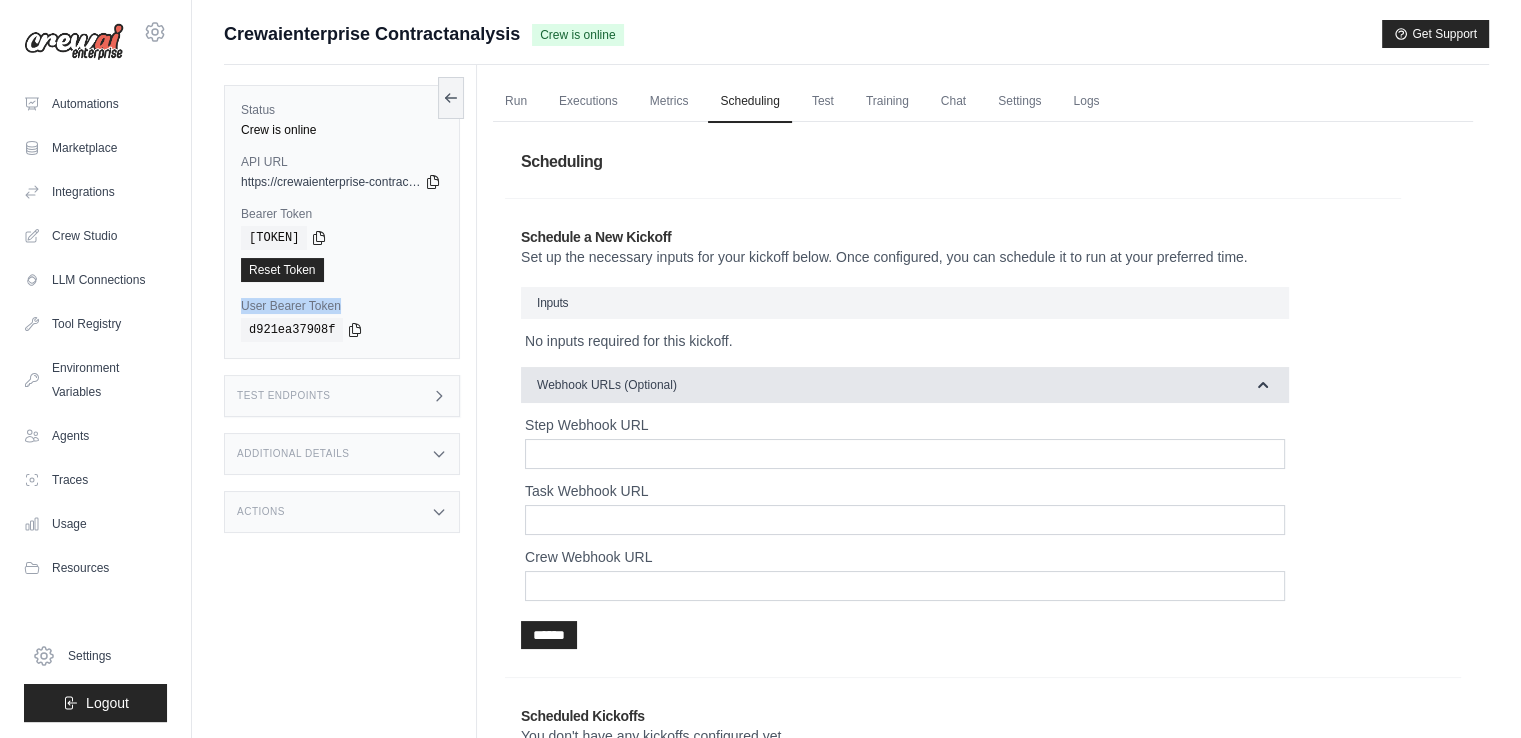 click 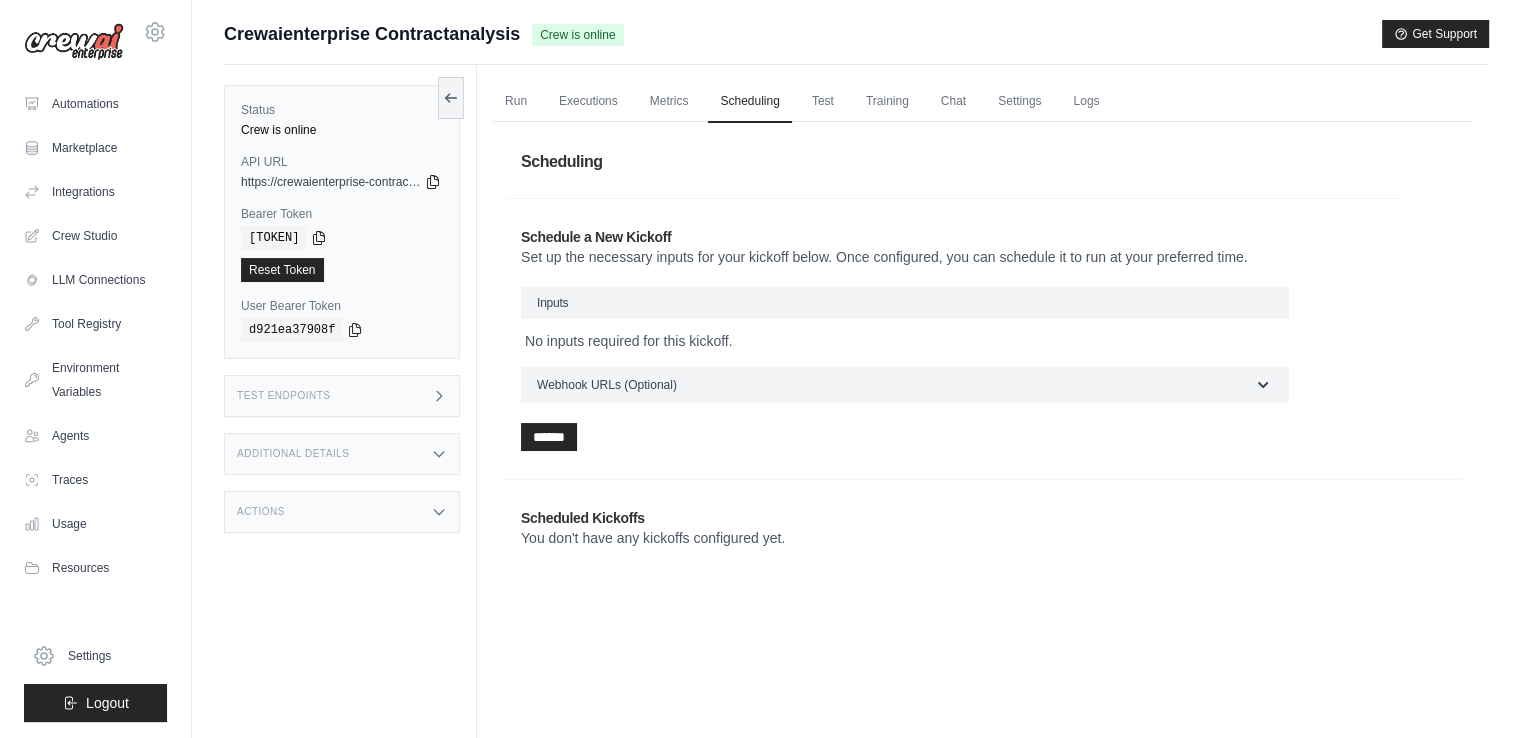 click on "Run
Executions
Metrics
Scheduling
Test
Training
Chat
Settings
Logs" at bounding box center [983, 101] 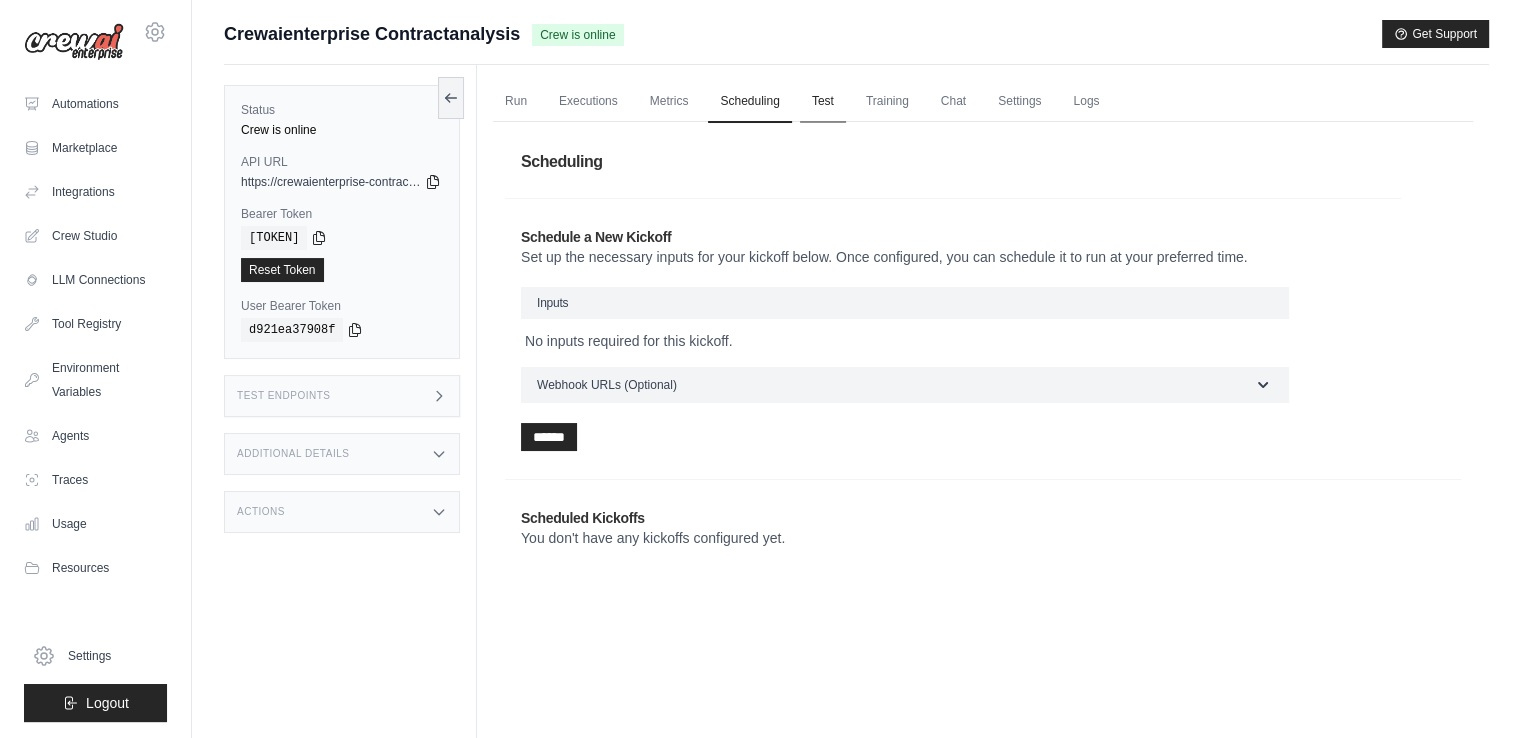 click on "Test" at bounding box center [823, 102] 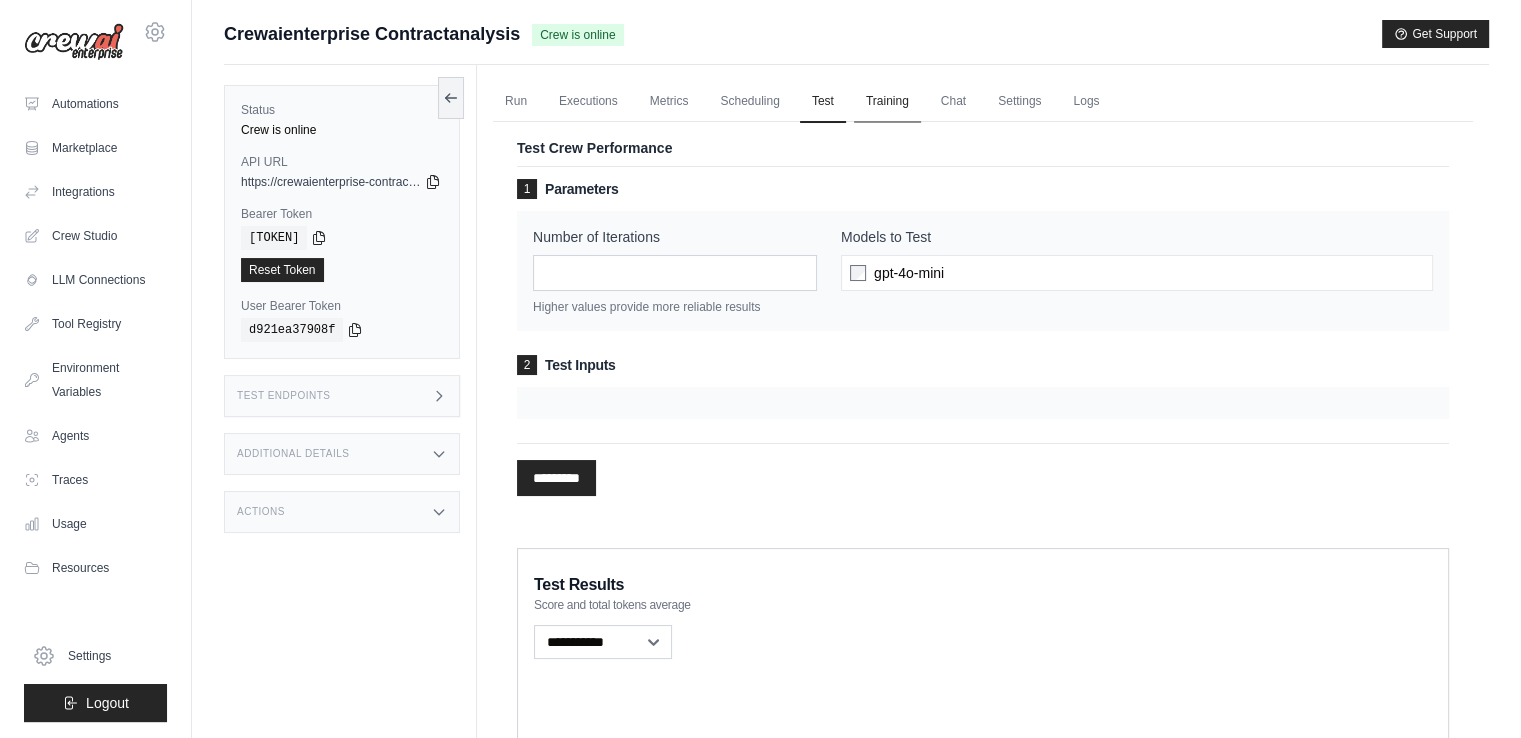 click on "Training" at bounding box center (887, 102) 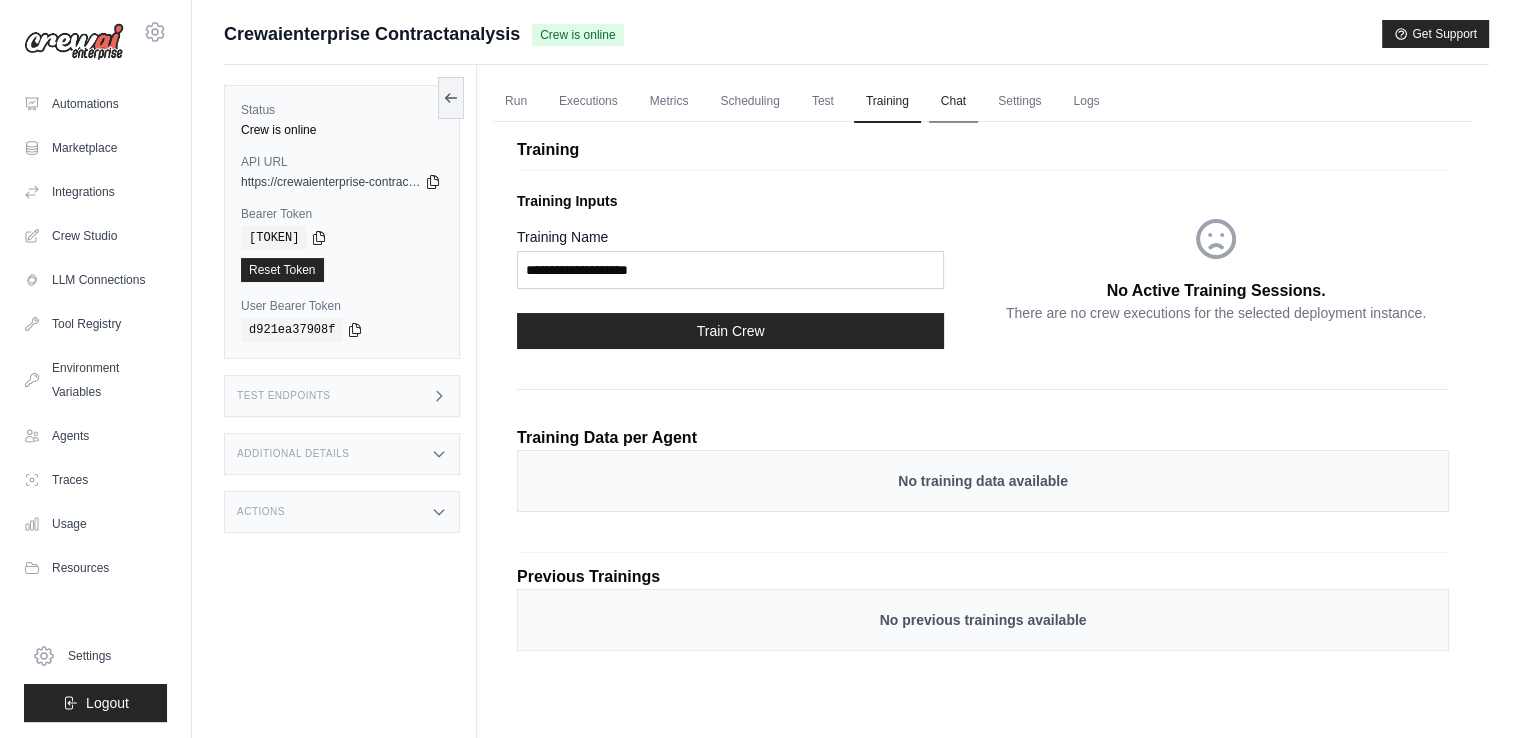 click on "Chat" at bounding box center (953, 102) 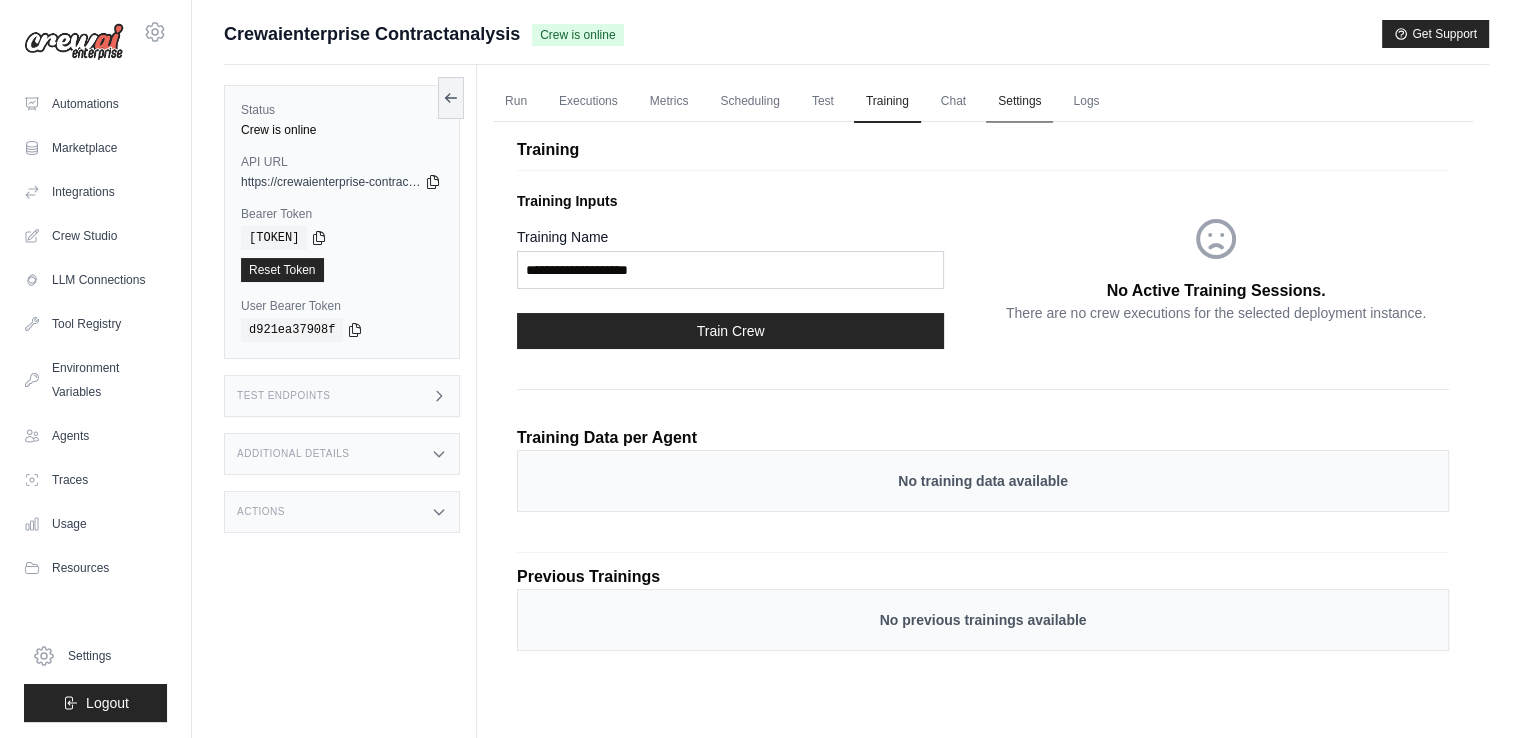 click on "Settings" at bounding box center [1019, 102] 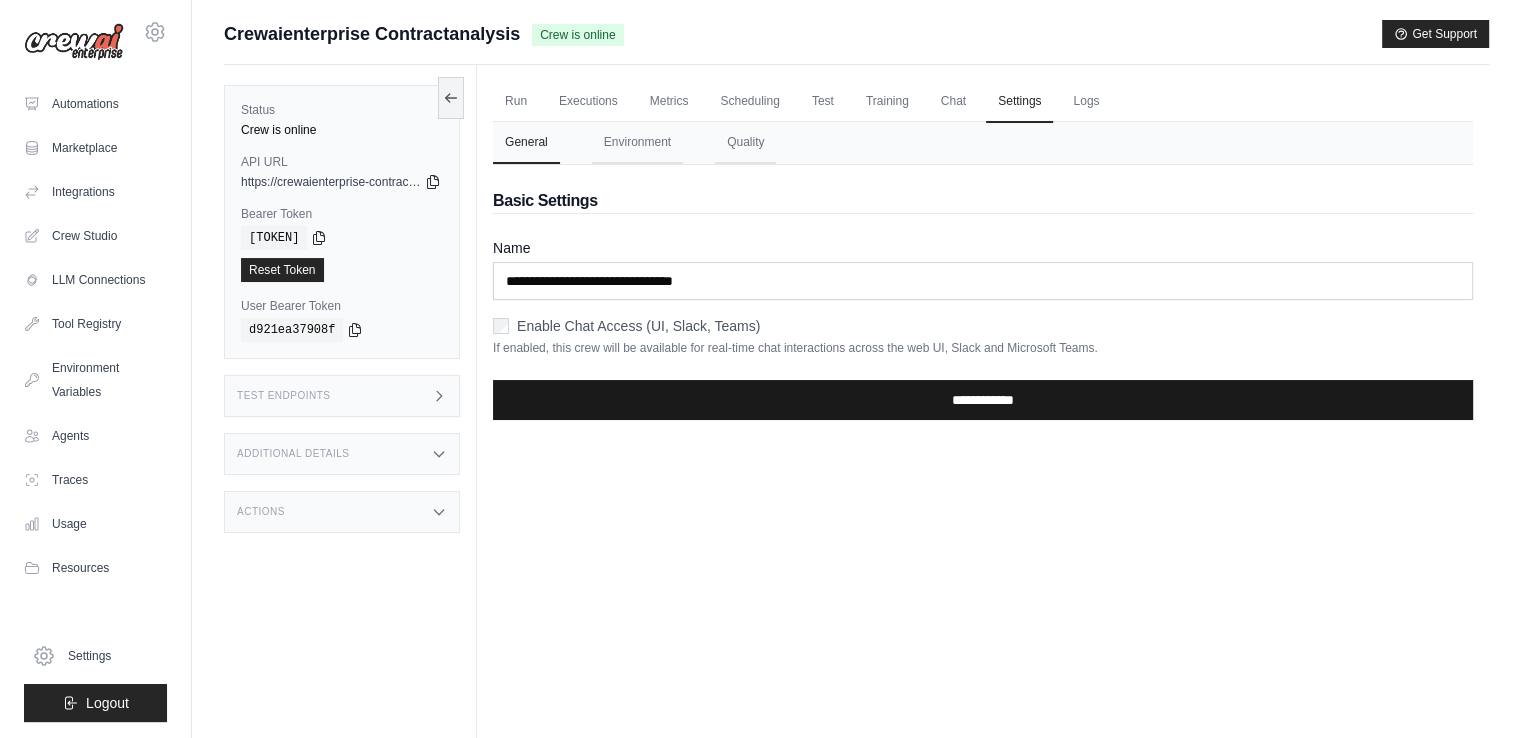 click on "**********" at bounding box center (983, 400) 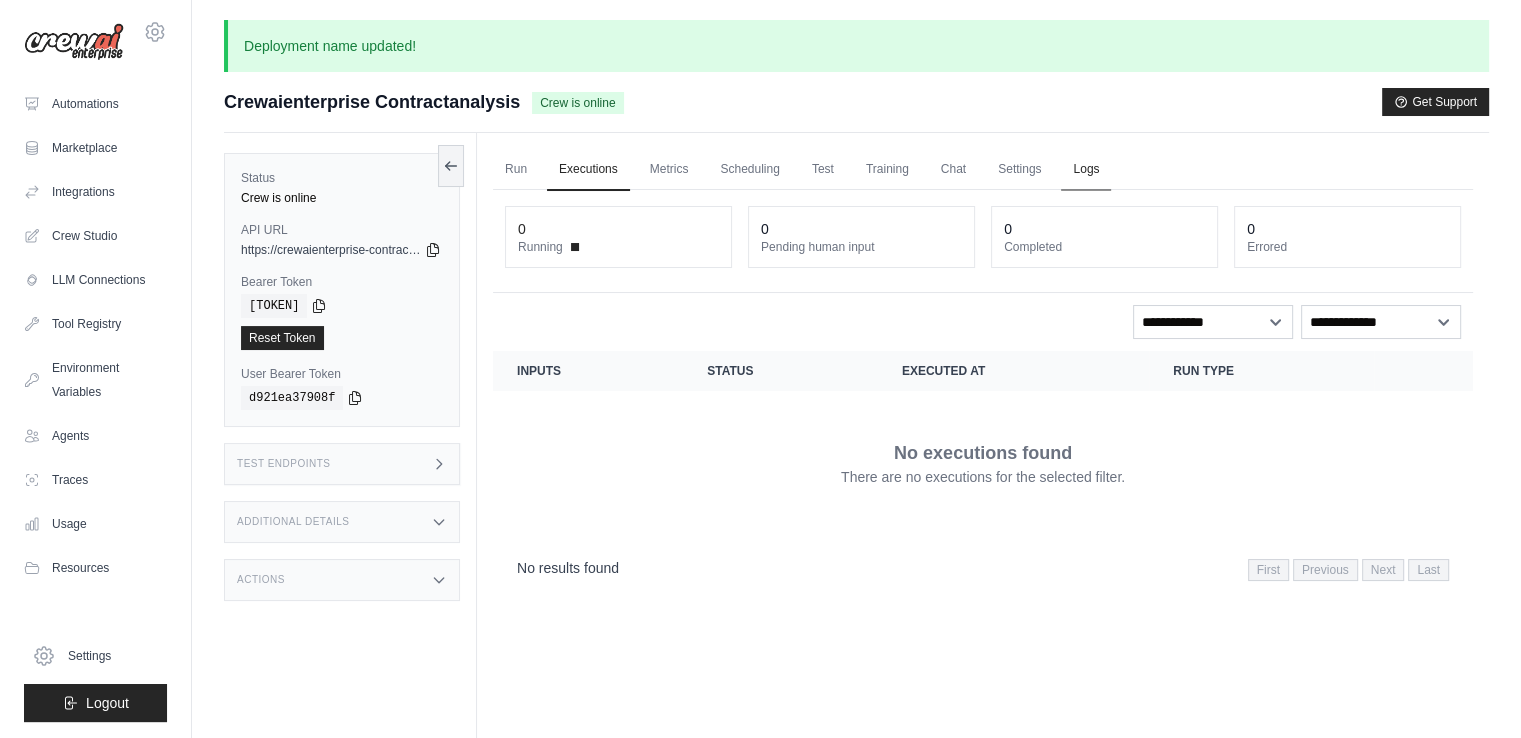 click on "Logs" at bounding box center [1086, 170] 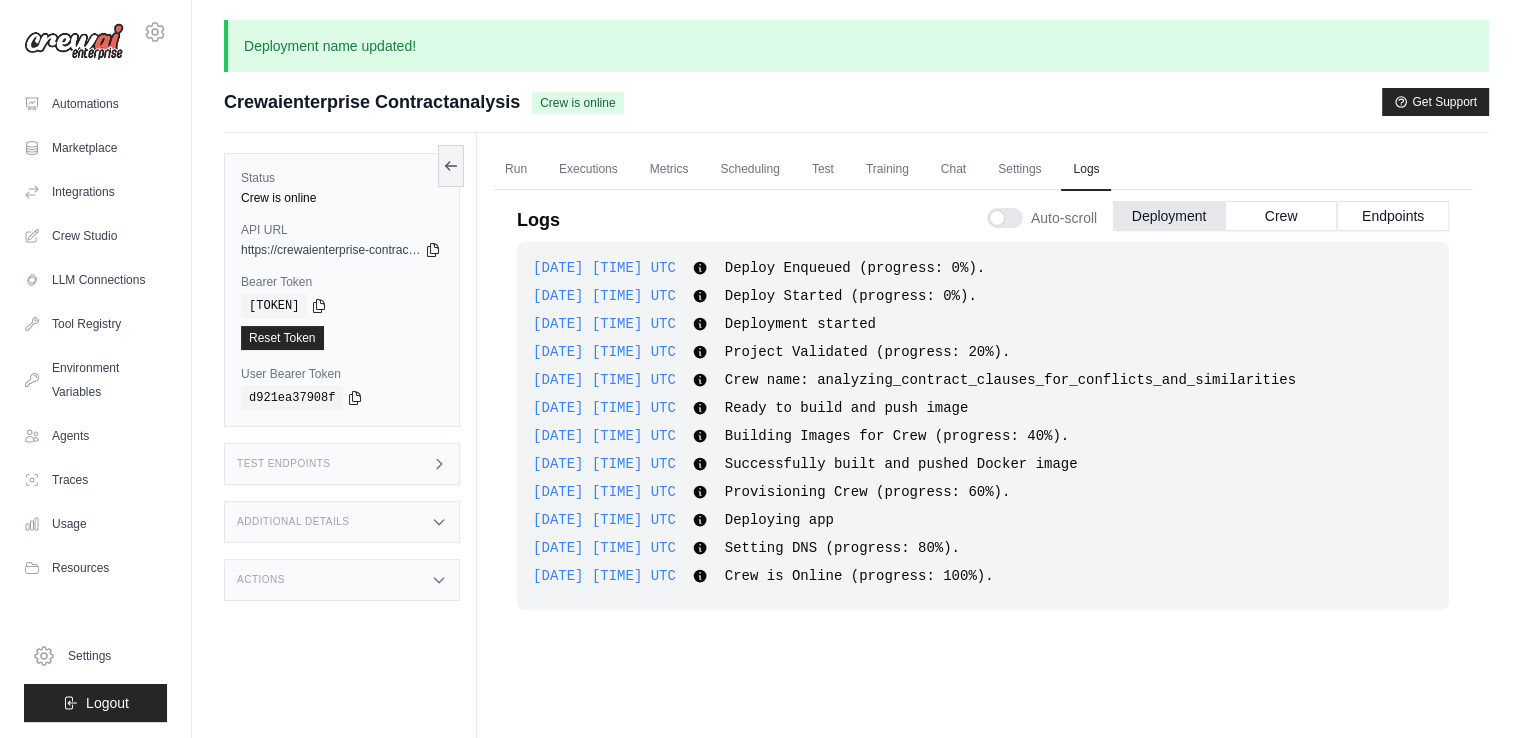drag, startPoint x: 1034, startPoint y: 588, endPoint x: 498, endPoint y: 240, distance: 639.0618 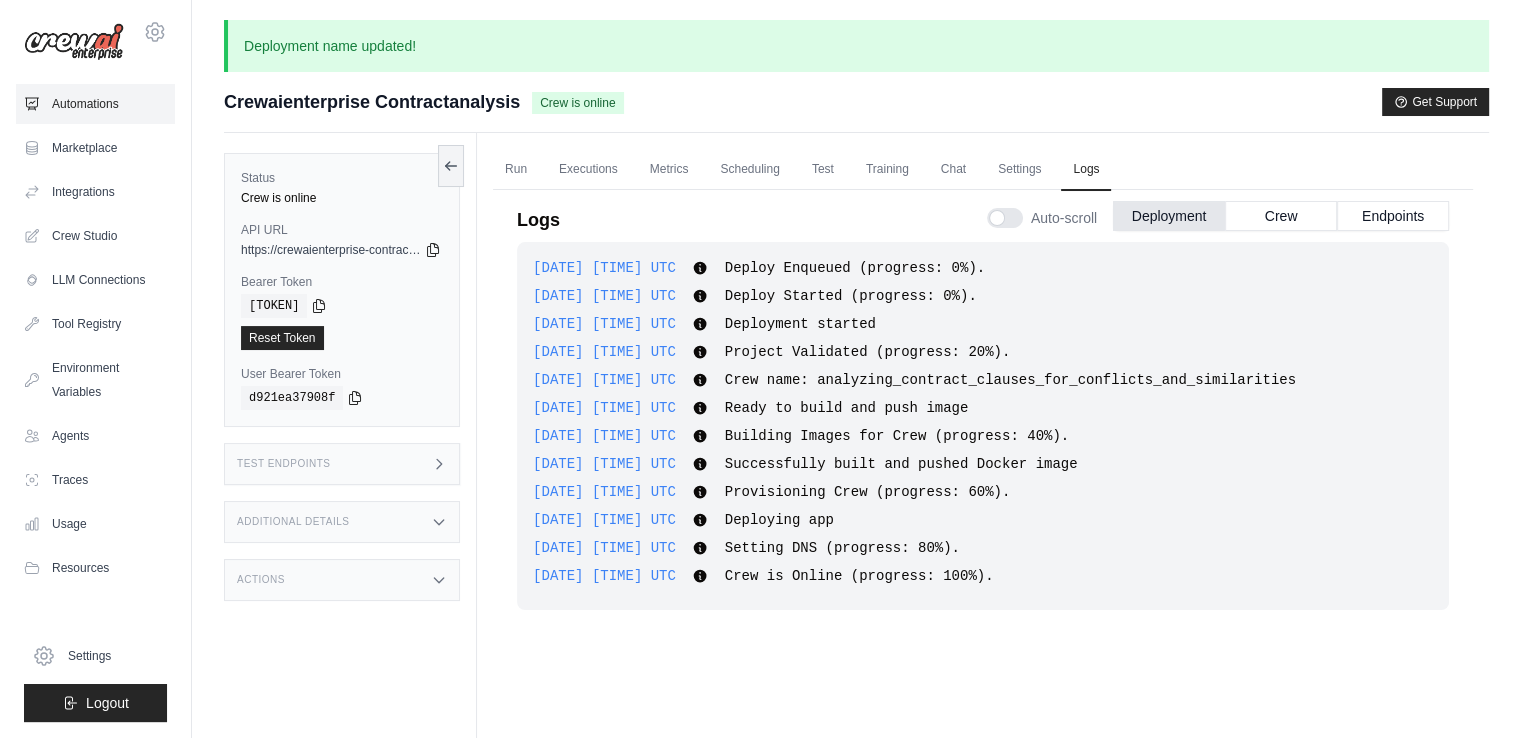 click on "Automations" at bounding box center (95, 104) 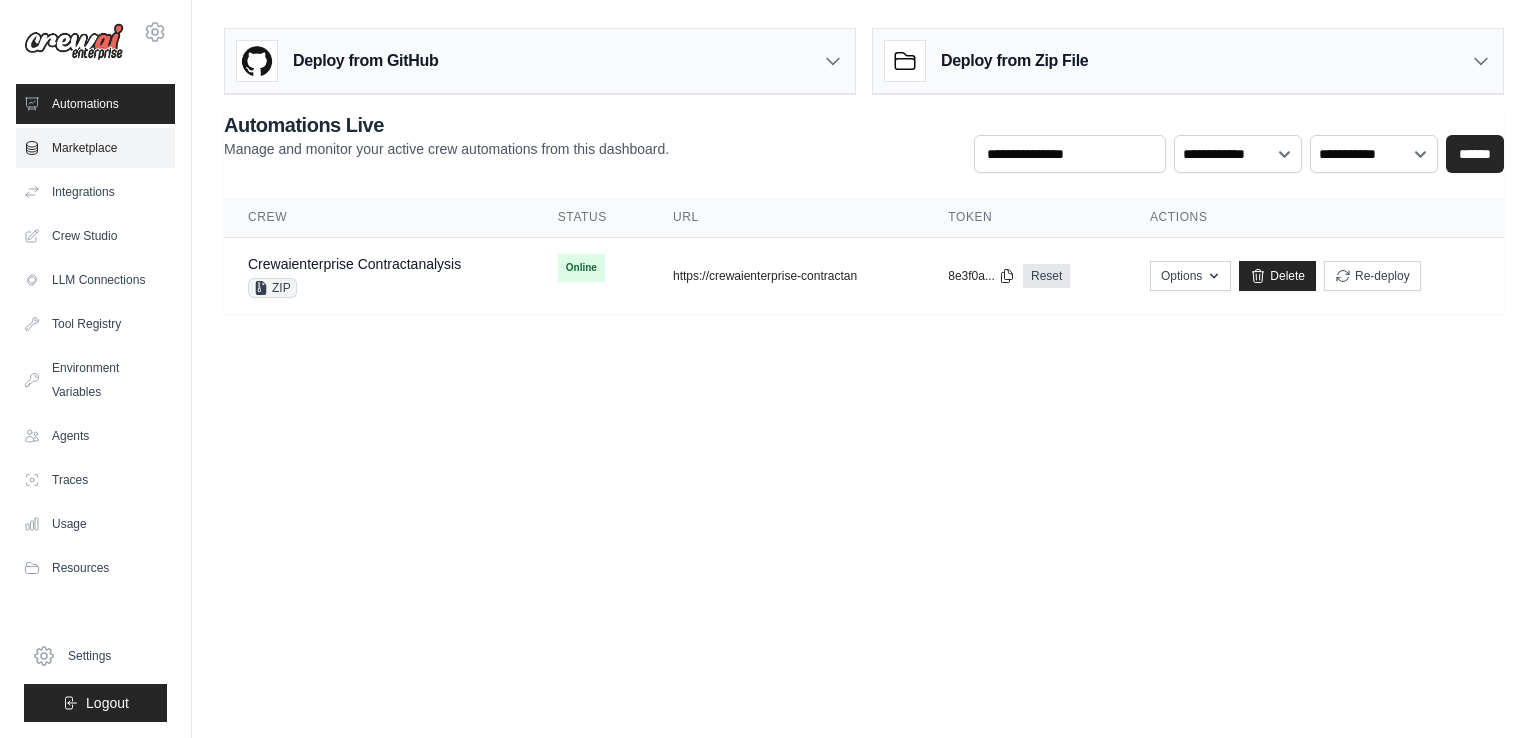 click on "Marketplace" at bounding box center (95, 148) 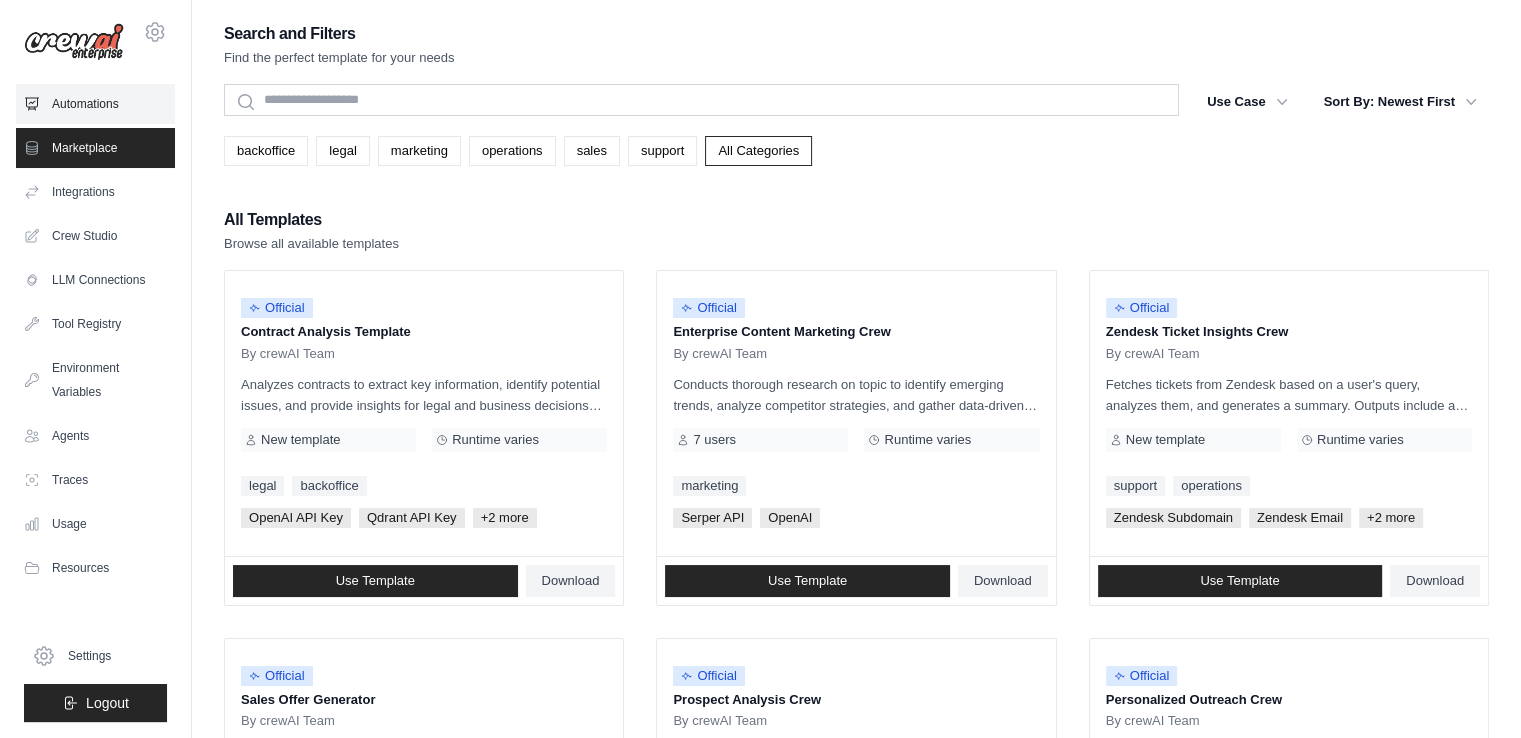 click on "Automations" at bounding box center (95, 104) 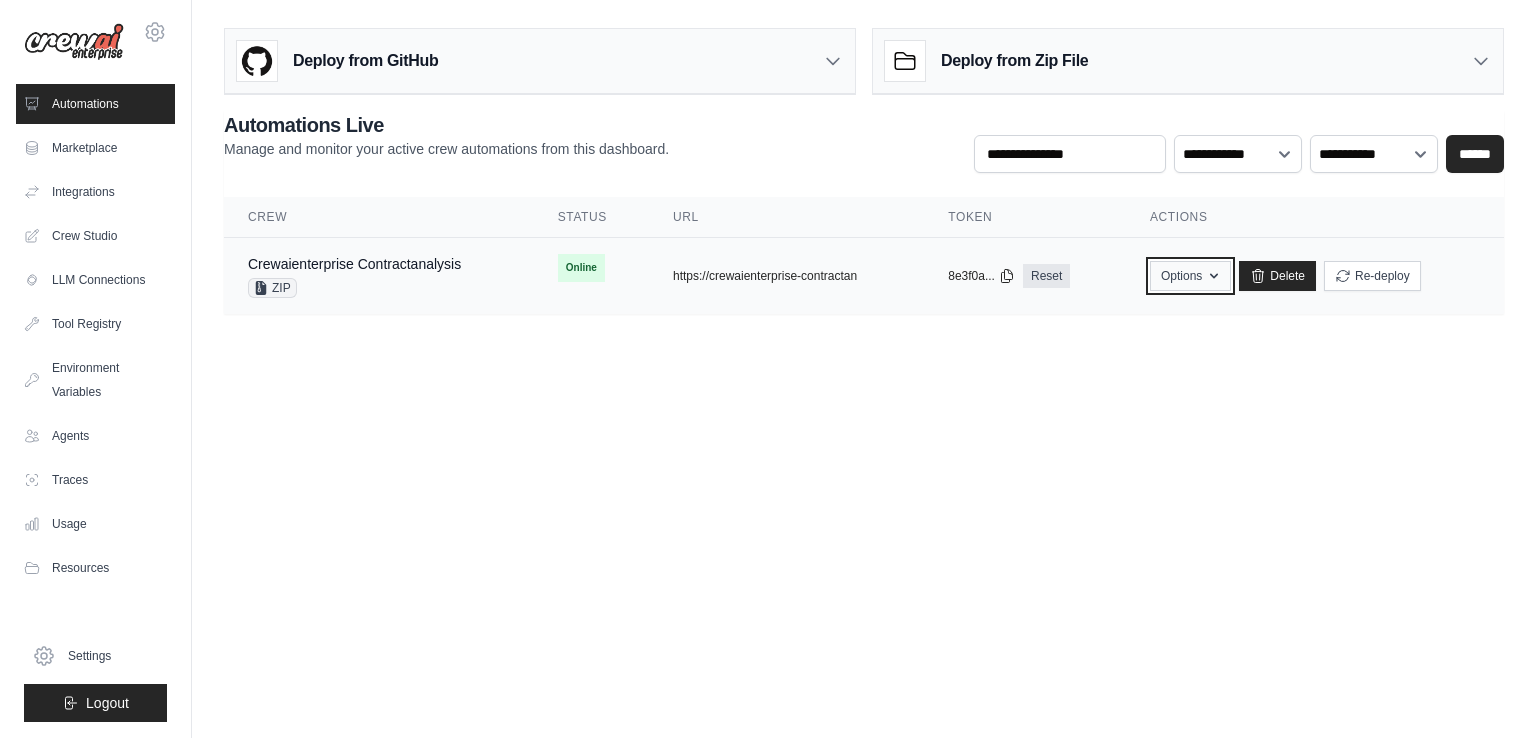 click 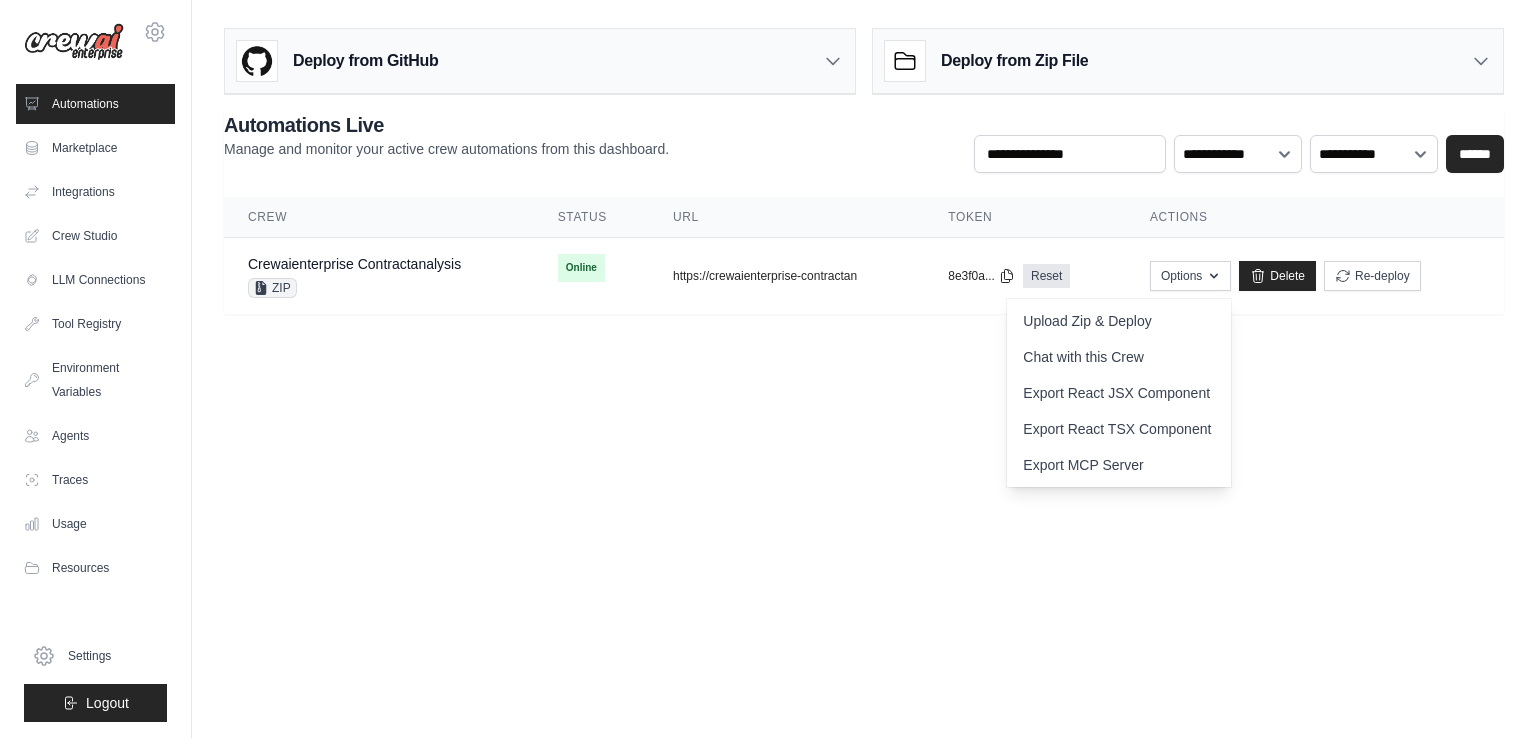 click on "naren.b@sutherlandglobal.com
Settings
Automations
Marketplace
Integrations
Documentation" at bounding box center (768, 369) 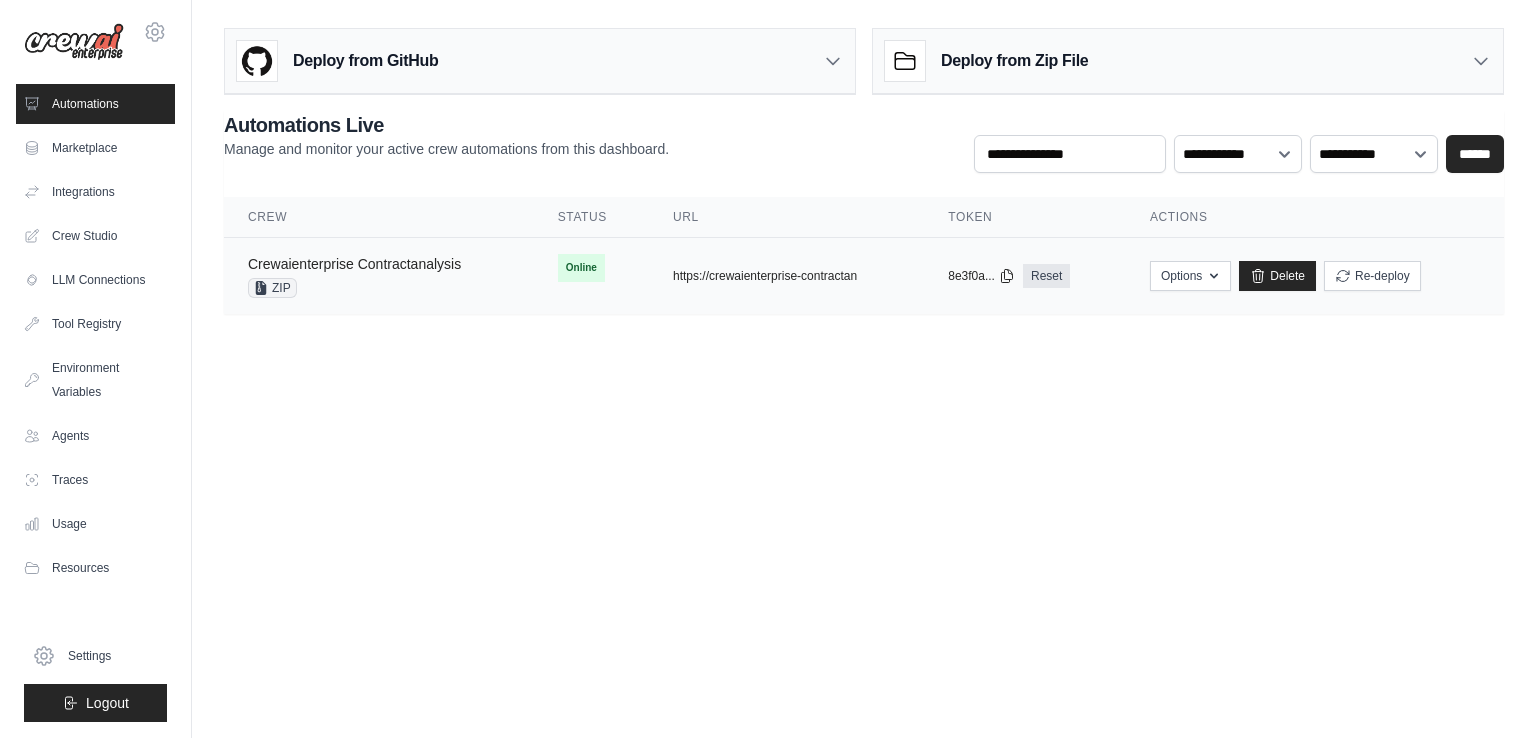 click on "Crewaienterprise Contractanalysis" at bounding box center [354, 264] 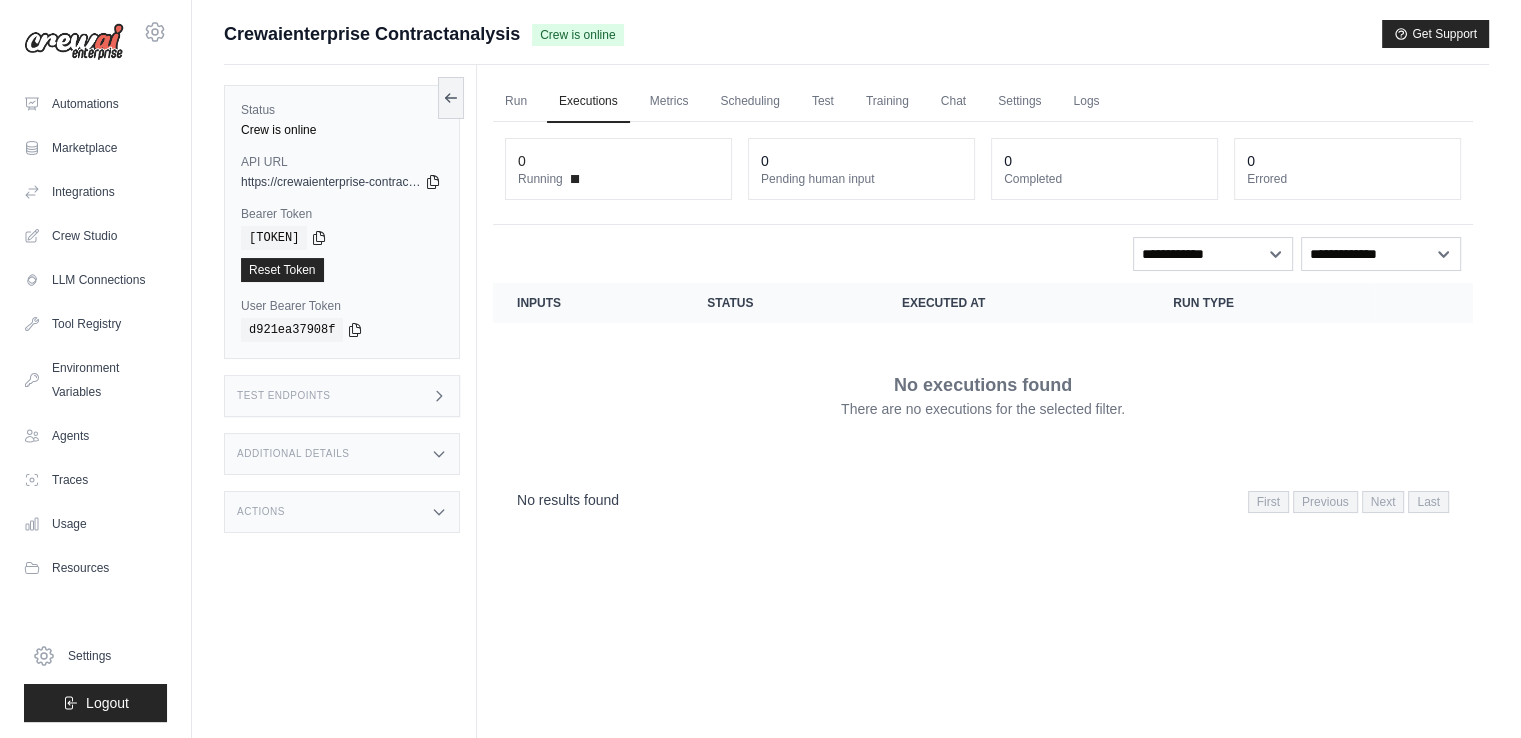 click on "Test Endpoints" at bounding box center (342, 396) 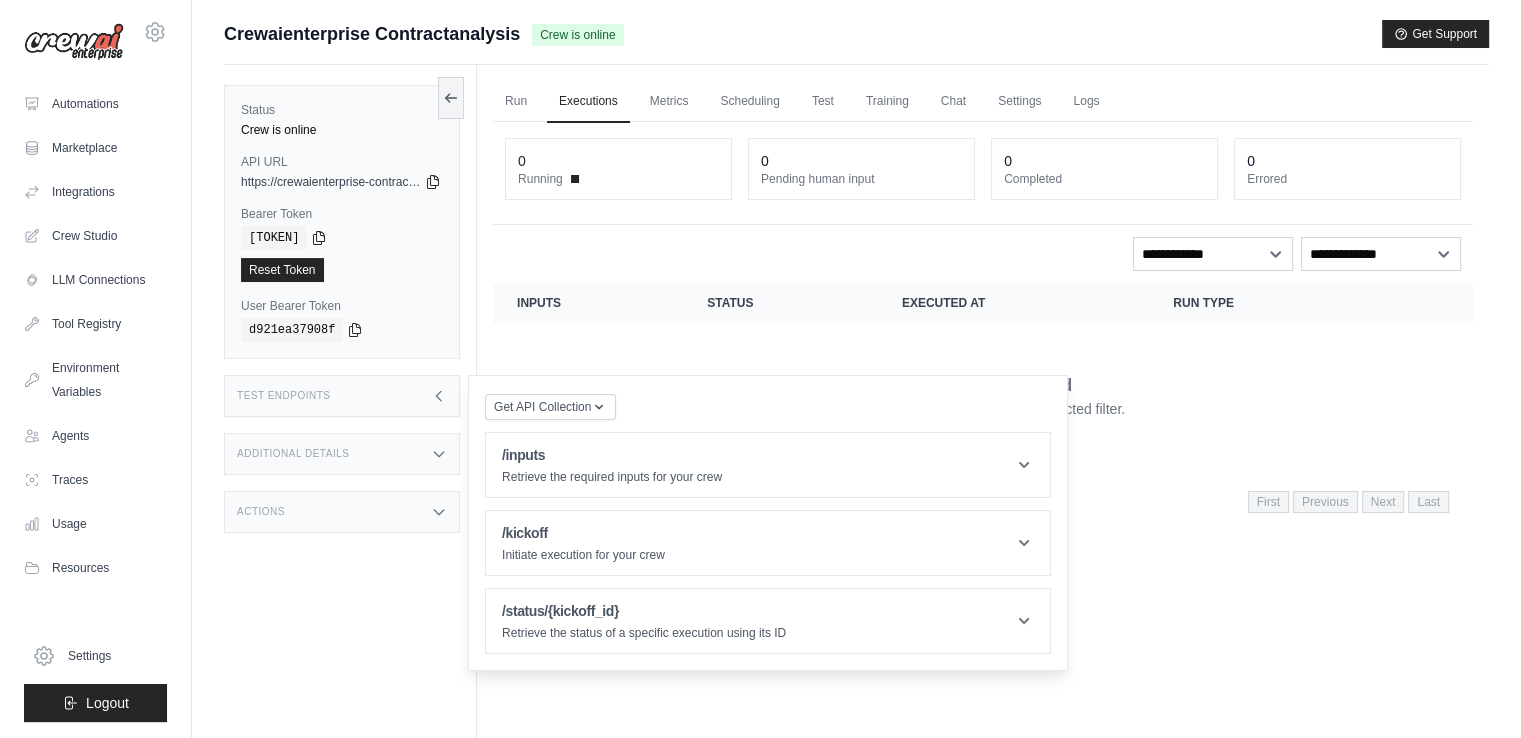 click on "Test Endpoints" at bounding box center (342, 396) 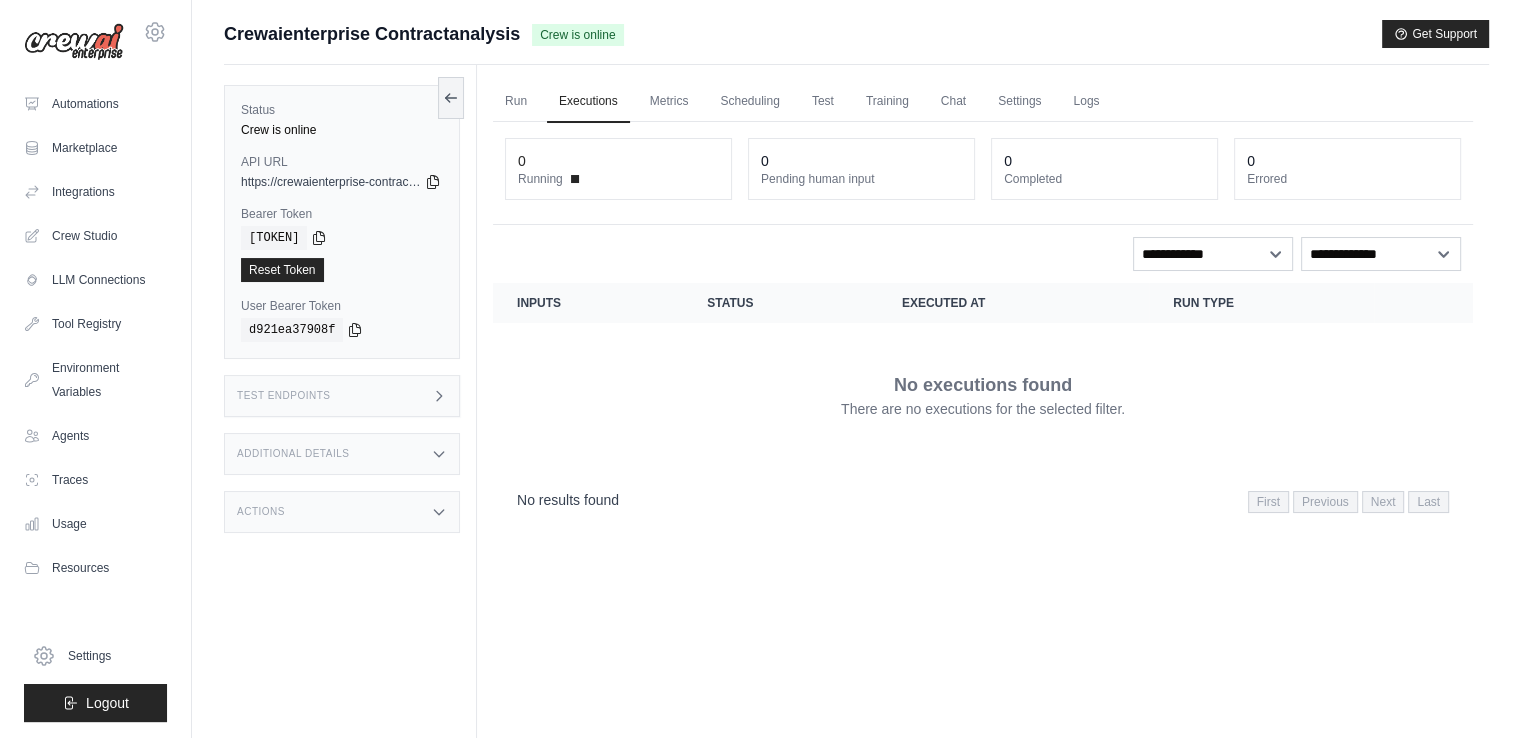 click on "Status
Crew is online
API URL
copied
https://crewaienterprise-contractanalysis-b03da835--562dcc38.crewai.com
Bearer Token
copied
8e3f0a8a32d2
Reset Token
User Bearer Token" at bounding box center (350, 434) 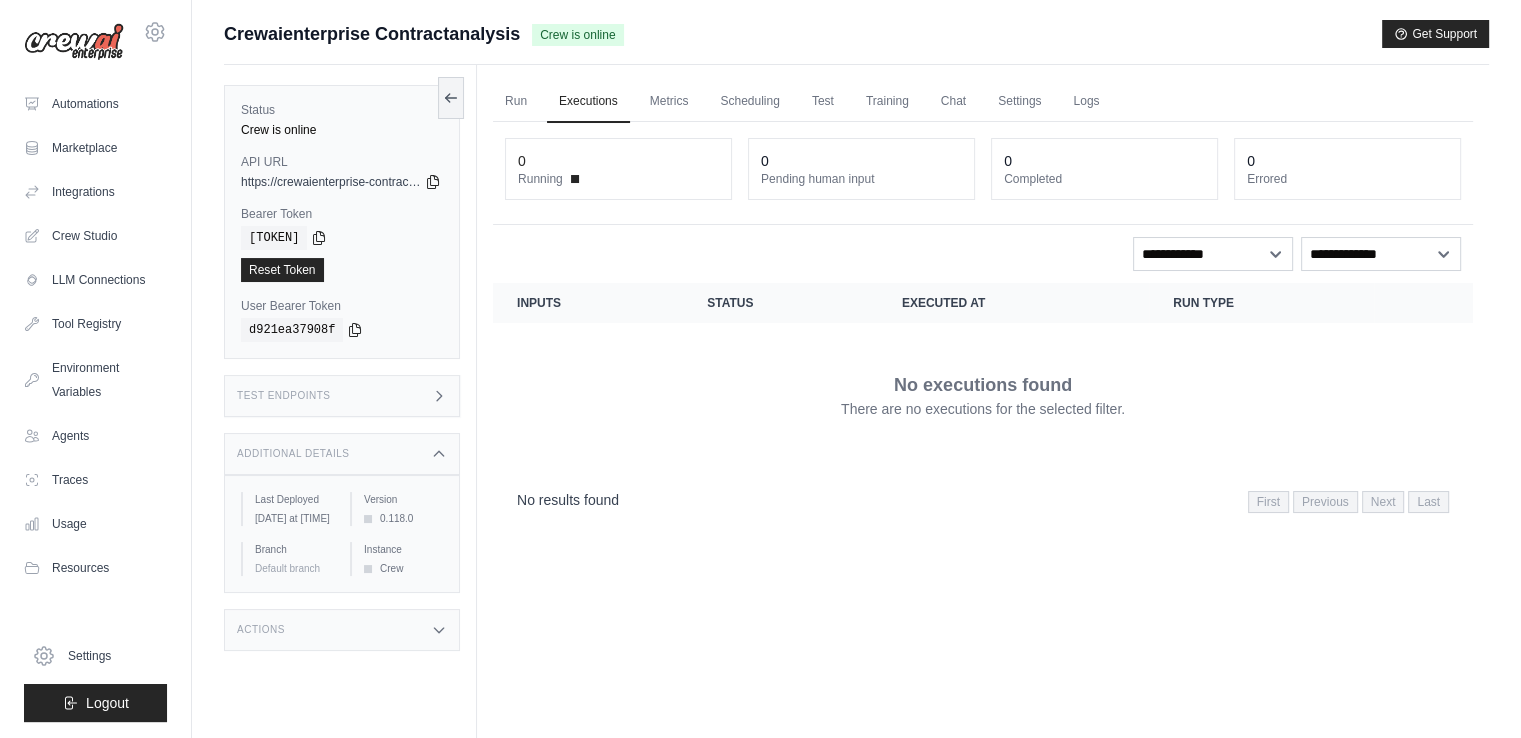 click on "Status
Crew is online
API URL
copied
https://crewaienterprise-contractanalysis-b03da835--562dcc38.crewai.com
Bearer Token
copied
8e3f0a8a32d2
Reset Token
User Bearer Token" at bounding box center (350, 434) 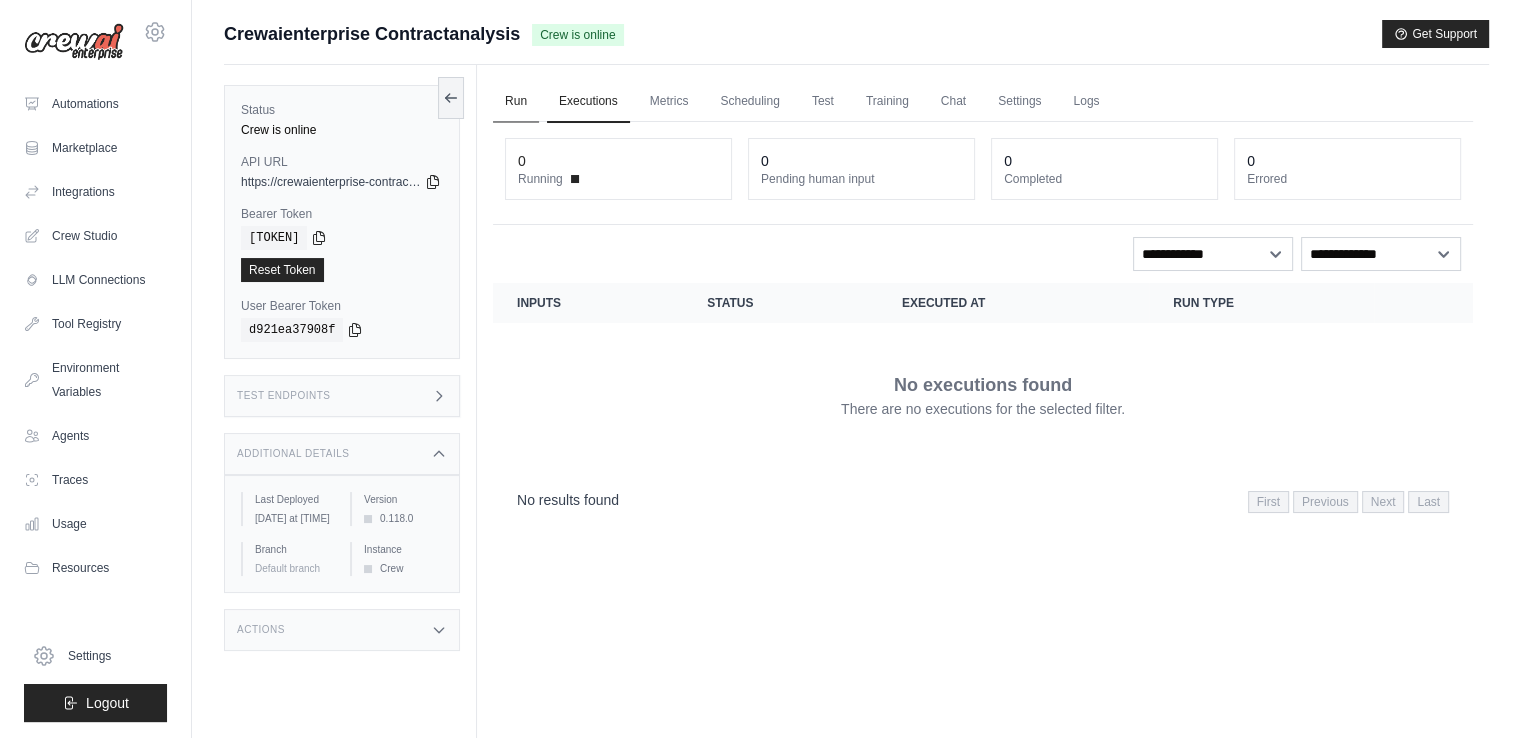 click on "Run" at bounding box center [516, 102] 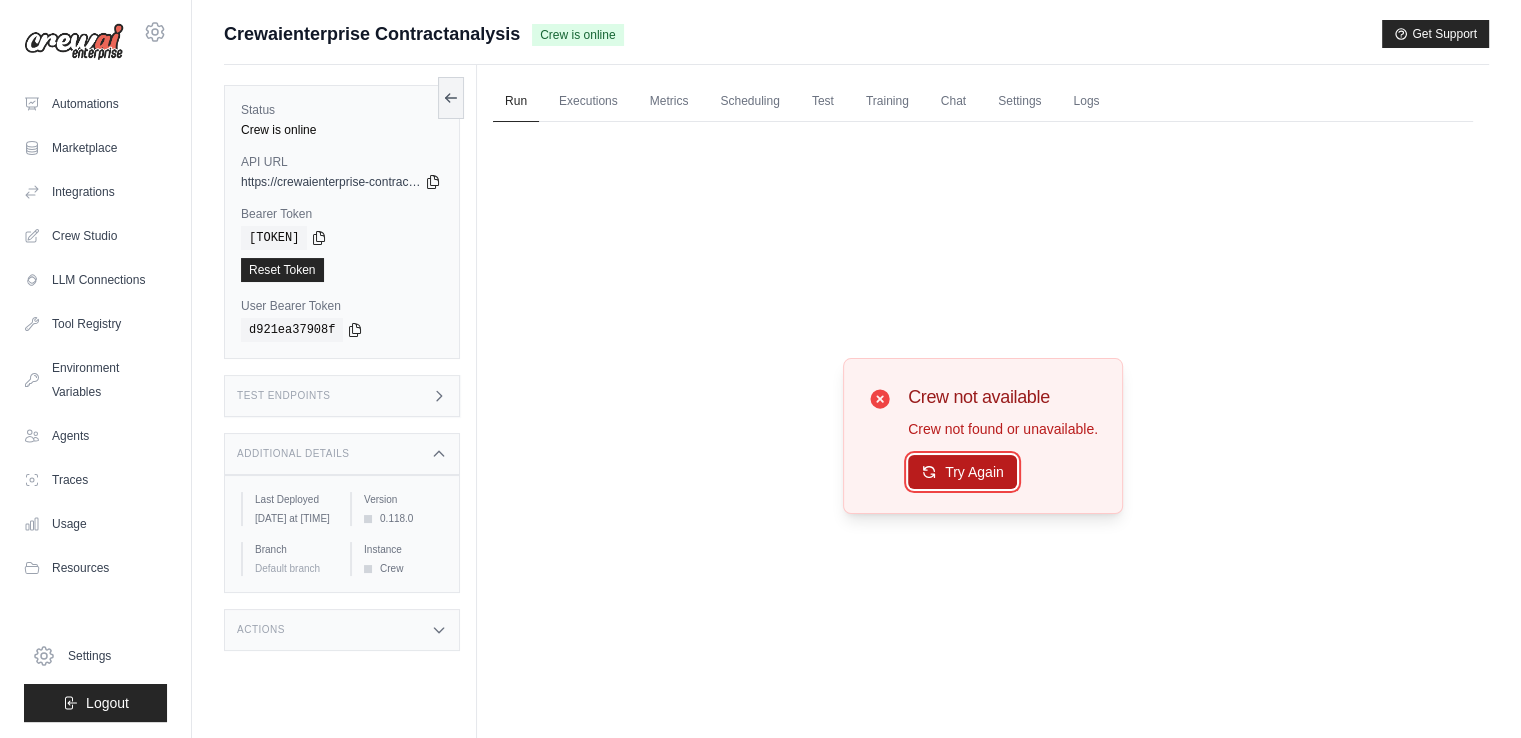 click on "Try Again" at bounding box center (962, 472) 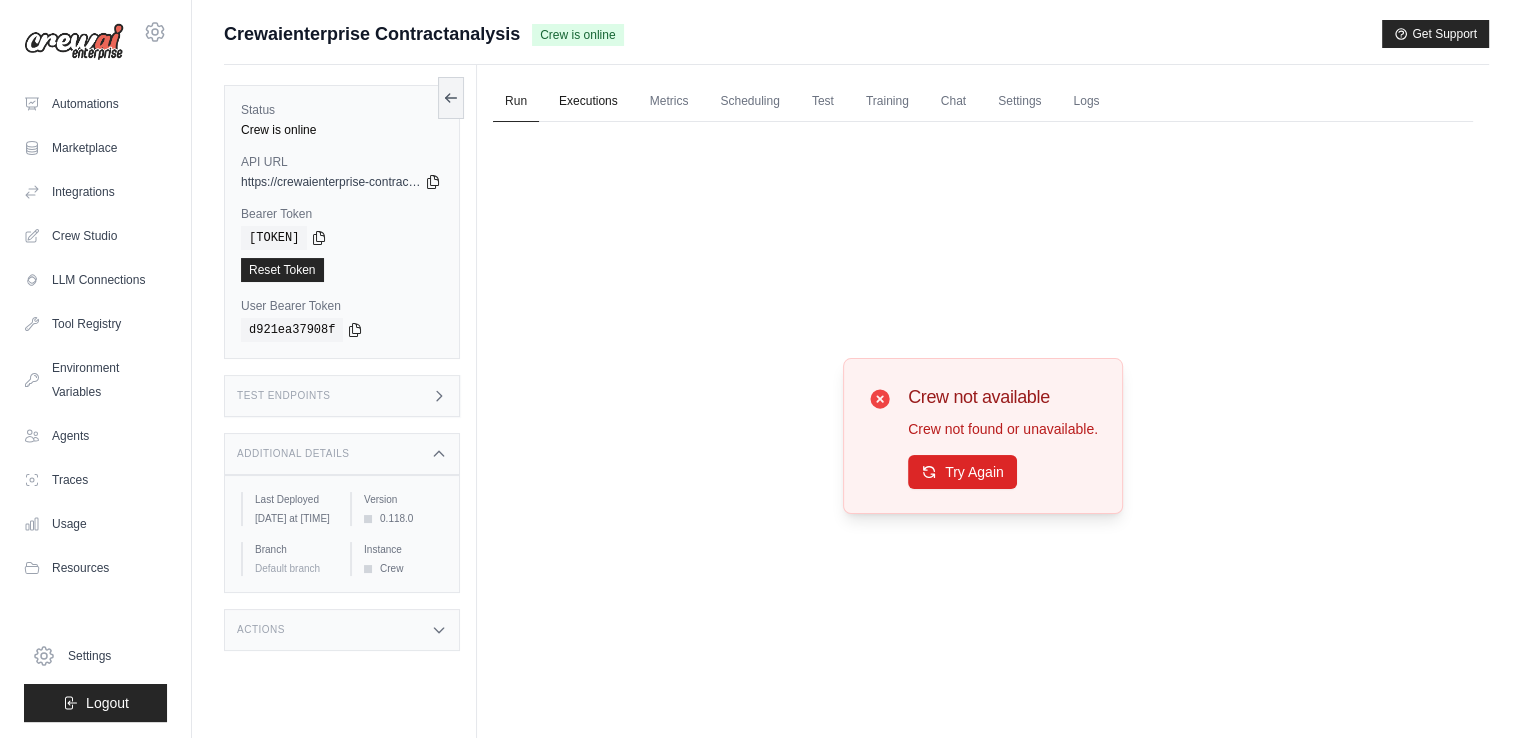 click on "Executions" at bounding box center [588, 102] 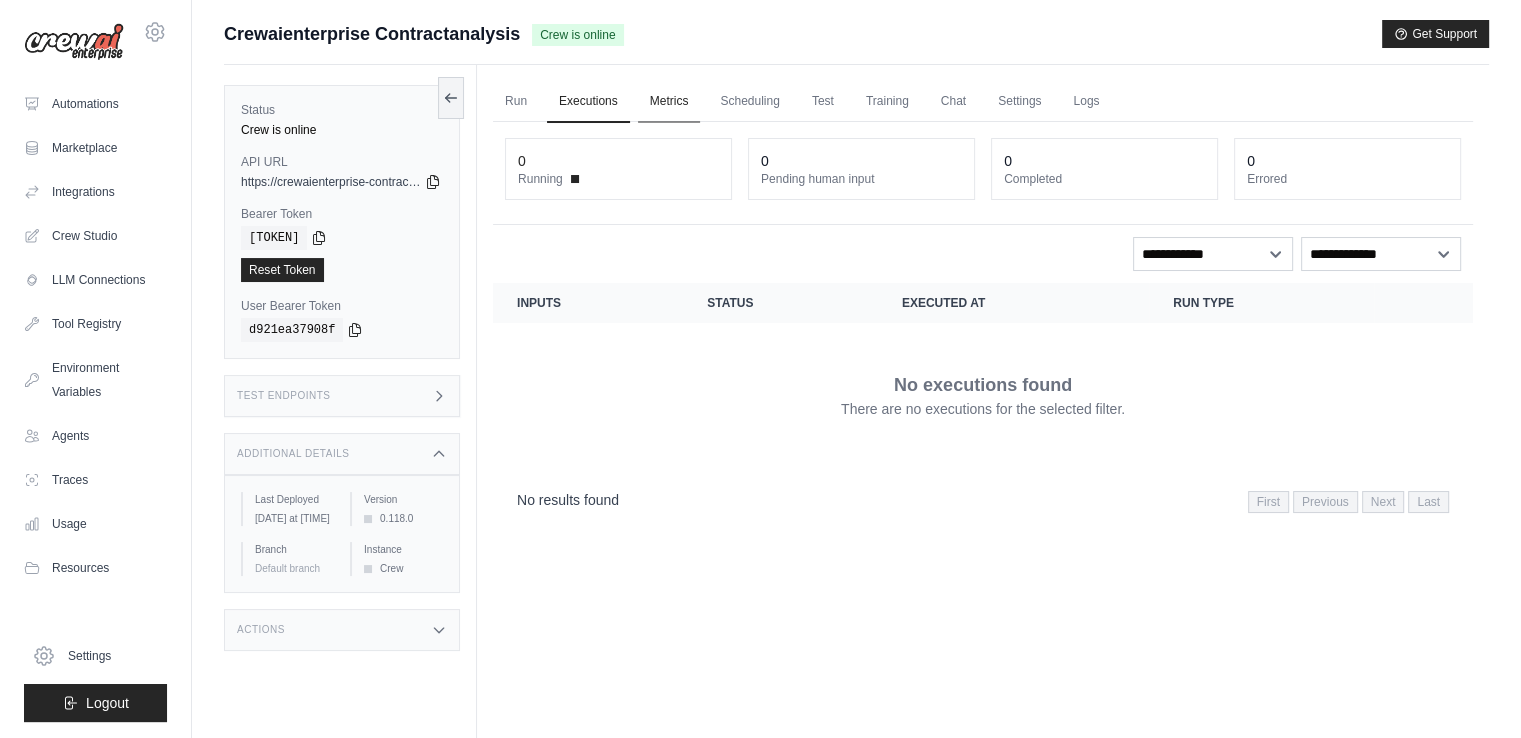 click on "Metrics" at bounding box center (669, 102) 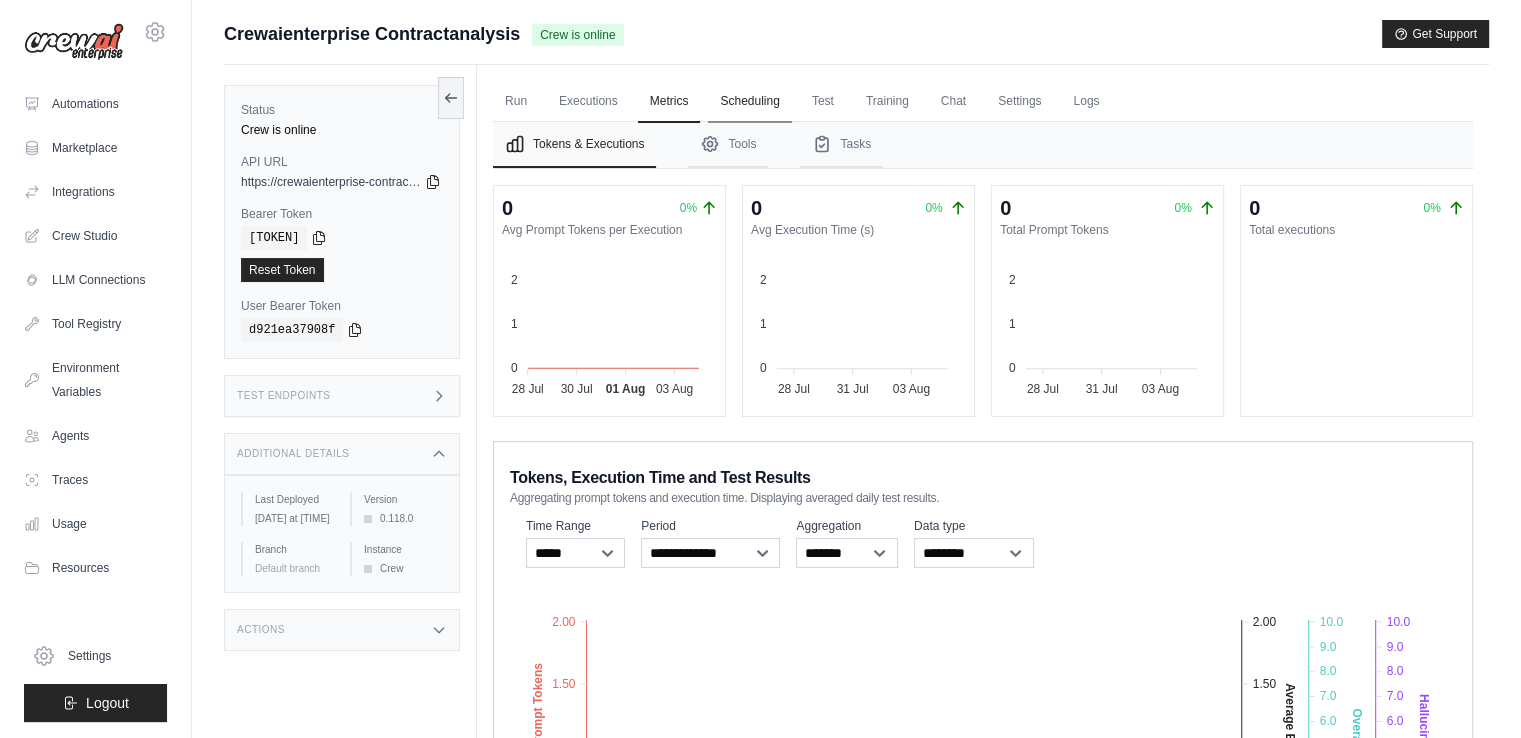 click on "Scheduling" at bounding box center (749, 102) 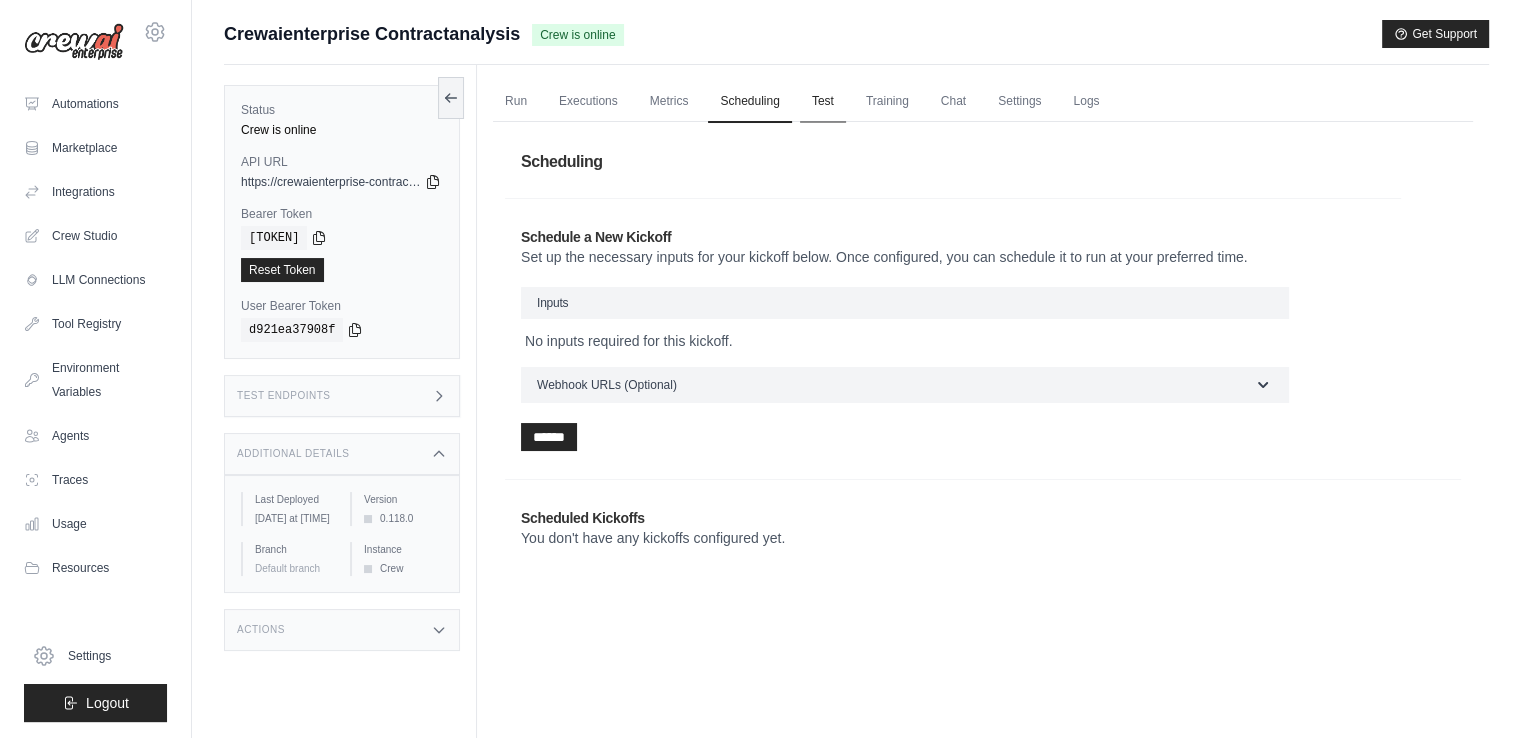 click on "Test" at bounding box center (823, 102) 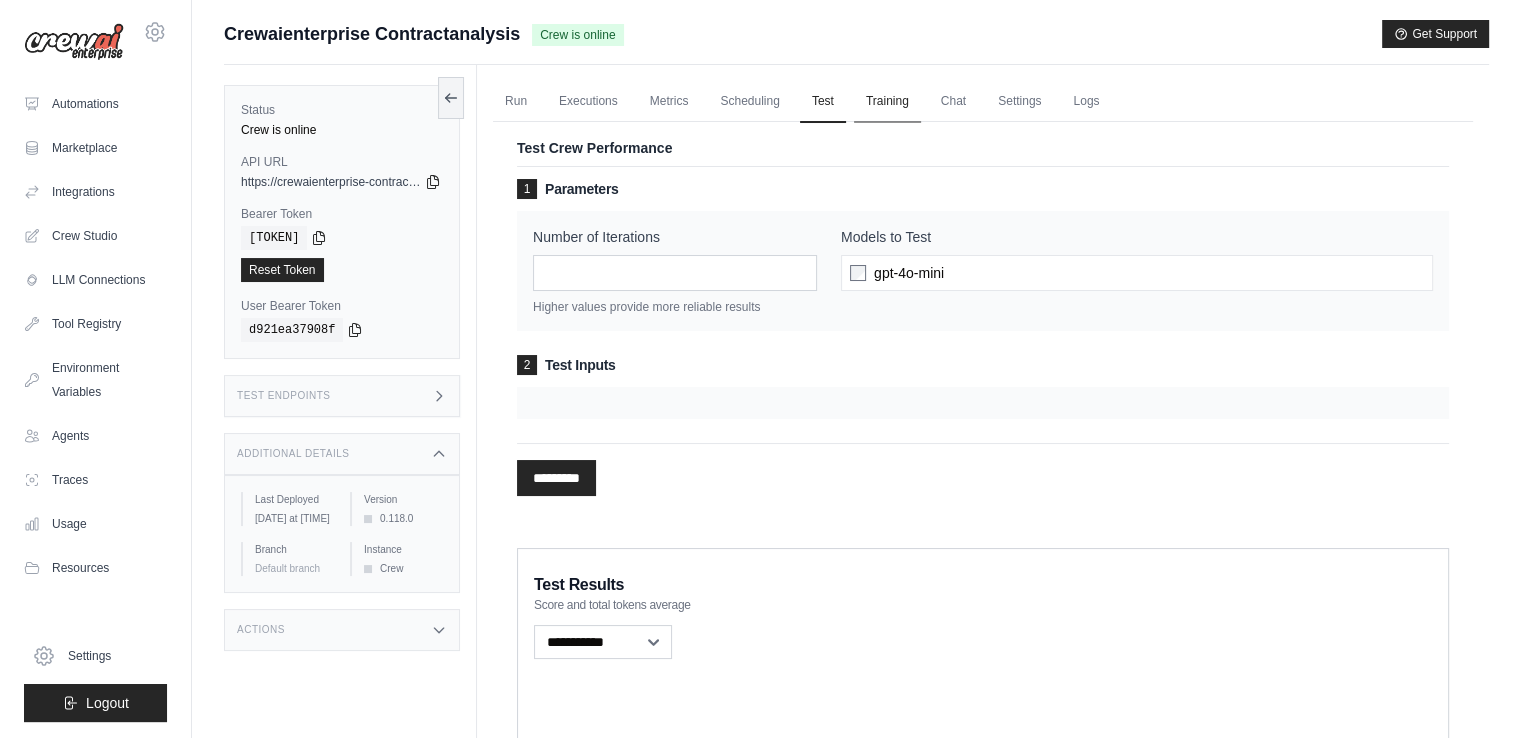 click on "Training" at bounding box center (887, 102) 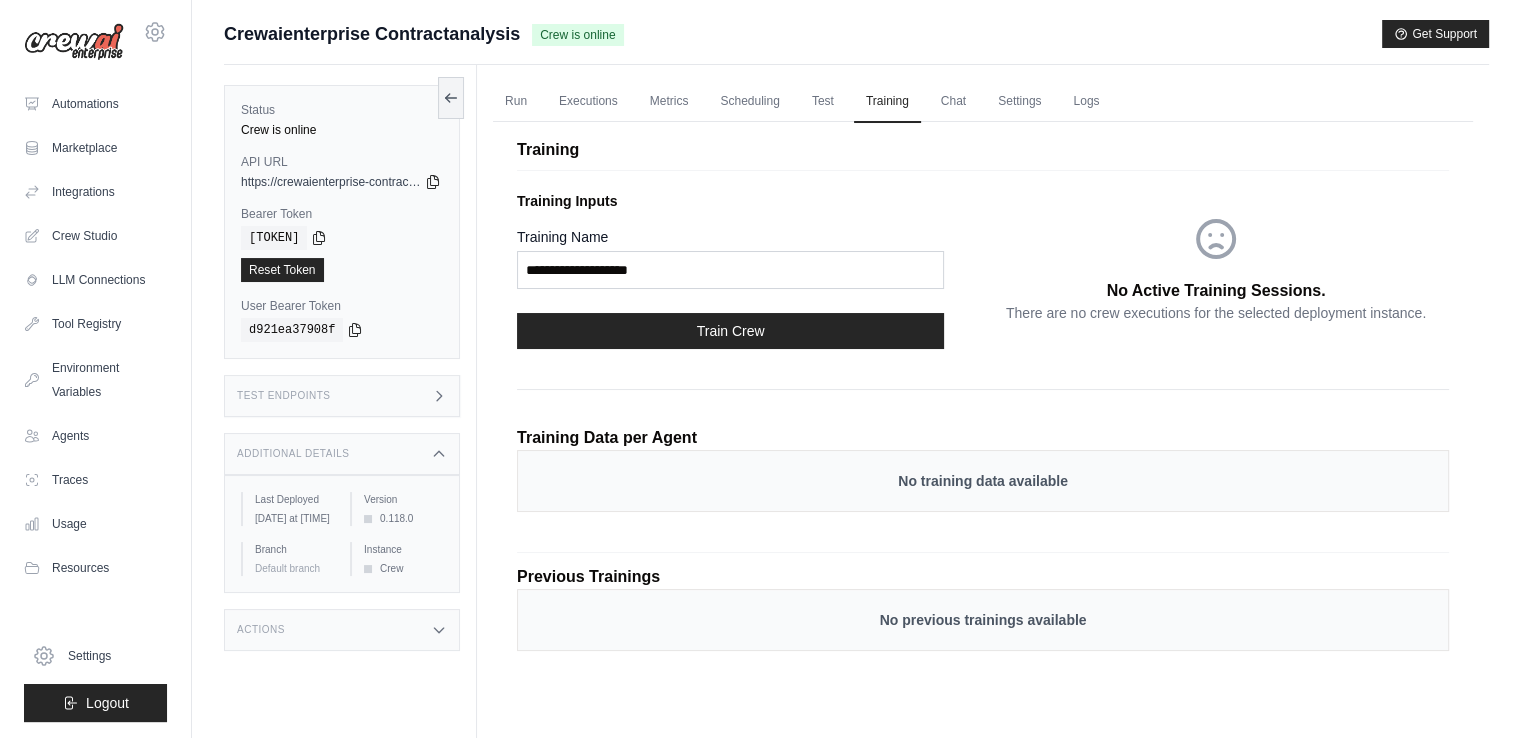 click on "Run
Executions
Metrics
Scheduling
Test
Training
Chat
Settings
Logs" at bounding box center [983, 101] 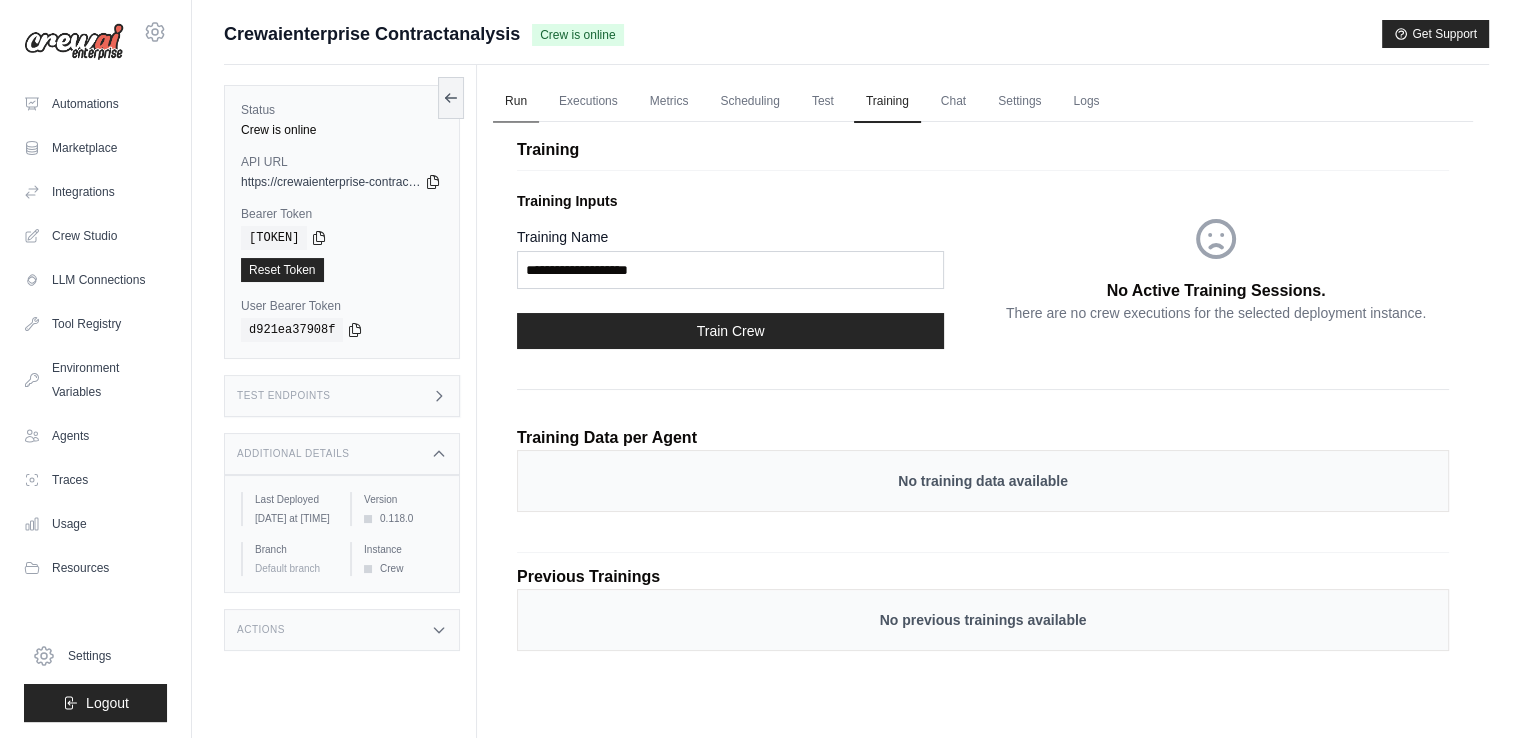 click on "Run" at bounding box center [516, 102] 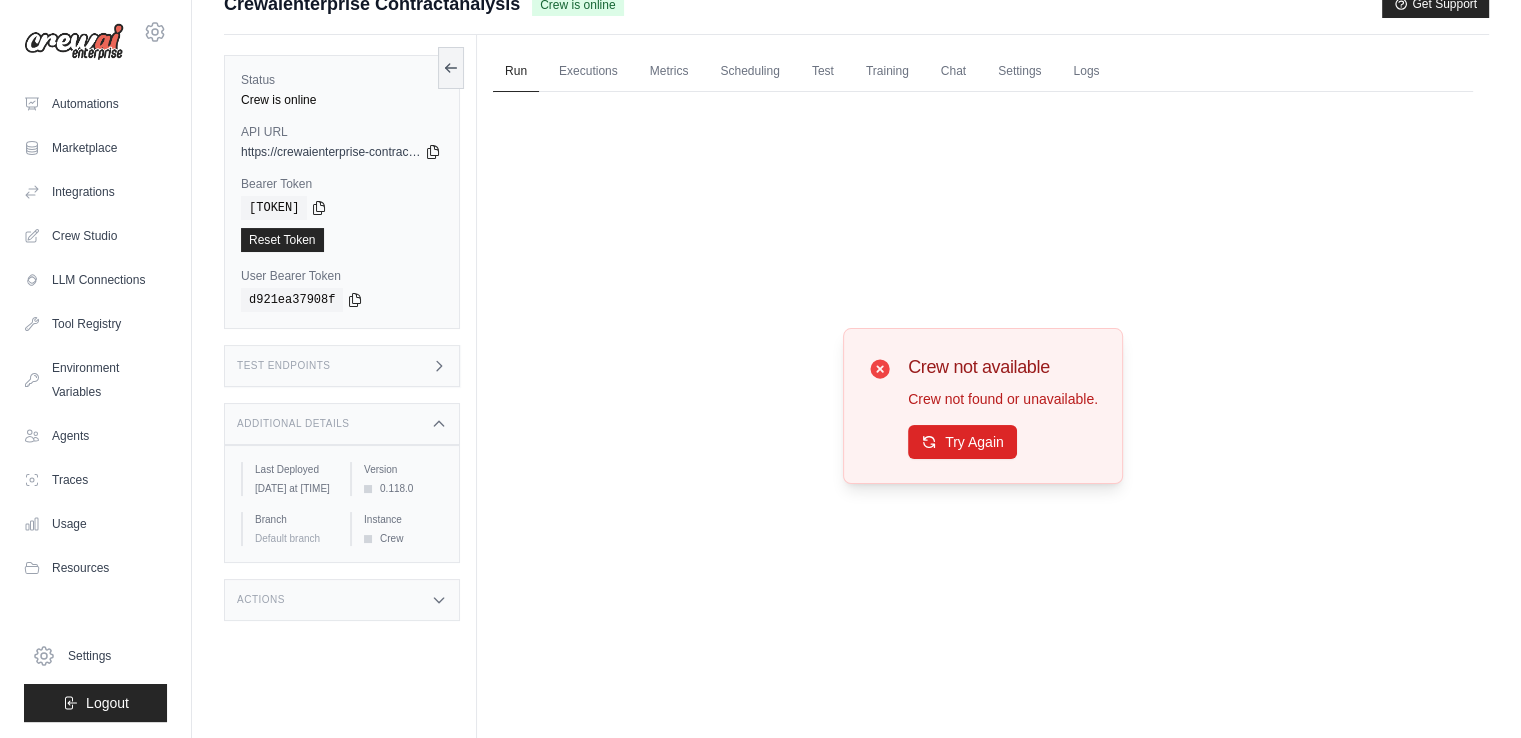 scroll, scrollTop: 0, scrollLeft: 0, axis: both 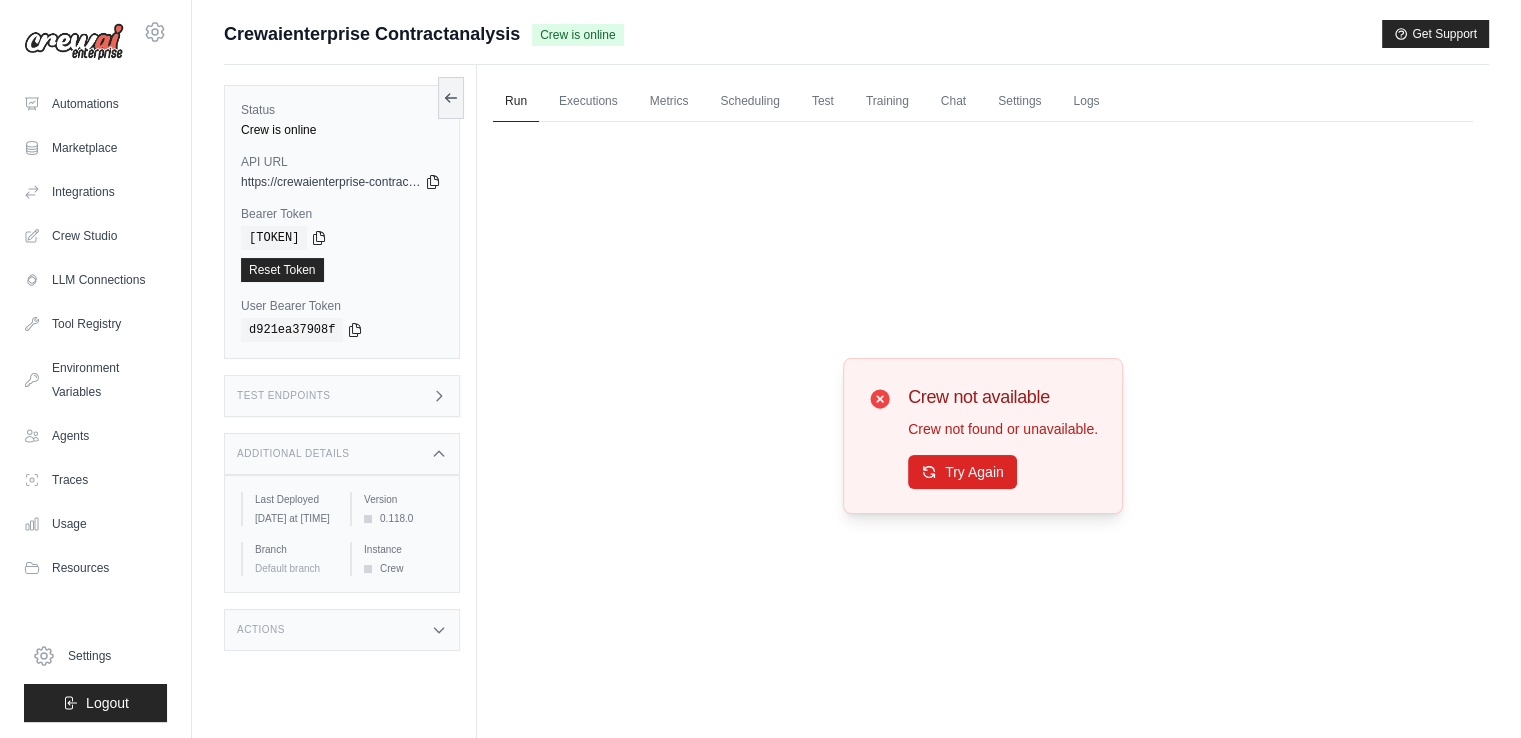 click on "Crewaienterprise Contractanalysis" at bounding box center (372, 34) 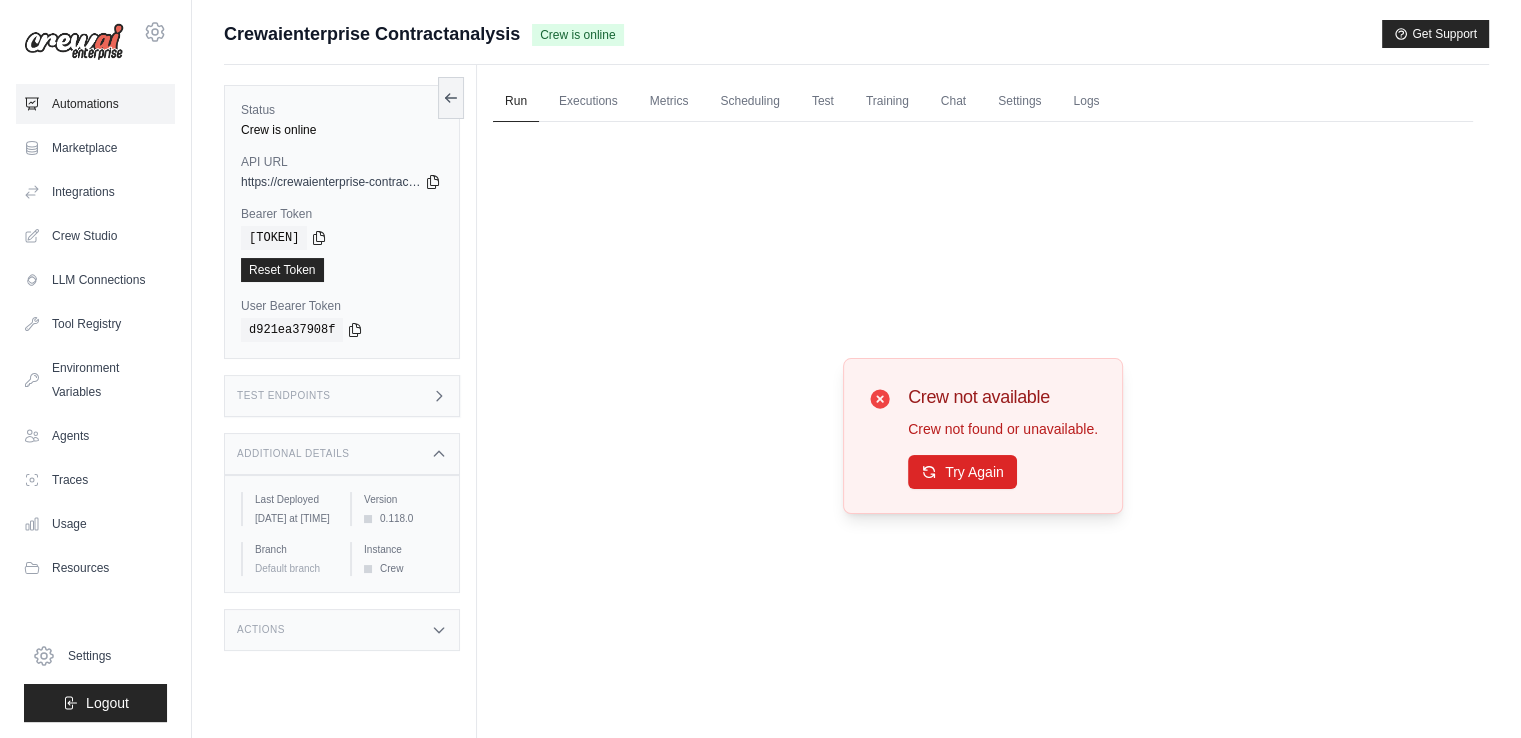 click on "Automations" at bounding box center [95, 104] 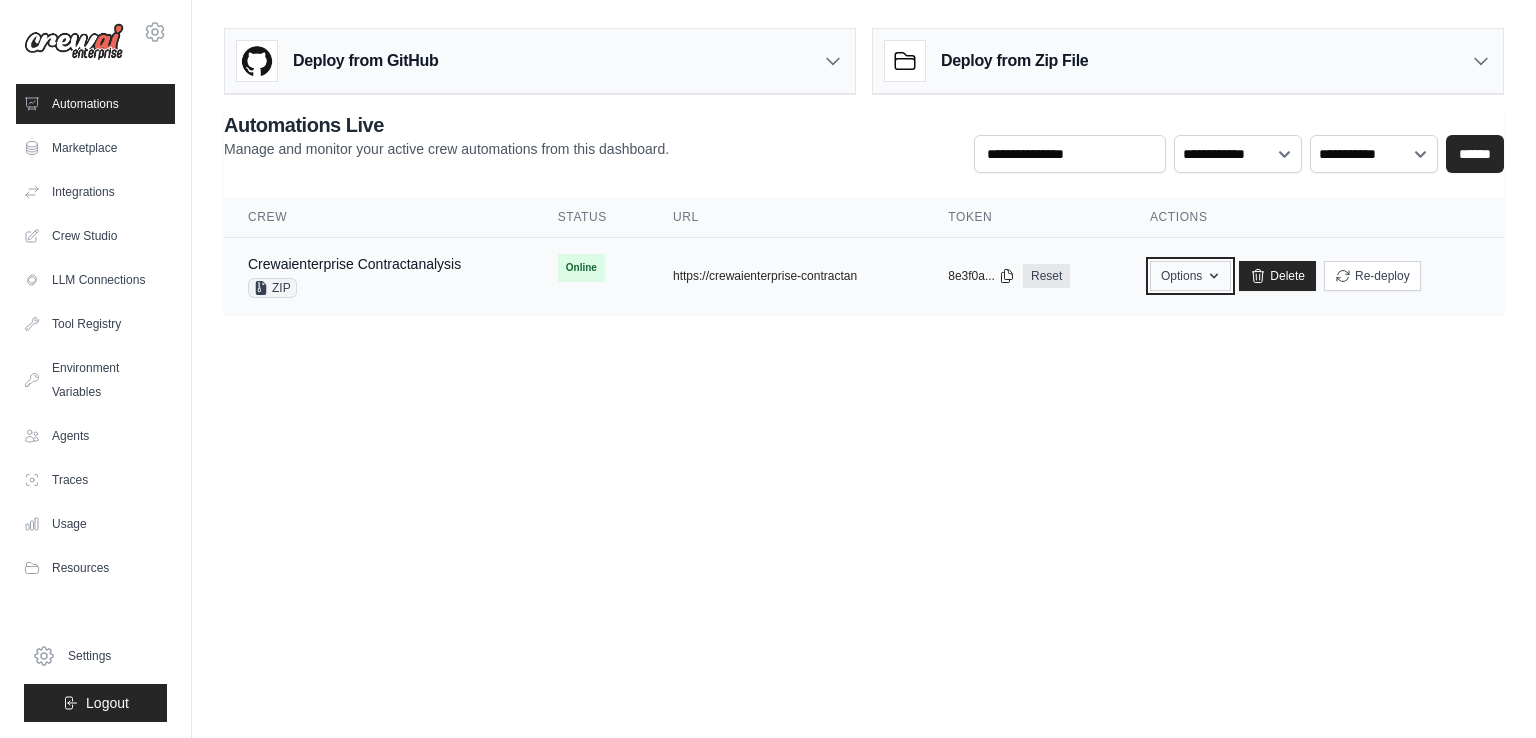 click on "Options" at bounding box center [1190, 276] 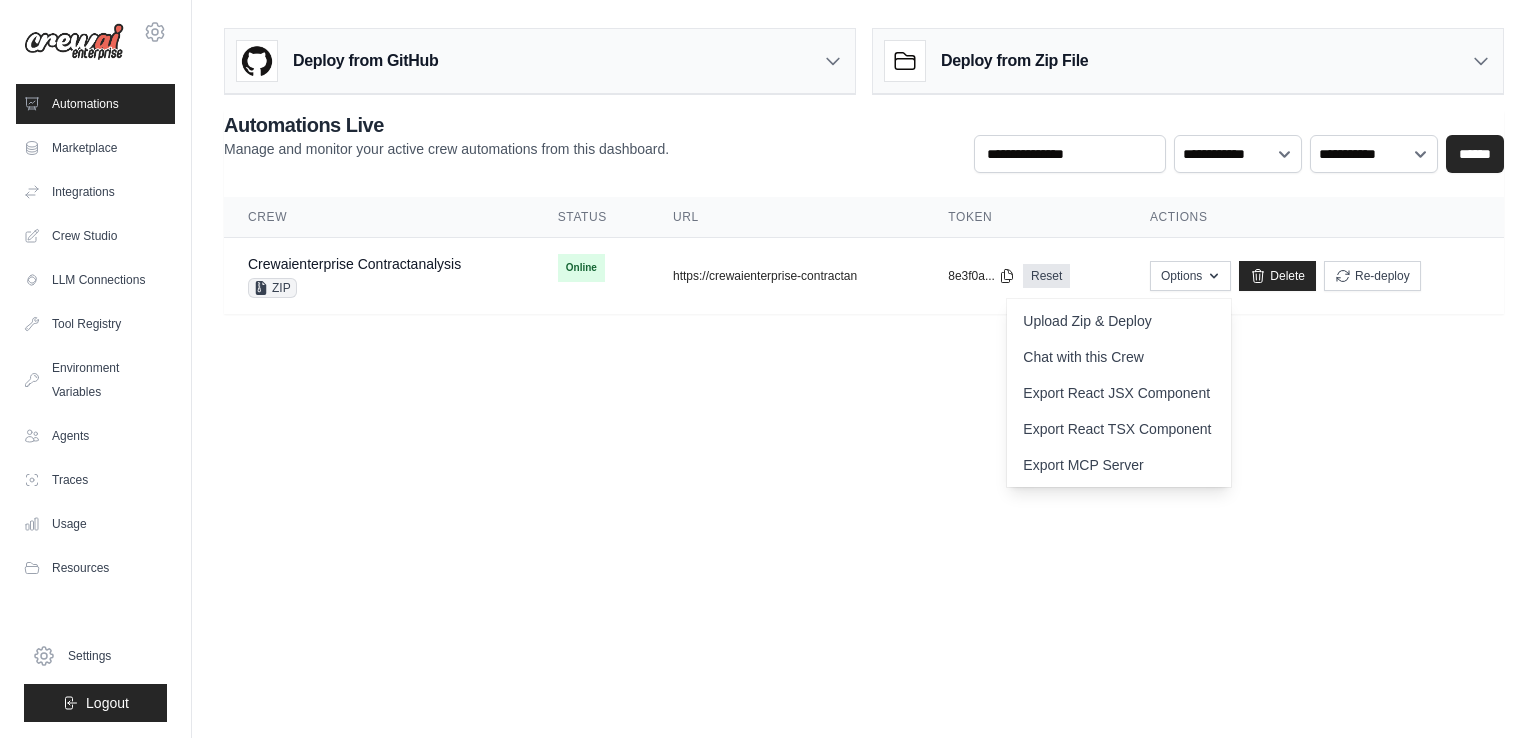 click on "naren.b@sutherlandglobal.com
Settings
Automations
Marketplace
Integrations
Documentation" at bounding box center (768, 369) 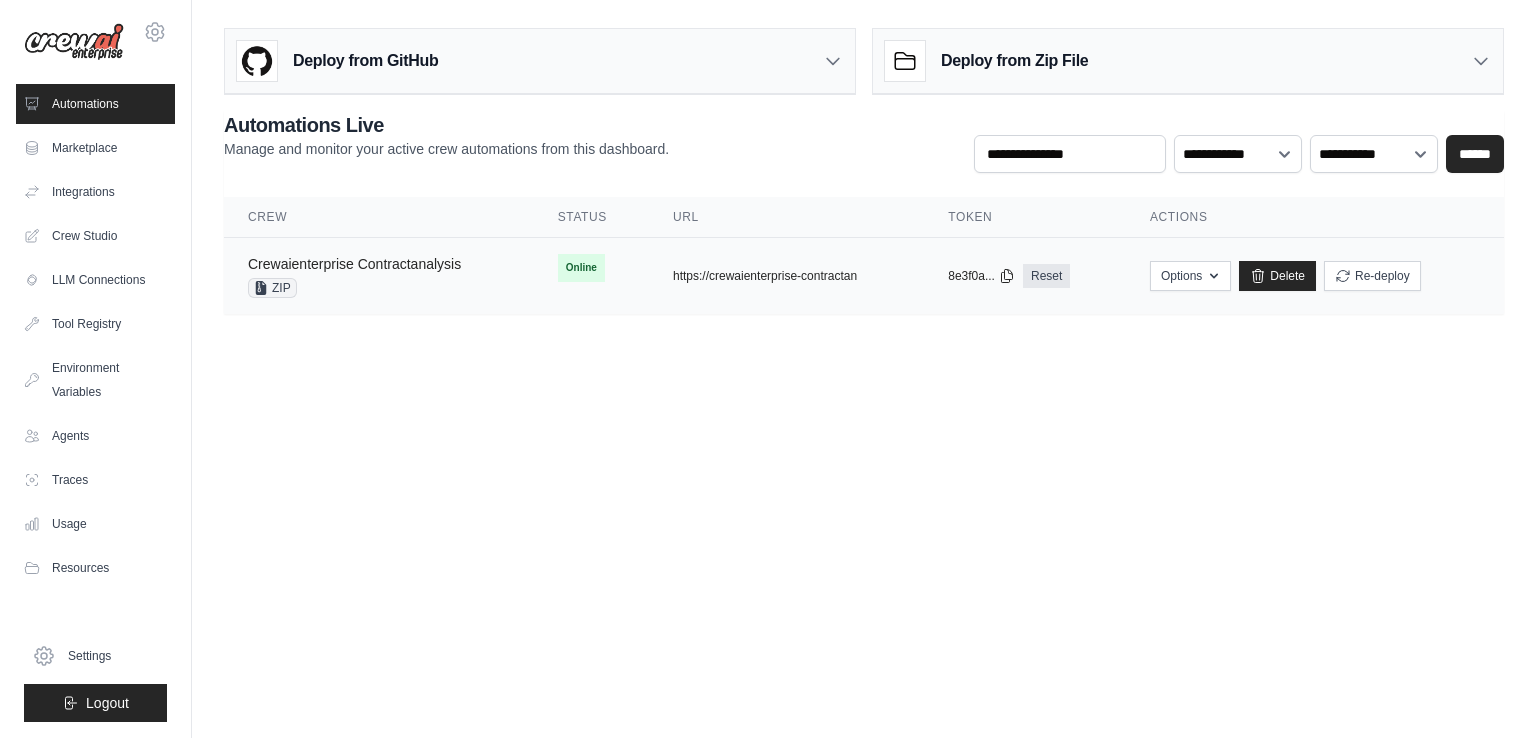 click on "Crewaienterprise Contractanalysis" at bounding box center (354, 264) 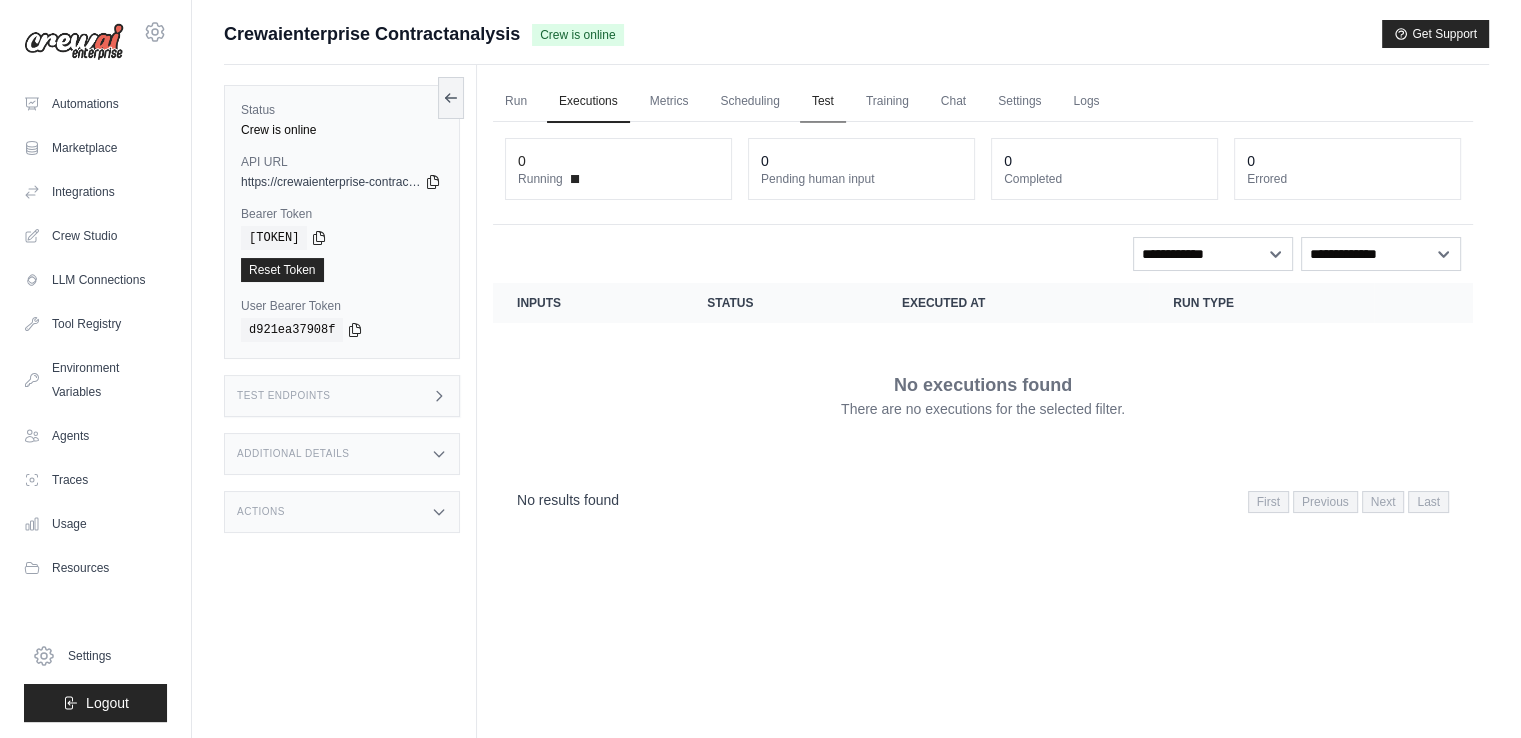 click on "Test" at bounding box center [823, 102] 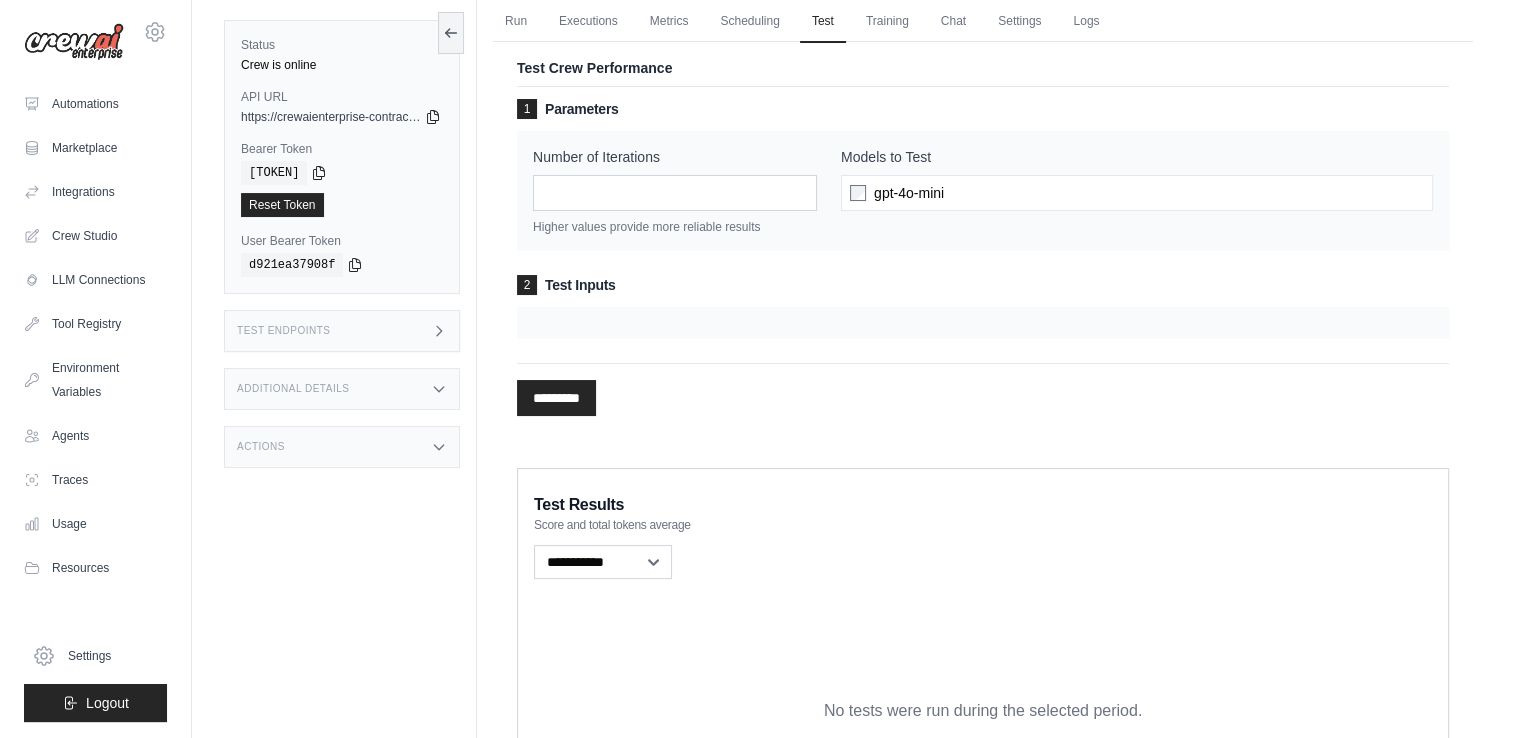scroll, scrollTop: 256, scrollLeft: 0, axis: vertical 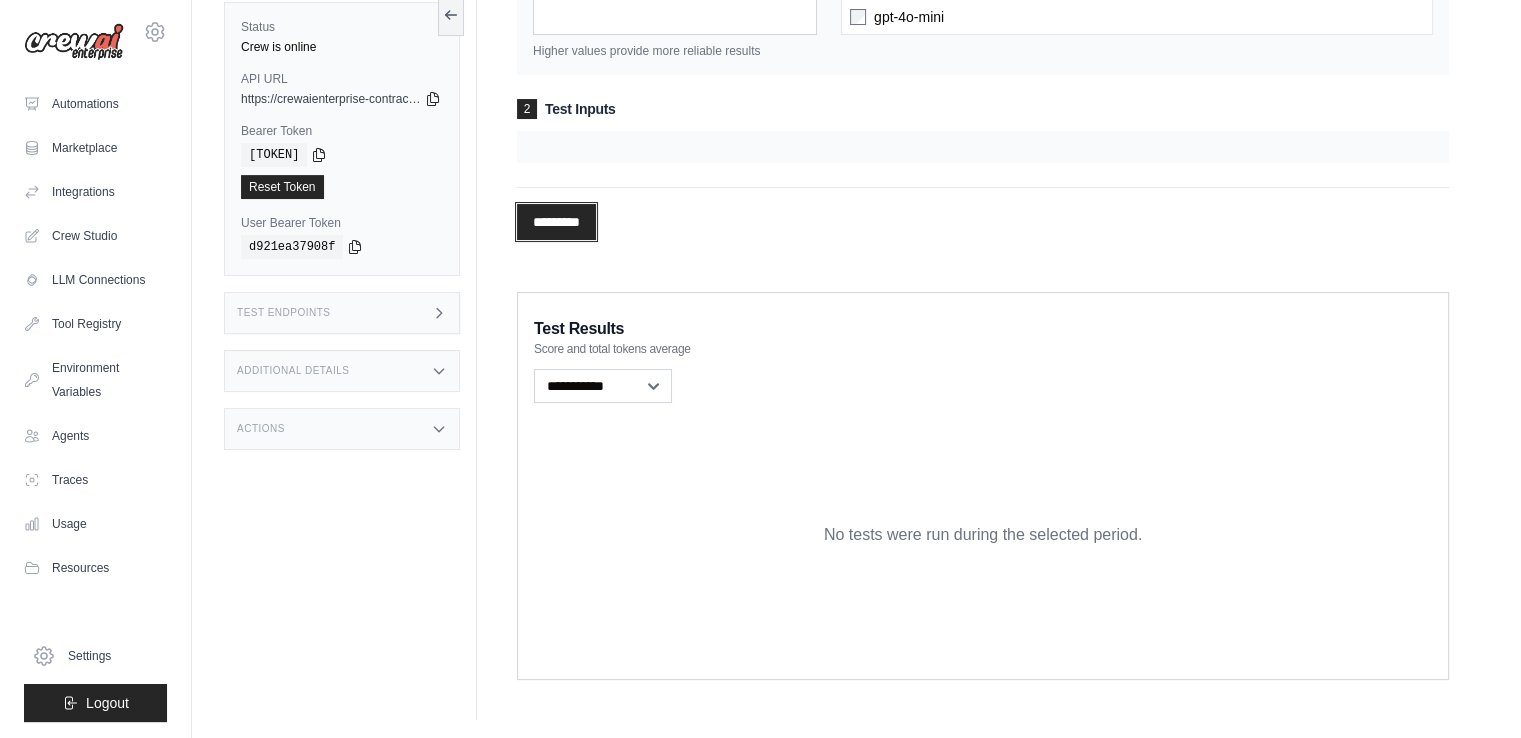 click on "*********" at bounding box center [556, 222] 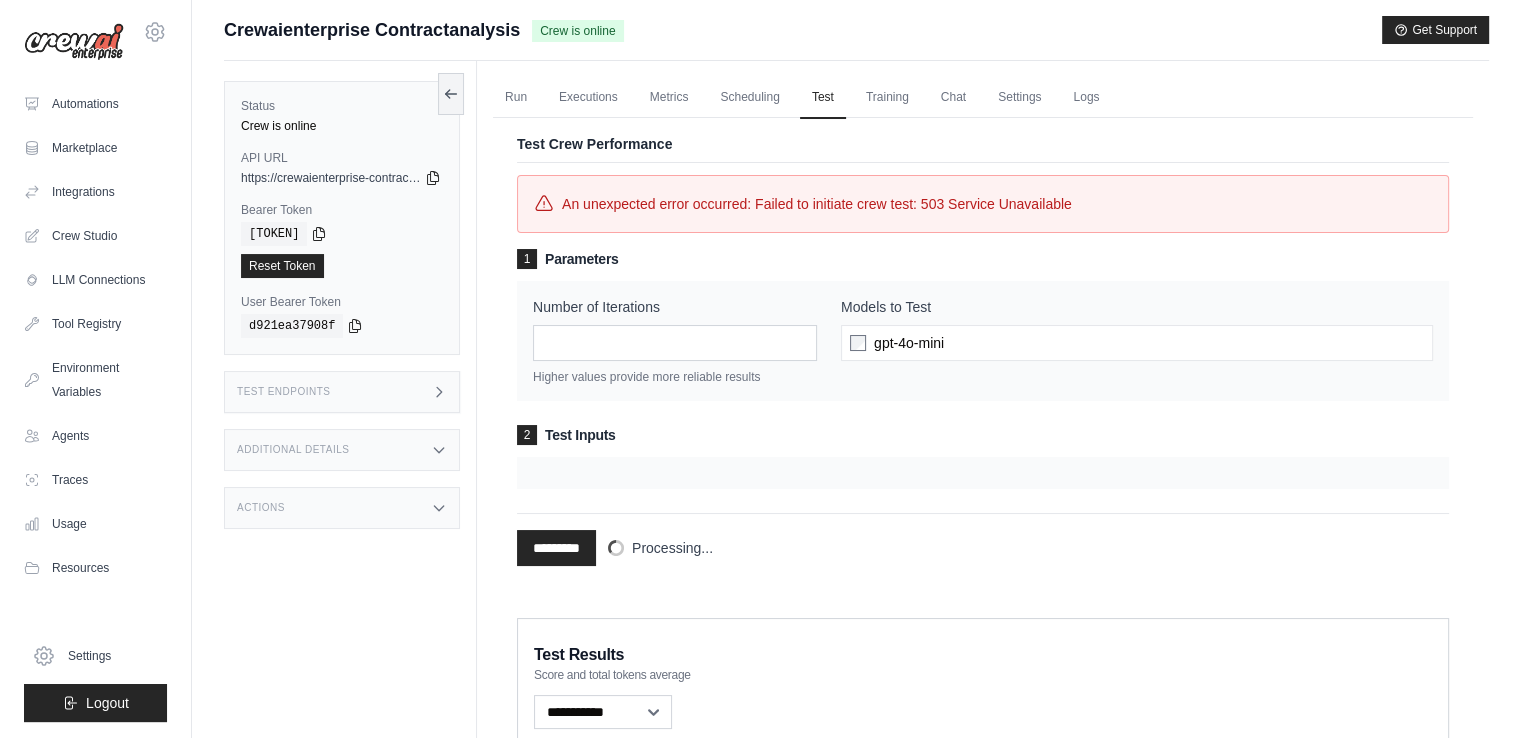 scroll, scrollTop: 0, scrollLeft: 0, axis: both 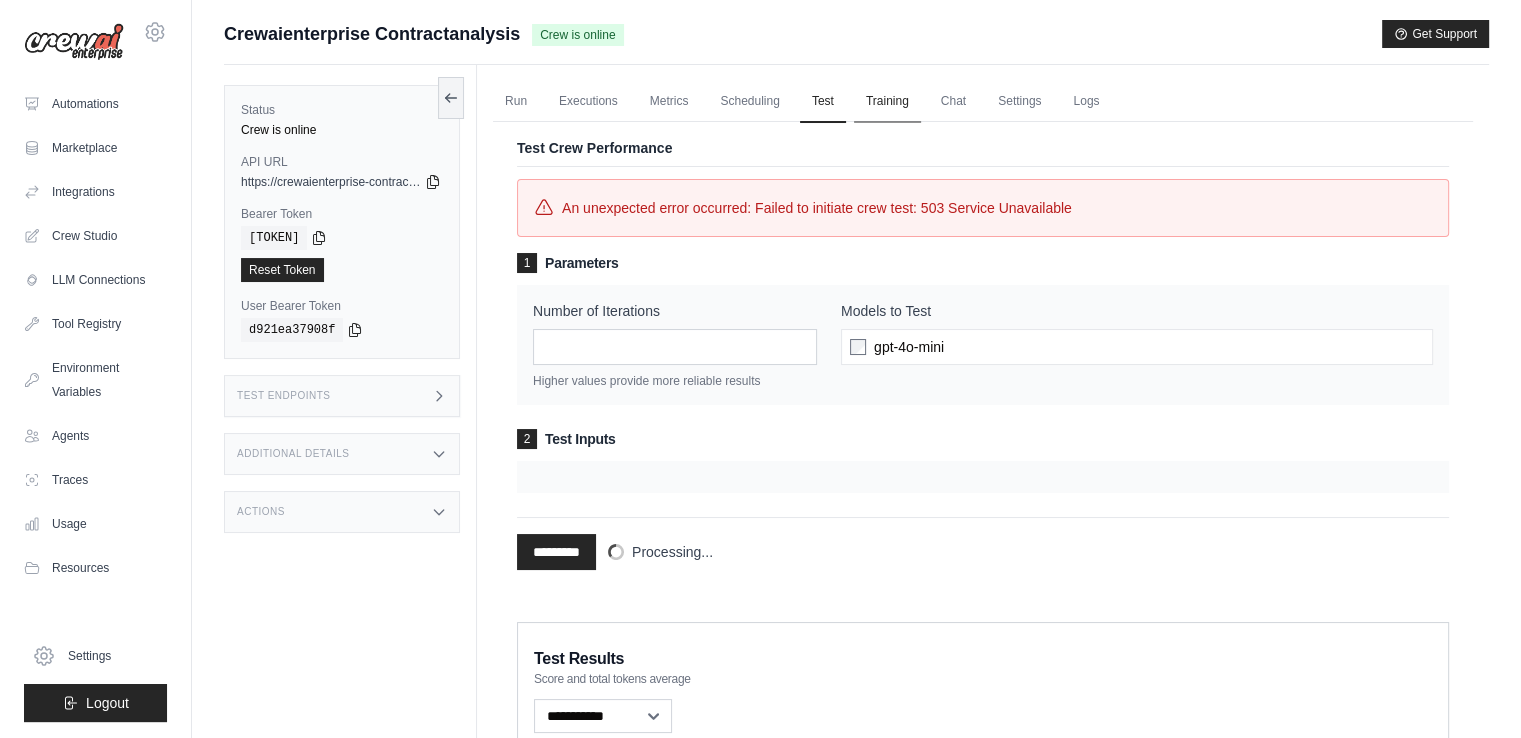 click on "Training" at bounding box center (887, 102) 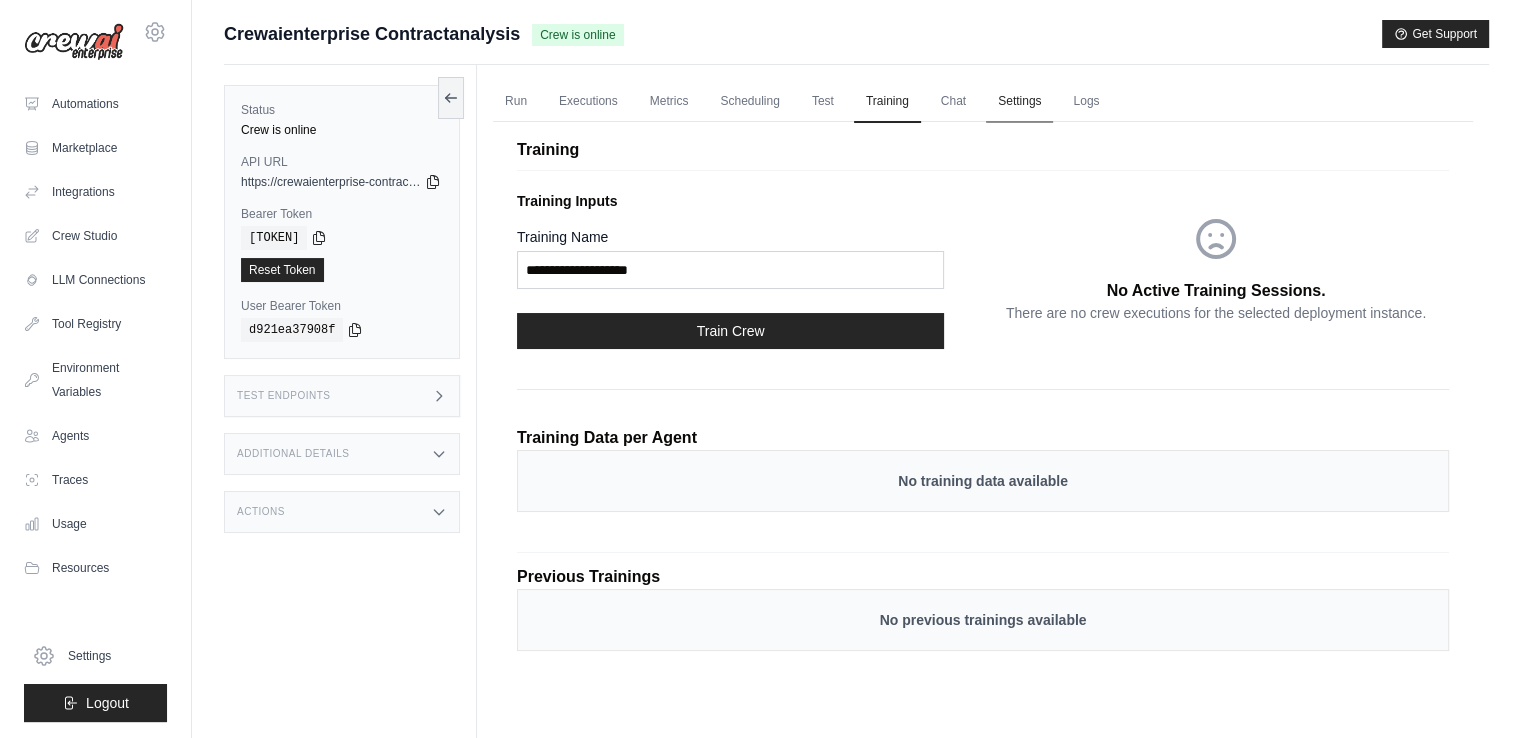 click on "Settings" at bounding box center [1019, 102] 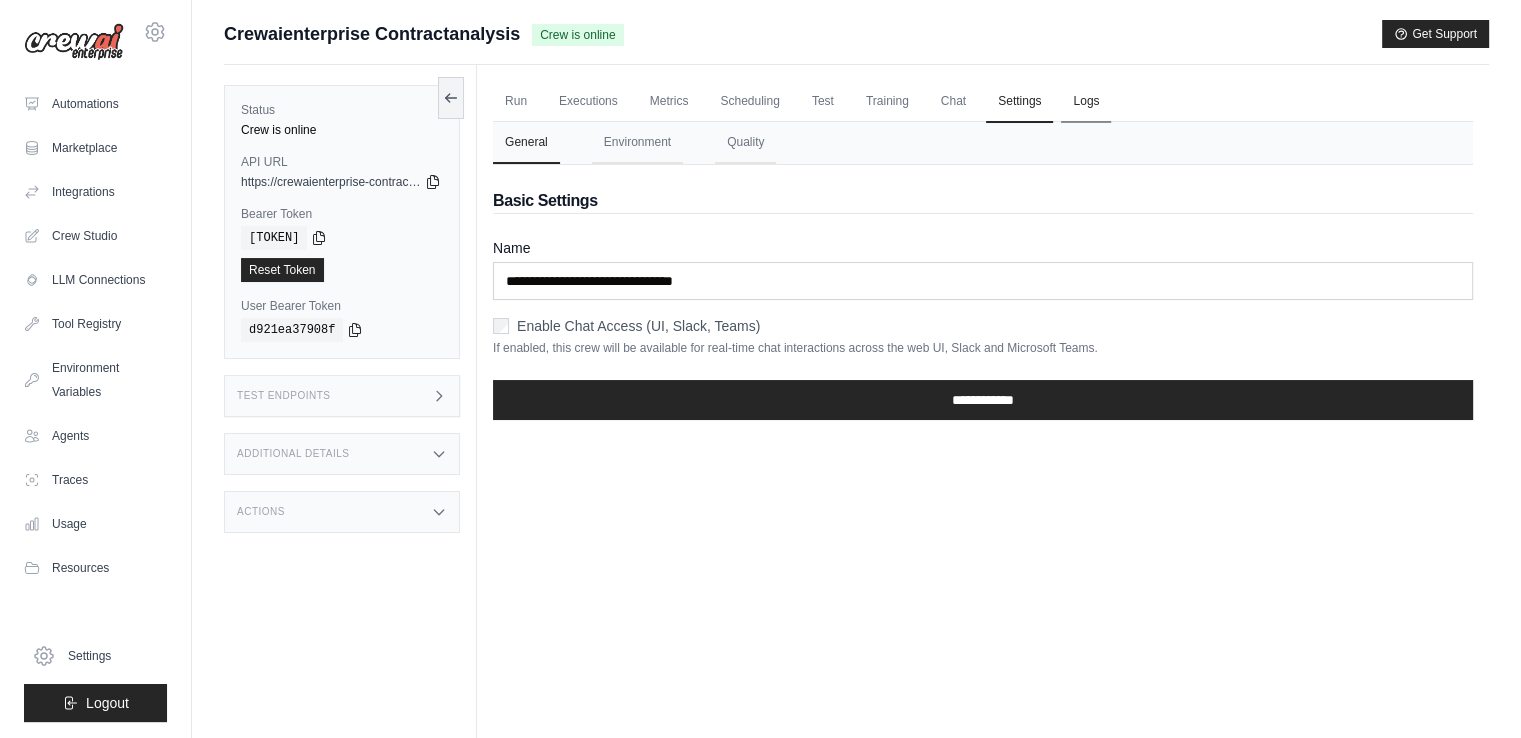 click on "Logs" at bounding box center [1086, 102] 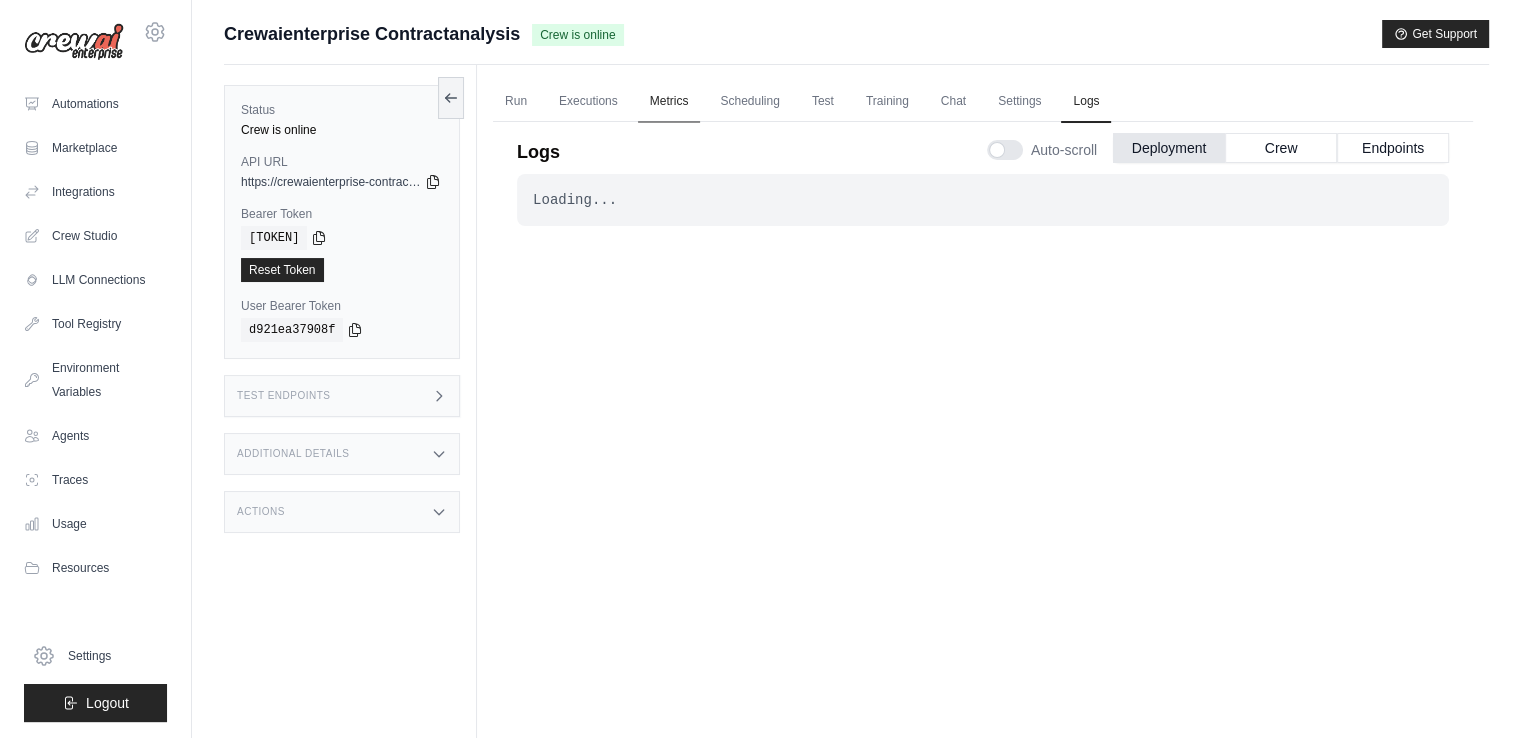 click on "Metrics" at bounding box center [669, 102] 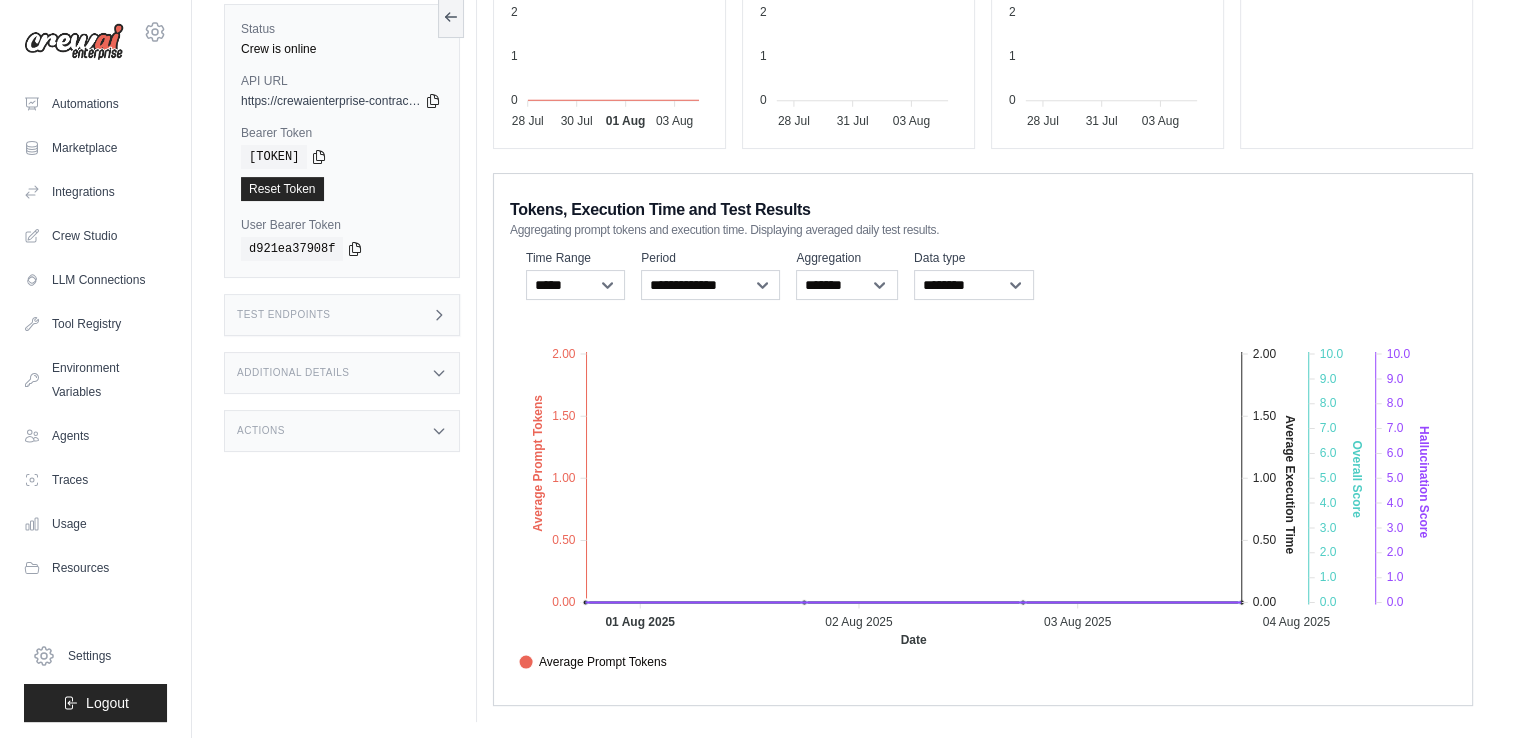 scroll, scrollTop: 269, scrollLeft: 0, axis: vertical 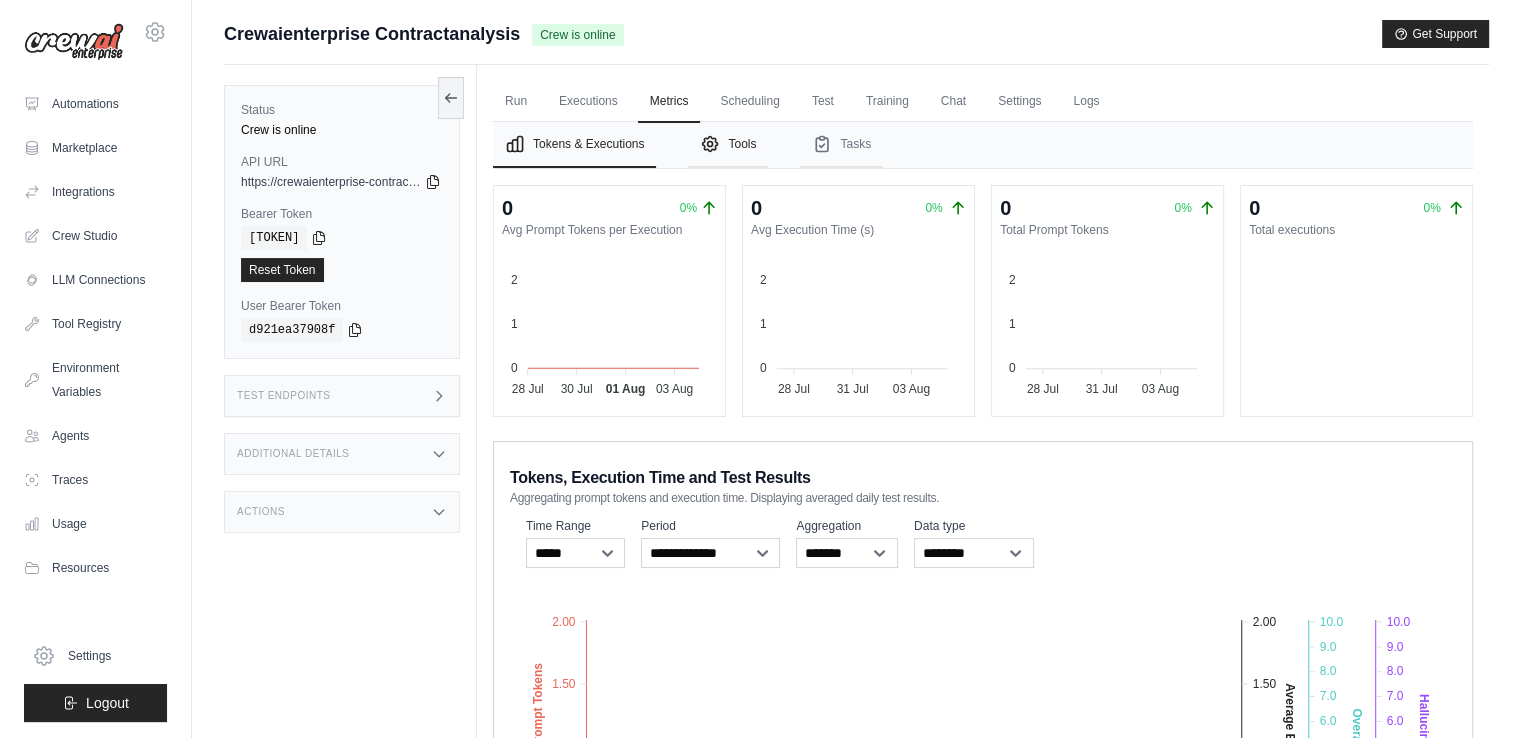 click on "Tools" at bounding box center [728, 145] 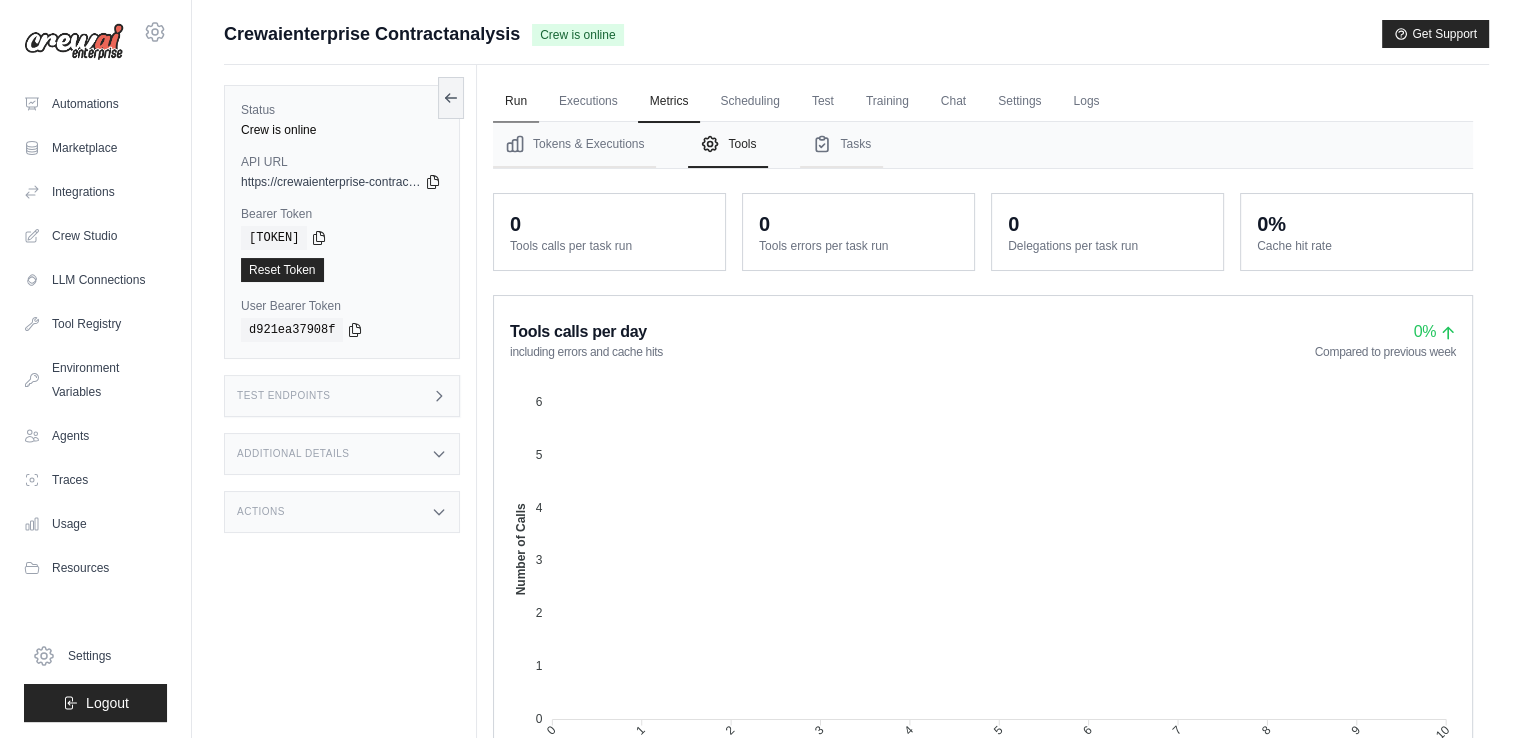 click on "Run" at bounding box center [516, 102] 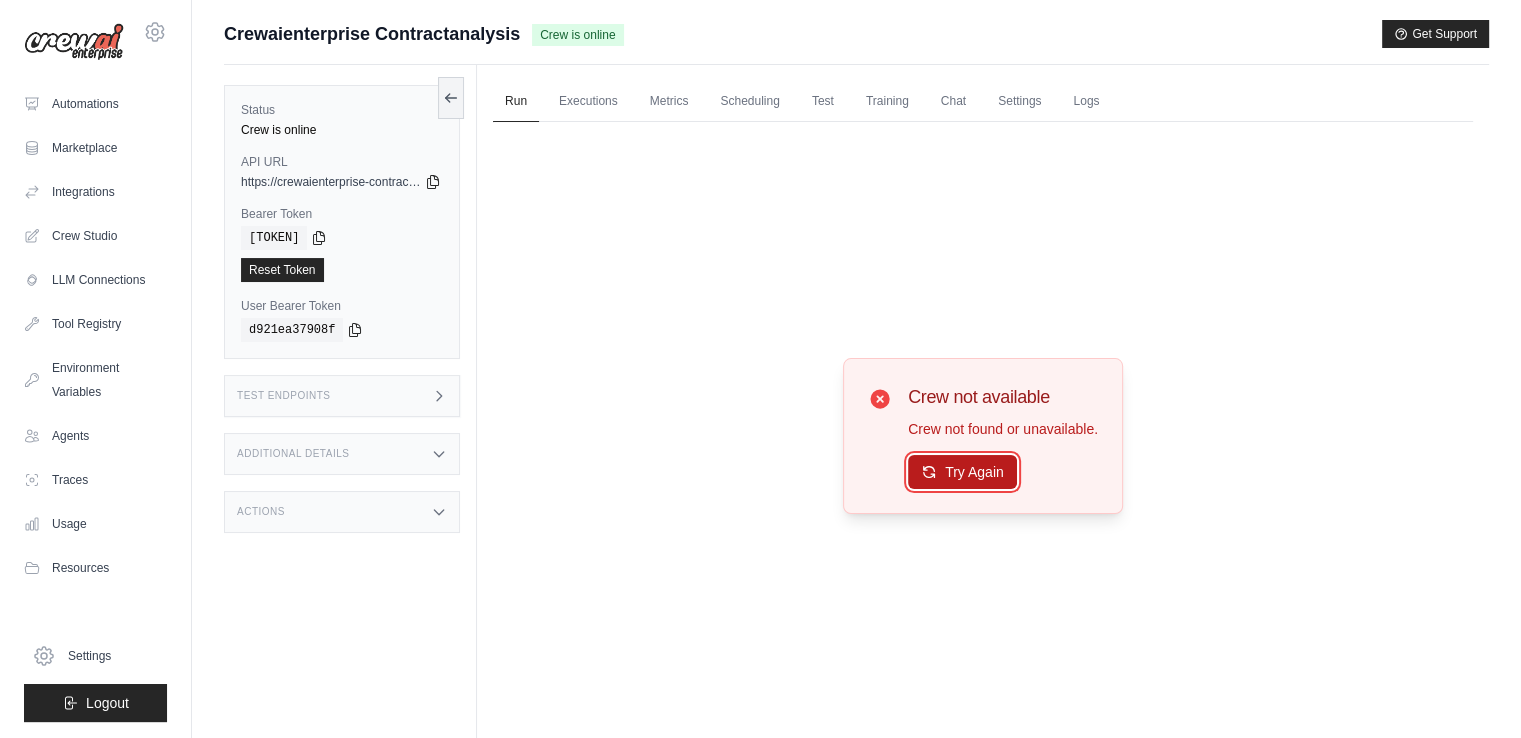 click on "Try Again" at bounding box center (962, 472) 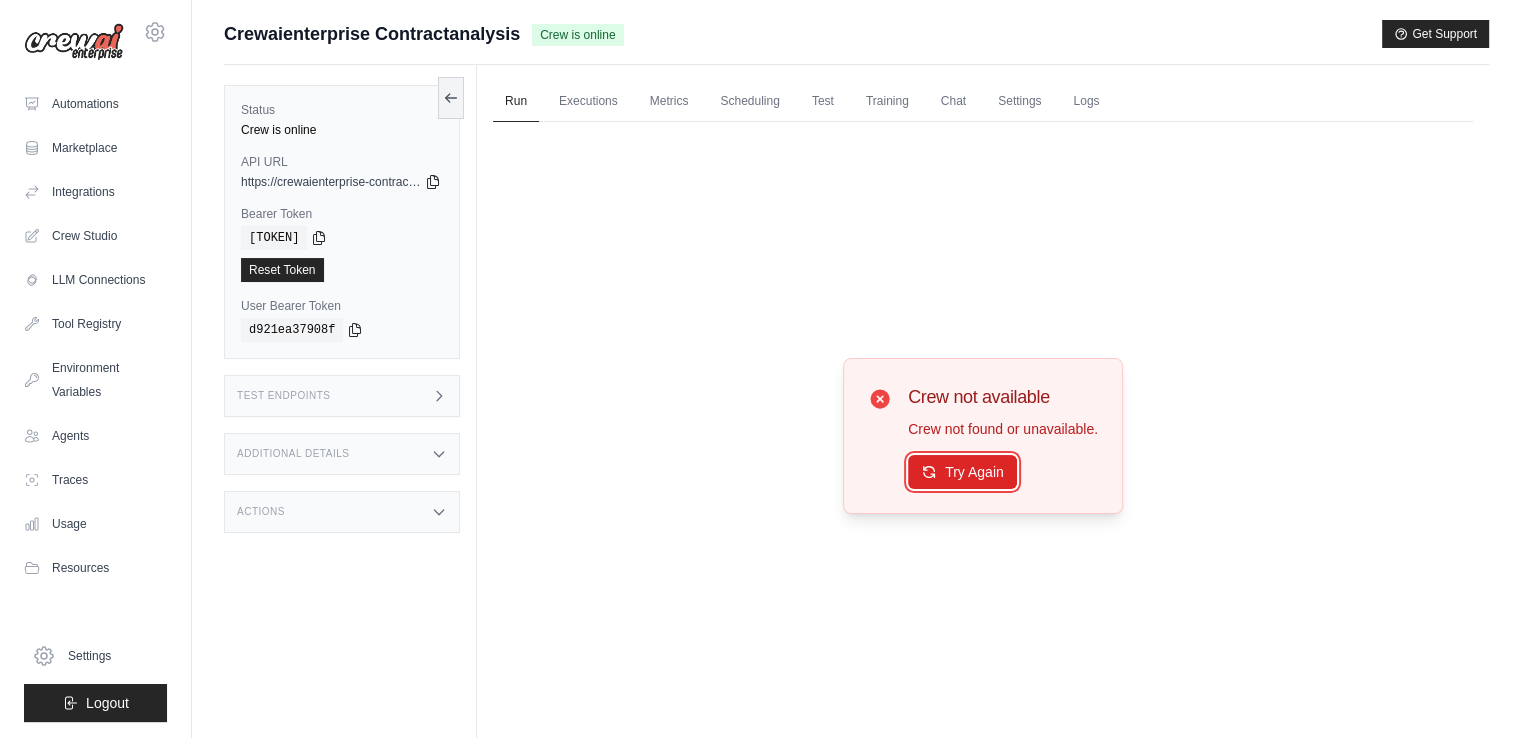 click on "Try Again" at bounding box center (962, 472) 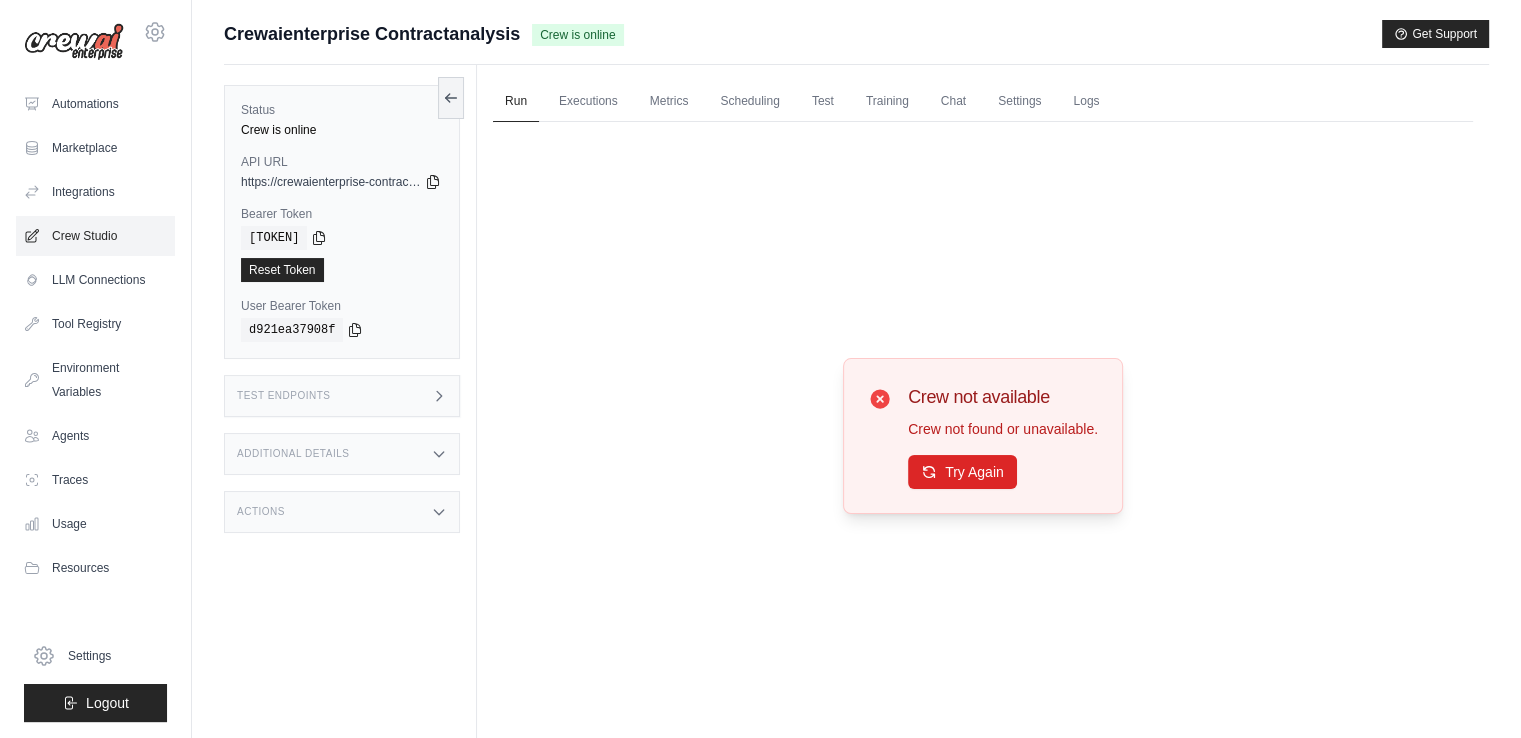 click on "Crew Studio" at bounding box center (95, 236) 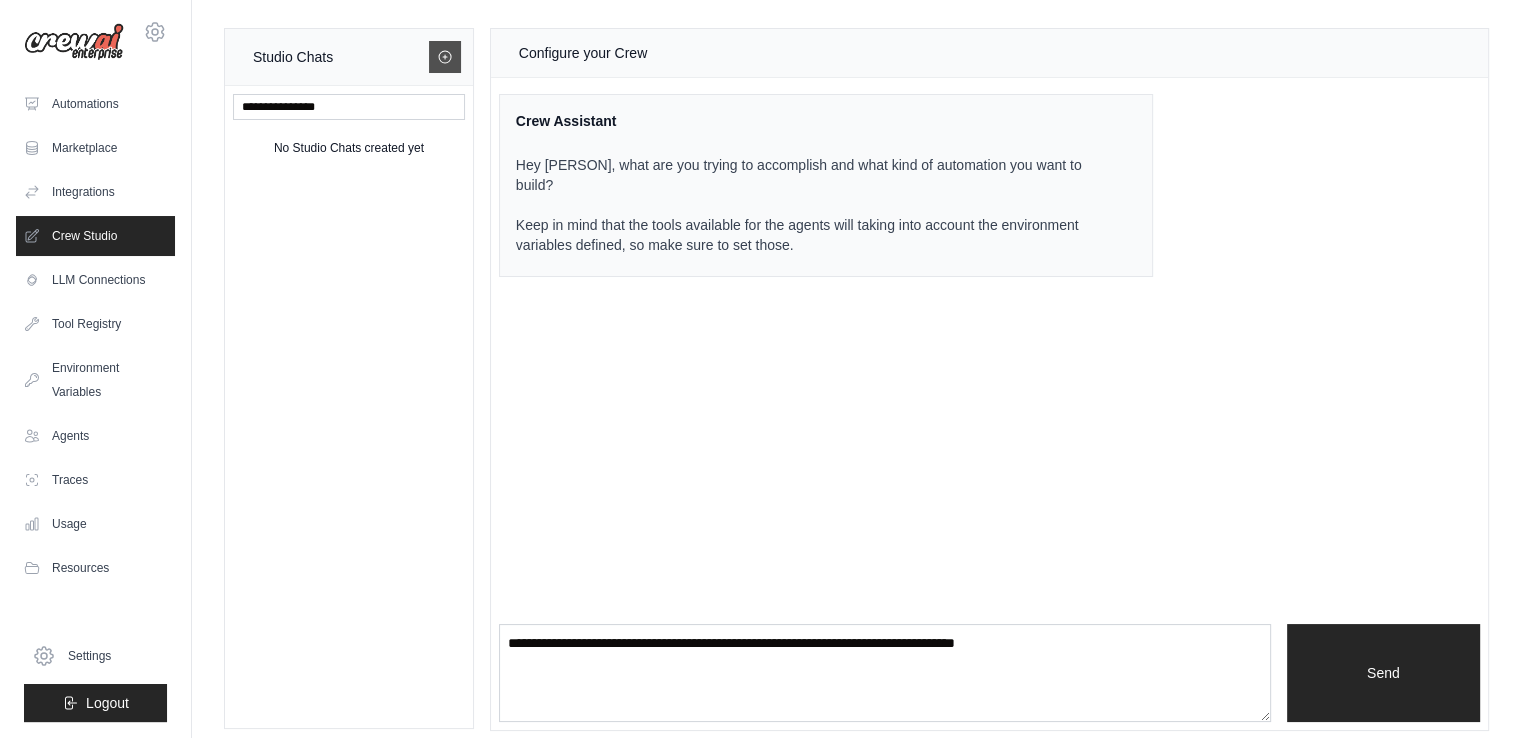 click at bounding box center [445, 57] 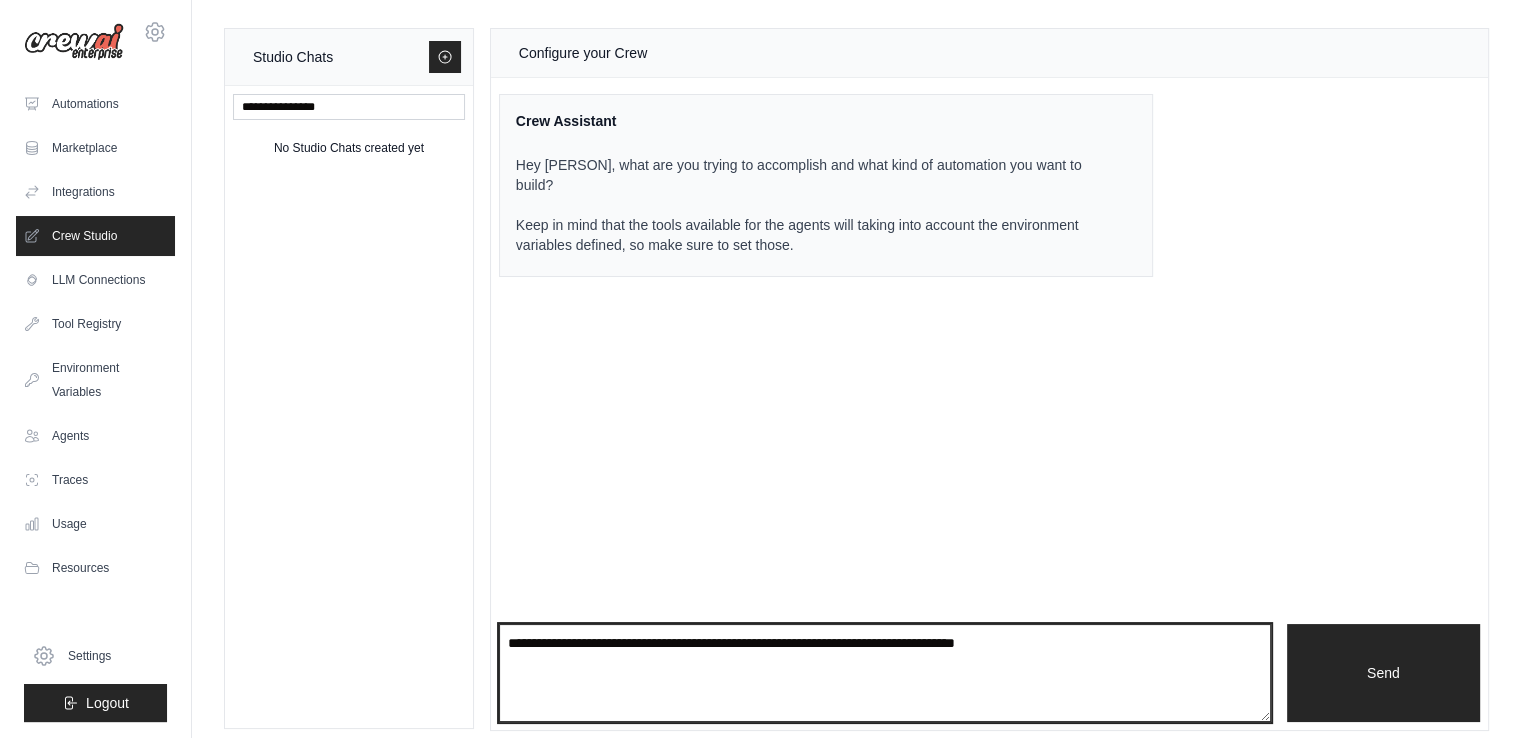 click at bounding box center (885, 673) 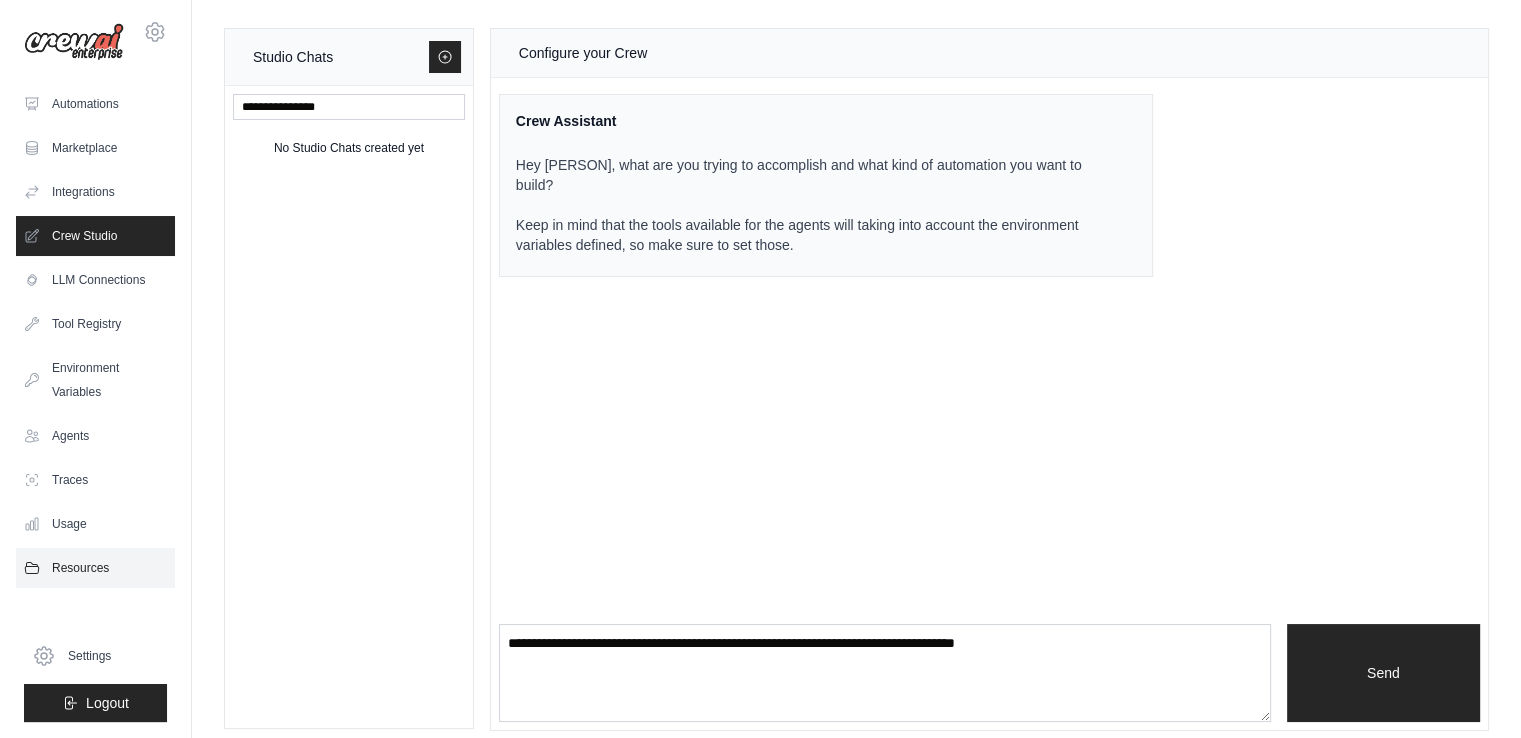 click on "Resources" at bounding box center (95, 568) 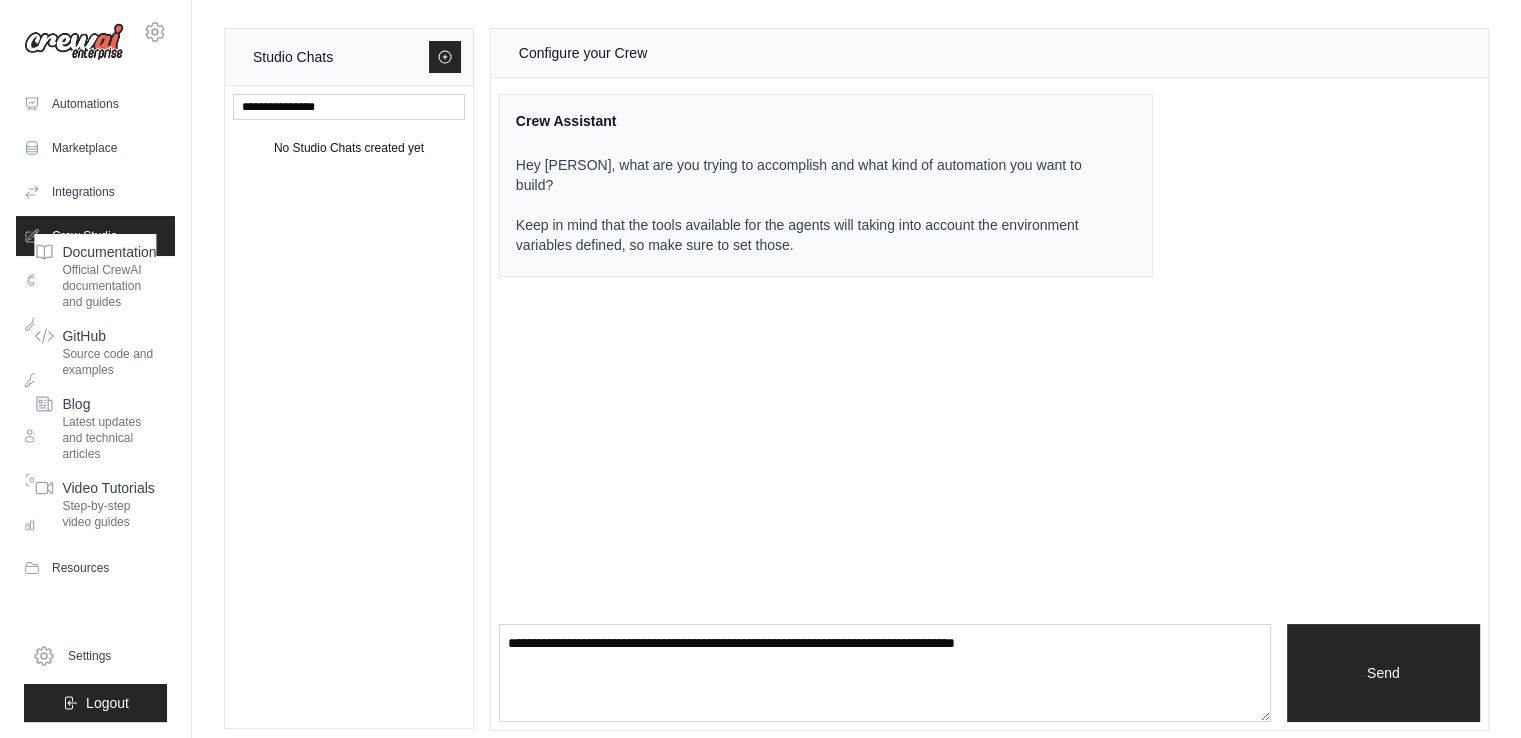 click on "No Studio Chats created yet" at bounding box center (349, 407) 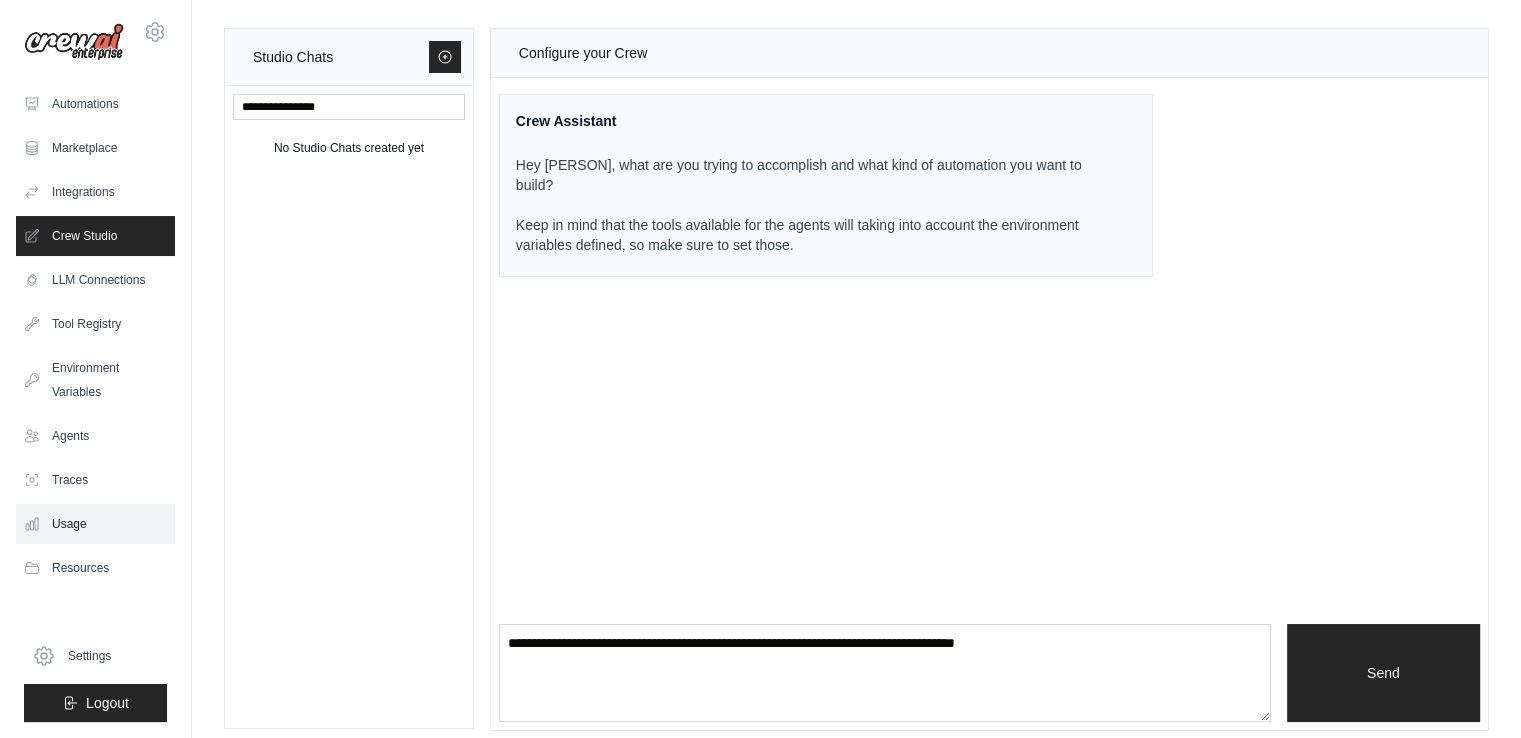 click on "Usage" at bounding box center [95, 524] 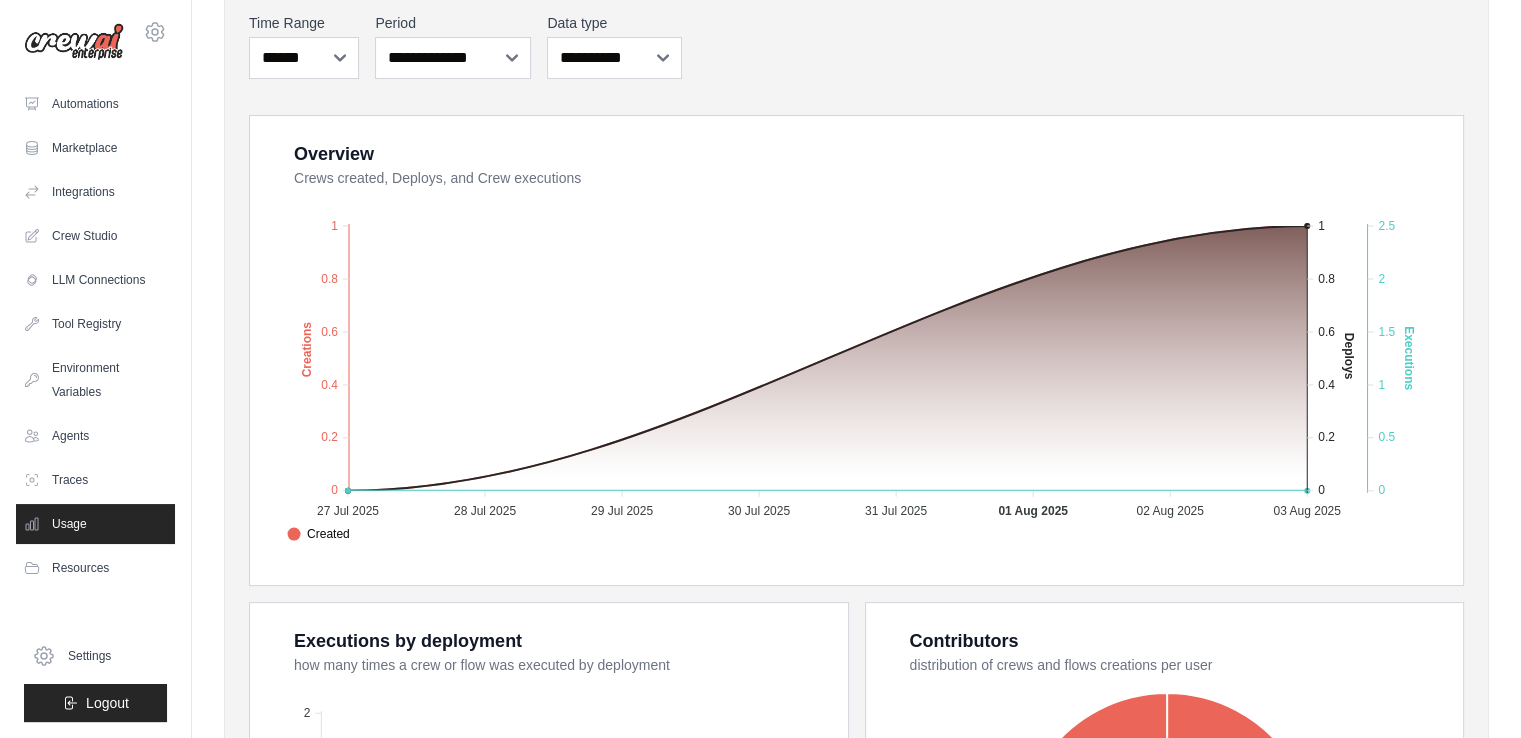 scroll, scrollTop: 300, scrollLeft: 0, axis: vertical 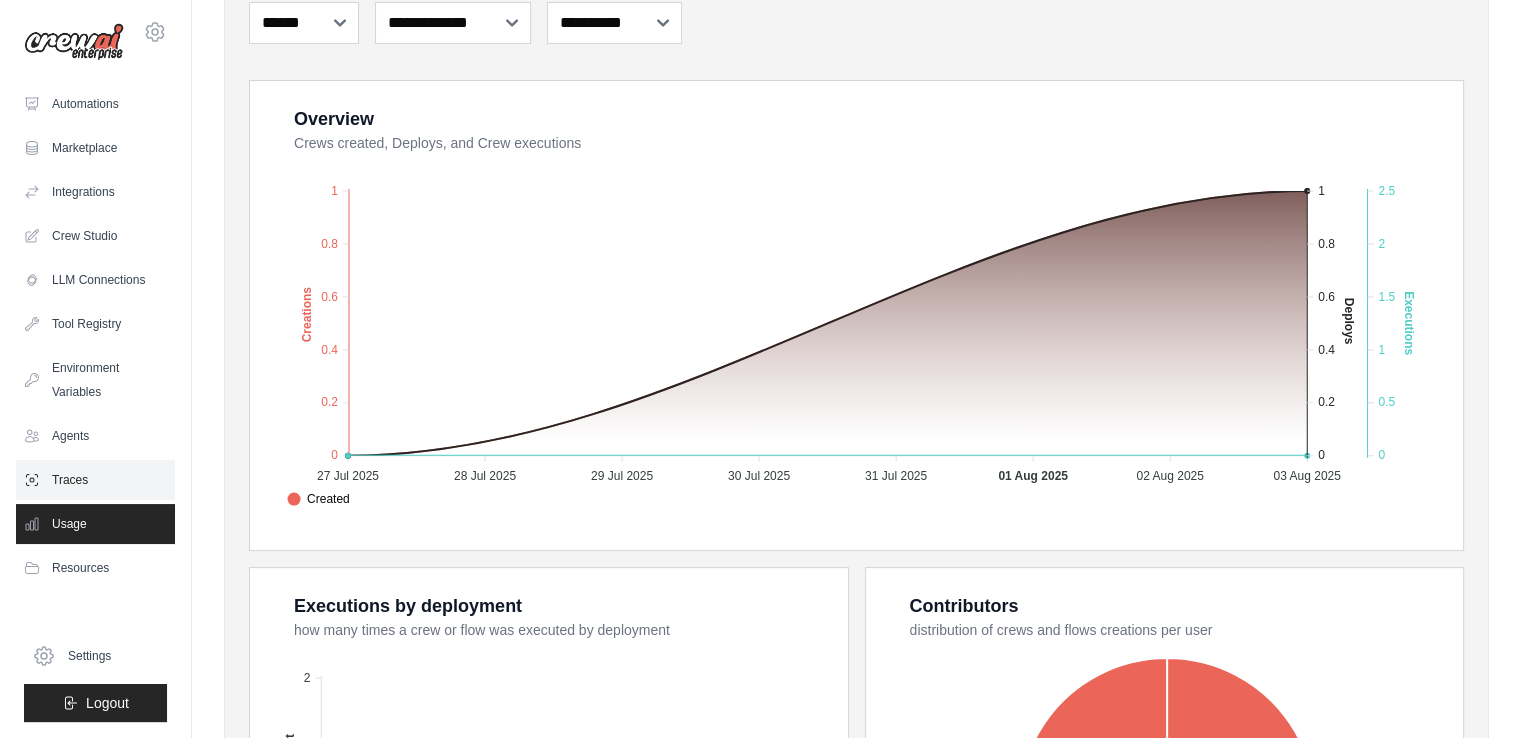 click on "Traces" at bounding box center [95, 480] 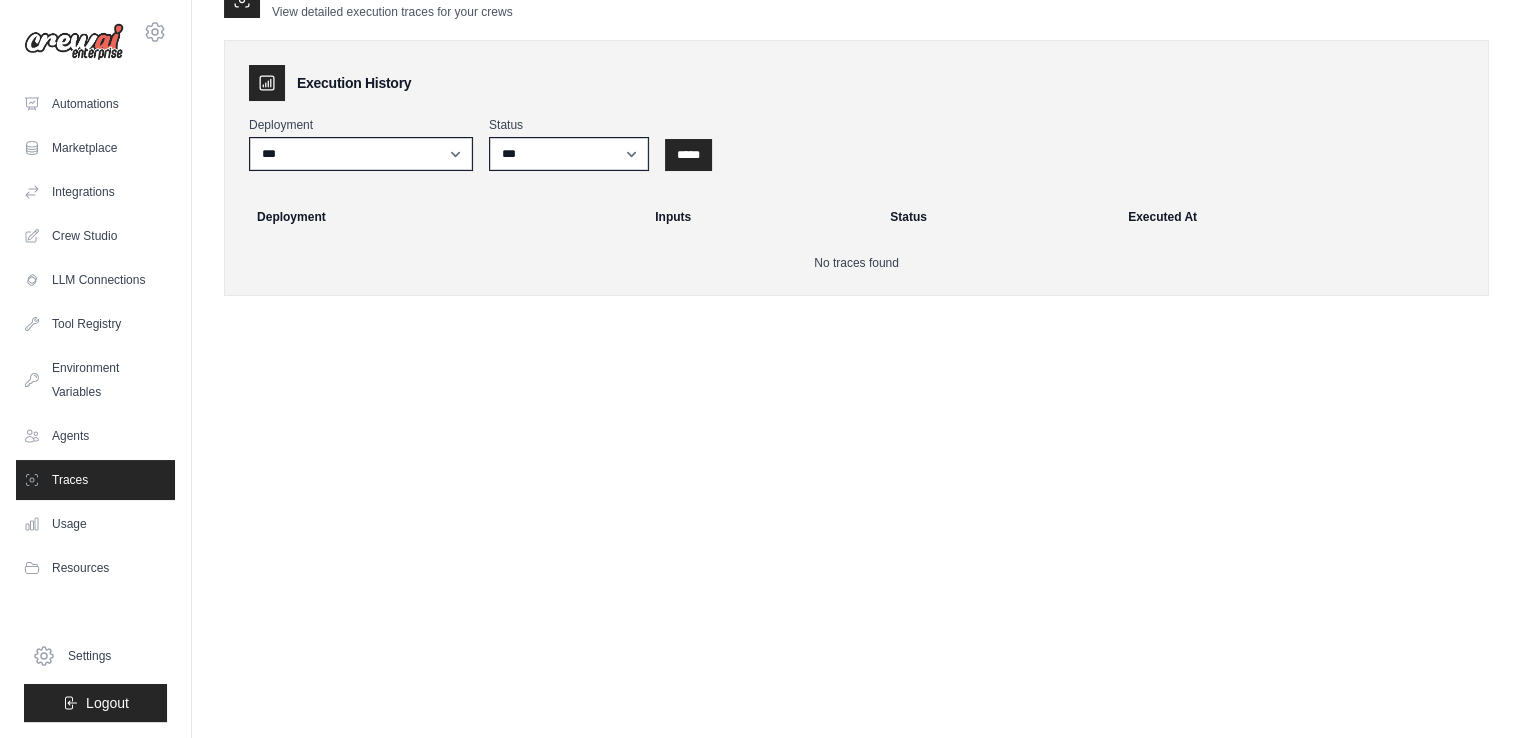 scroll, scrollTop: 0, scrollLeft: 0, axis: both 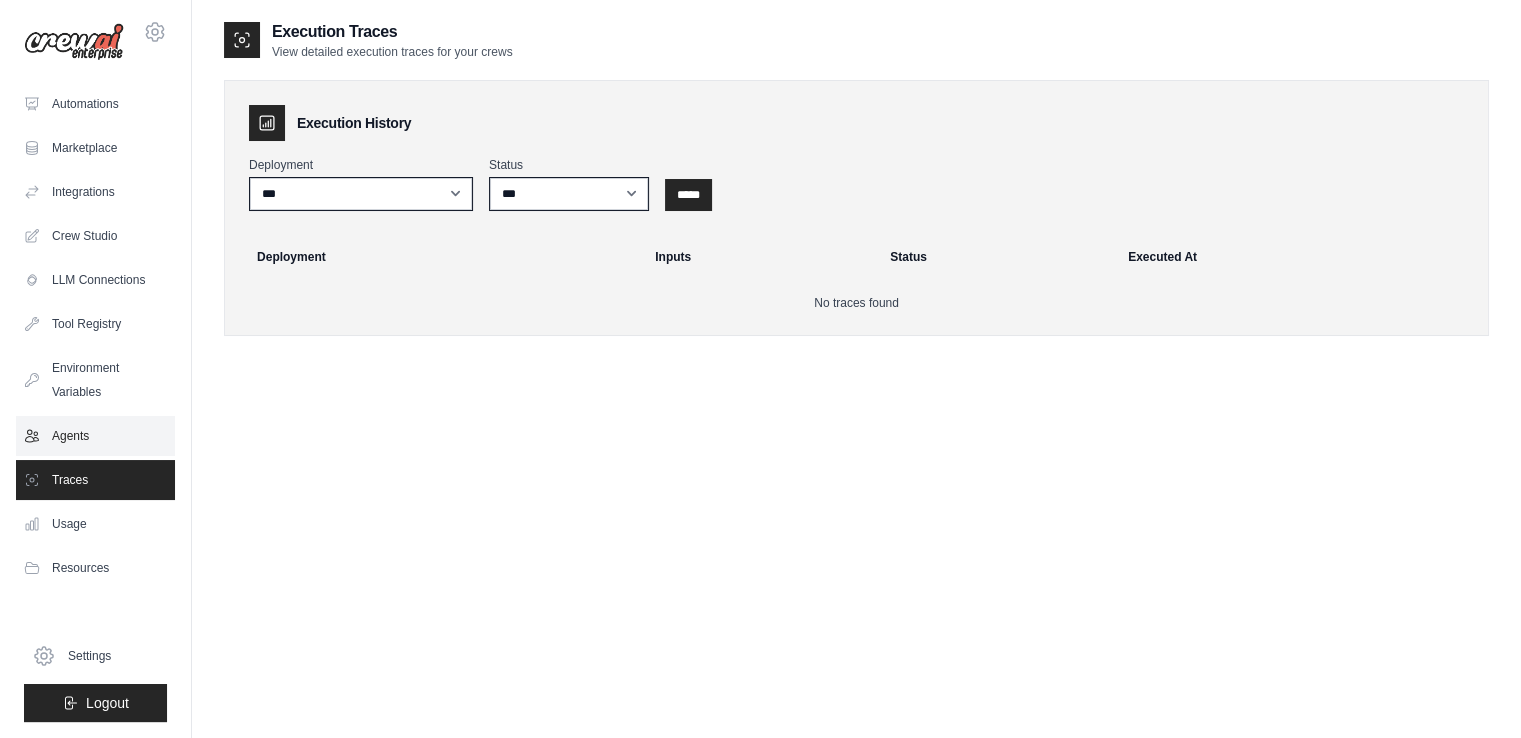 click on "Agents" at bounding box center [95, 436] 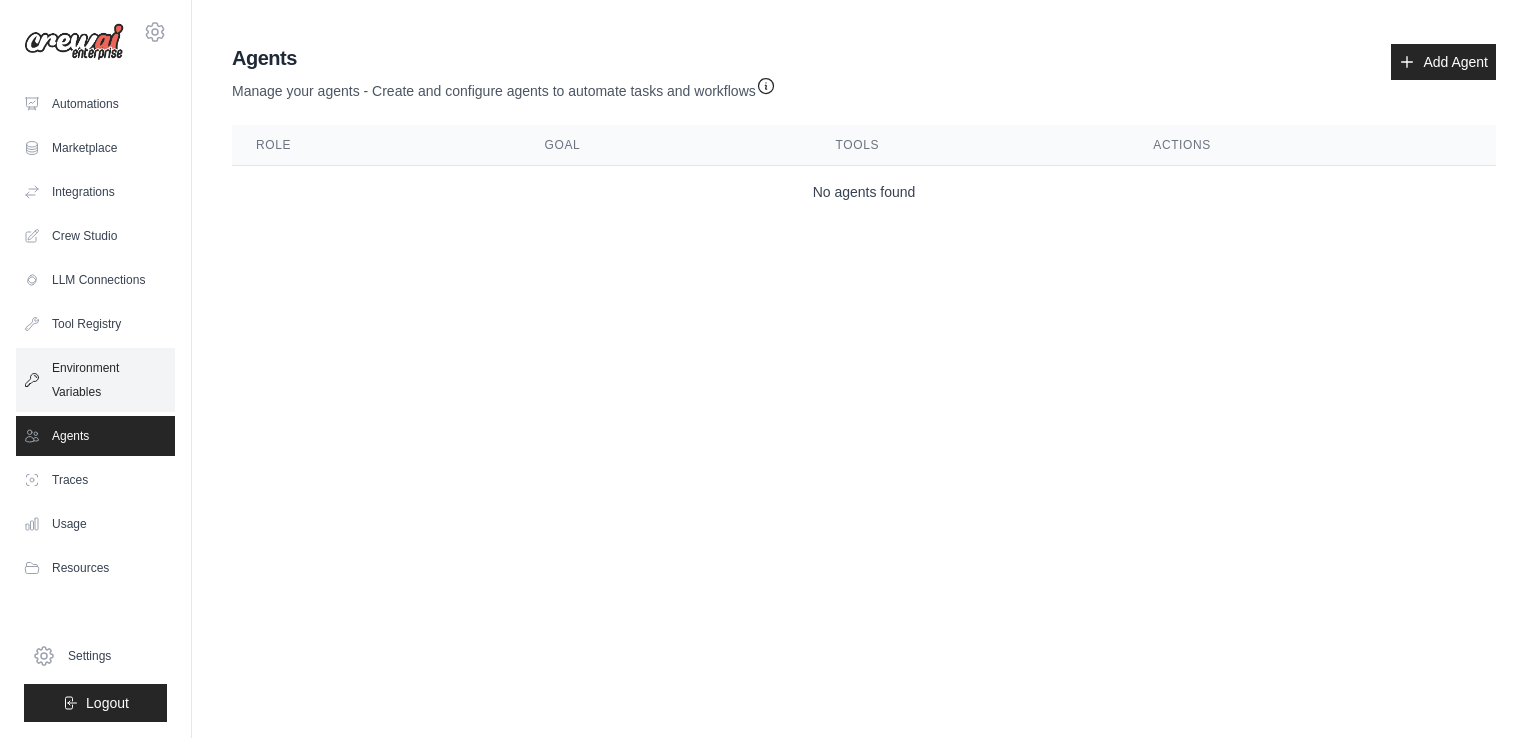 click on "Environment Variables" at bounding box center [95, 380] 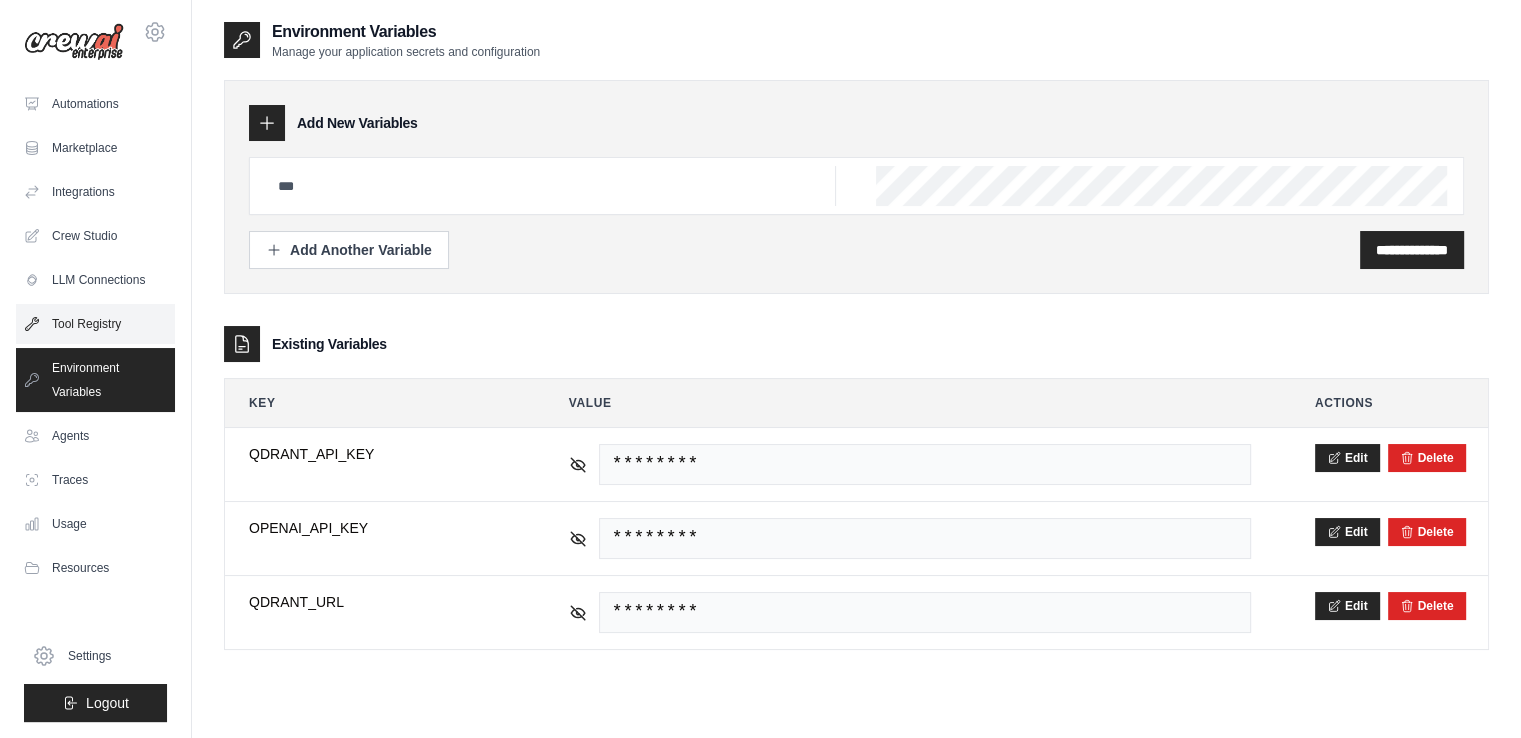 click on "Tool Registry" at bounding box center (95, 324) 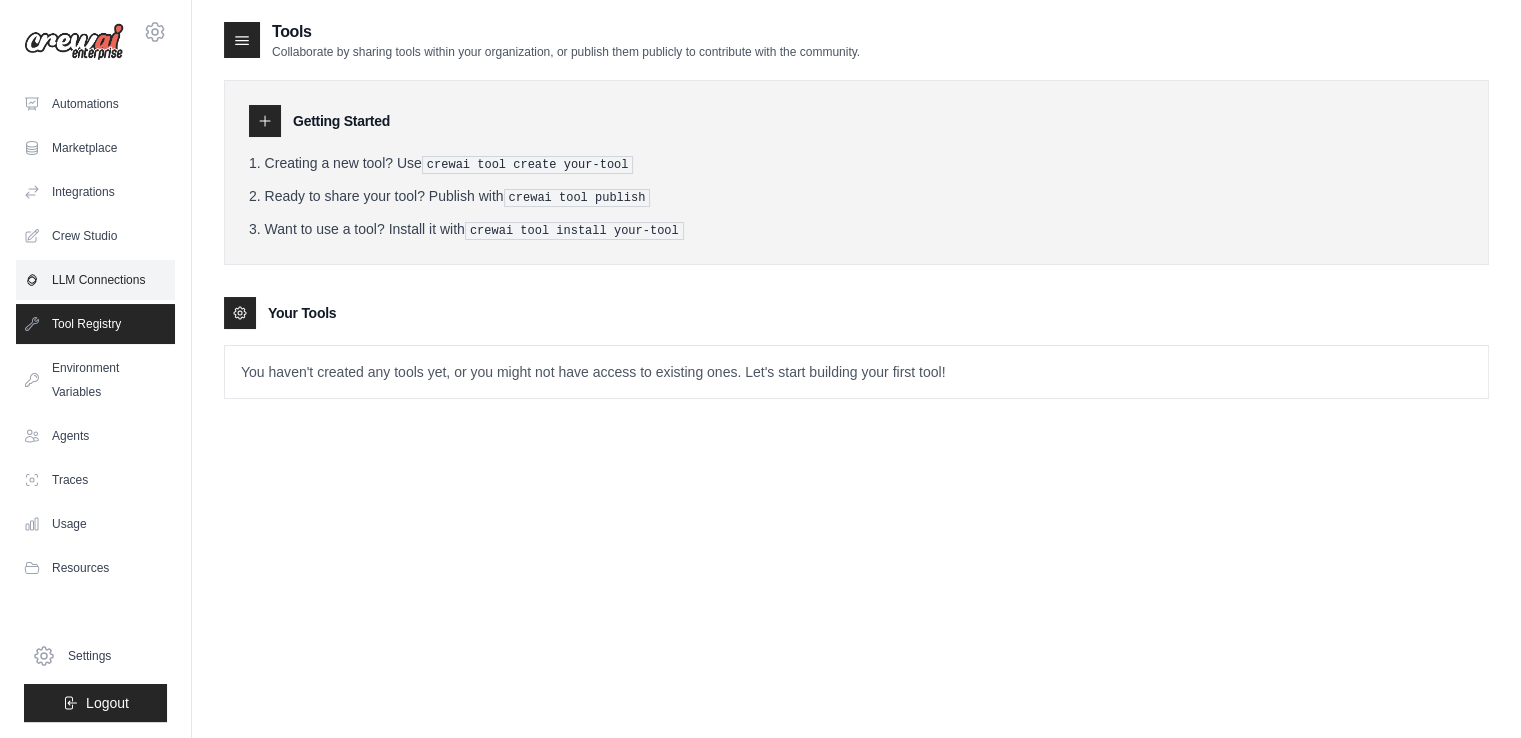 click on "LLM Connections" at bounding box center (95, 280) 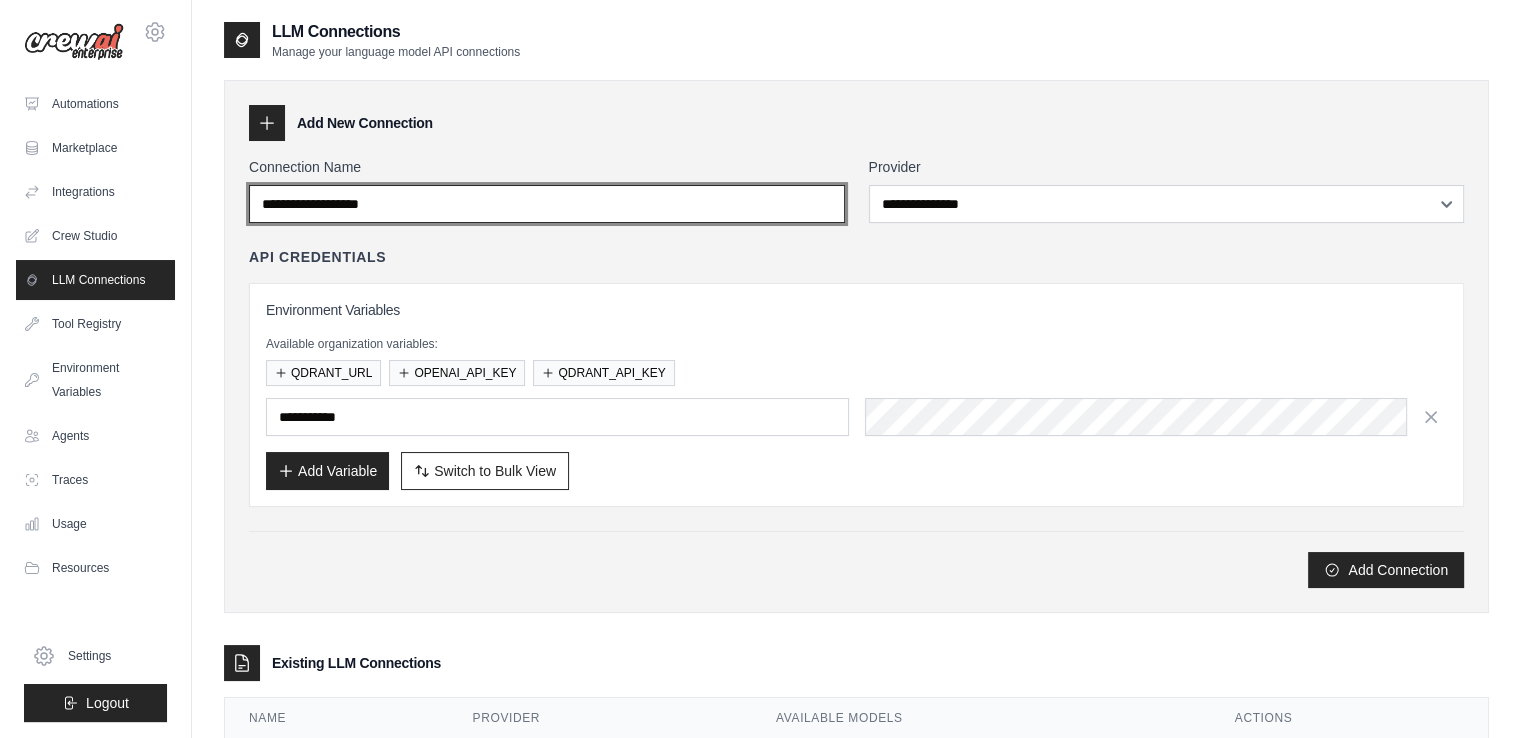 click on "Connection Name" at bounding box center [547, 204] 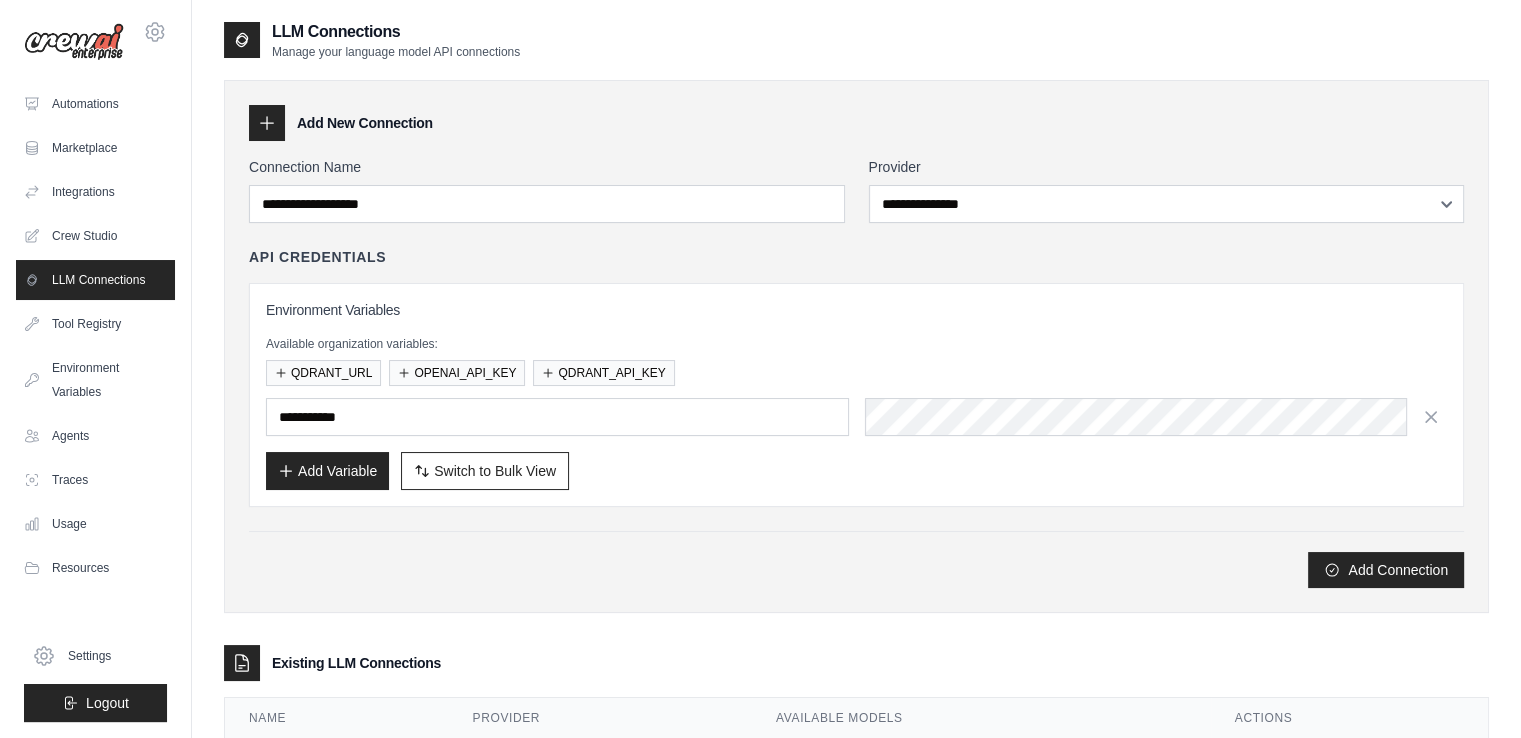 click on "**********" at bounding box center (856, 372) 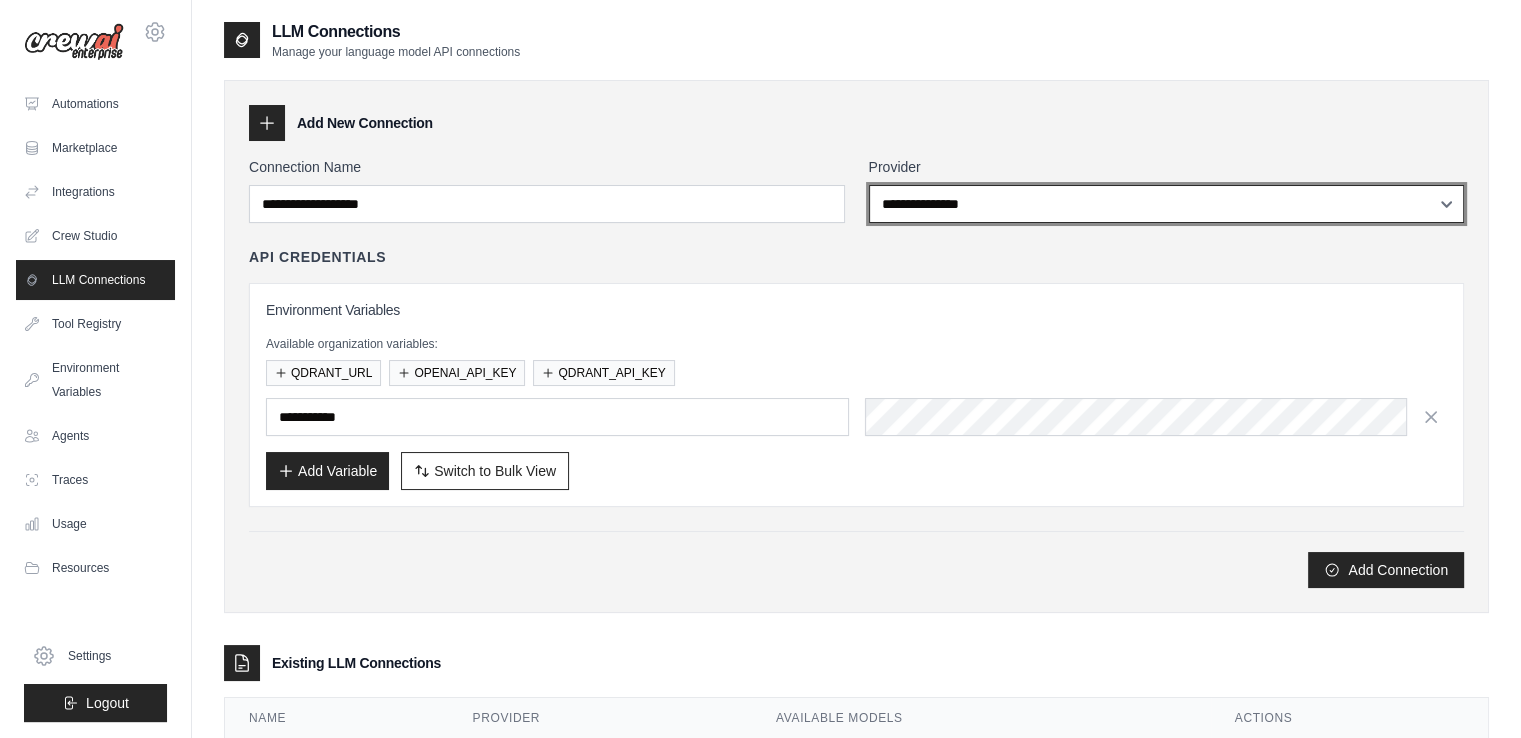click on "**********" at bounding box center [1167, 204] 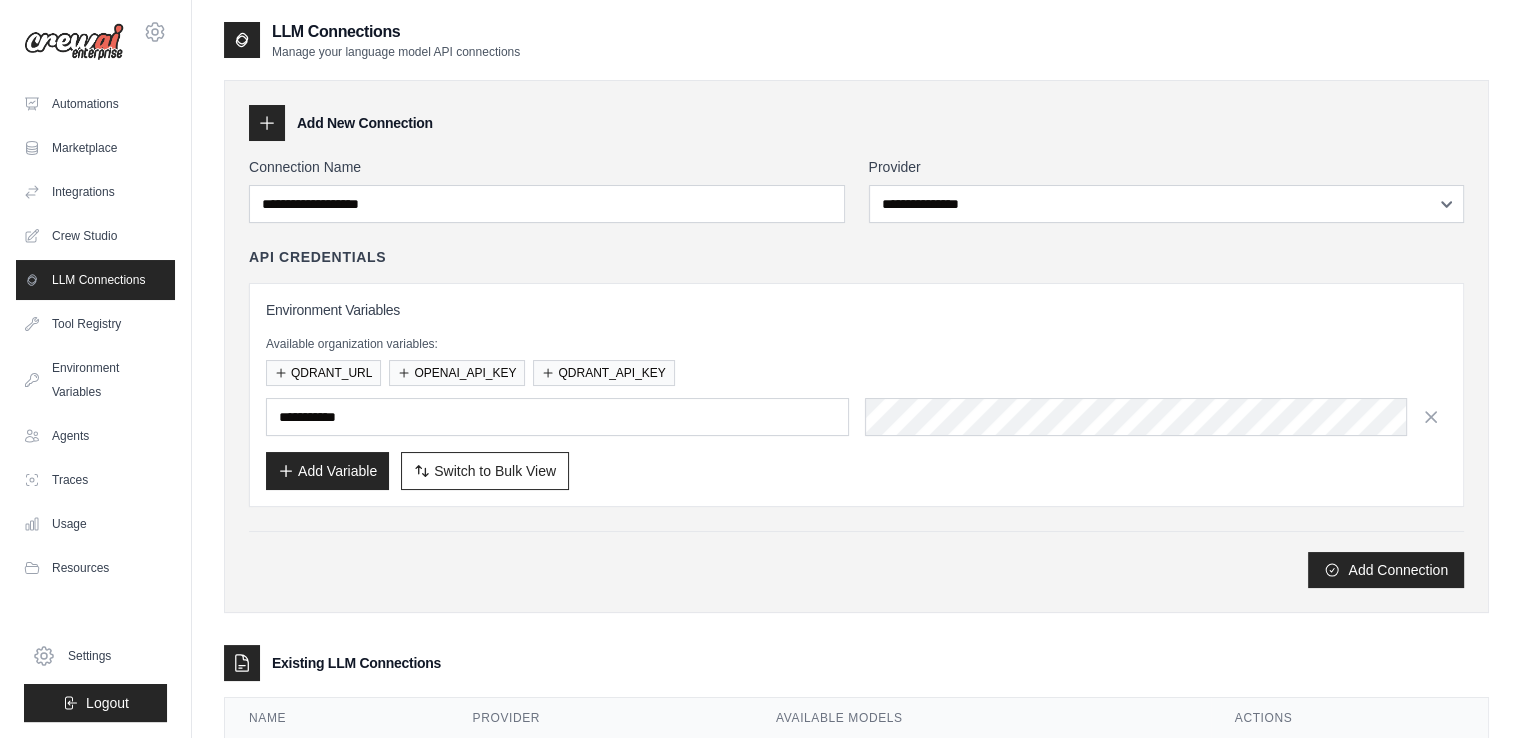 click on "API Credentials
Environment Variables
Available organization variables:
QDRANT_URL
OPENAI_API_KEY
QDRANT_API_KEY
Add Variable
Switch to Bulk View" at bounding box center (856, 377) 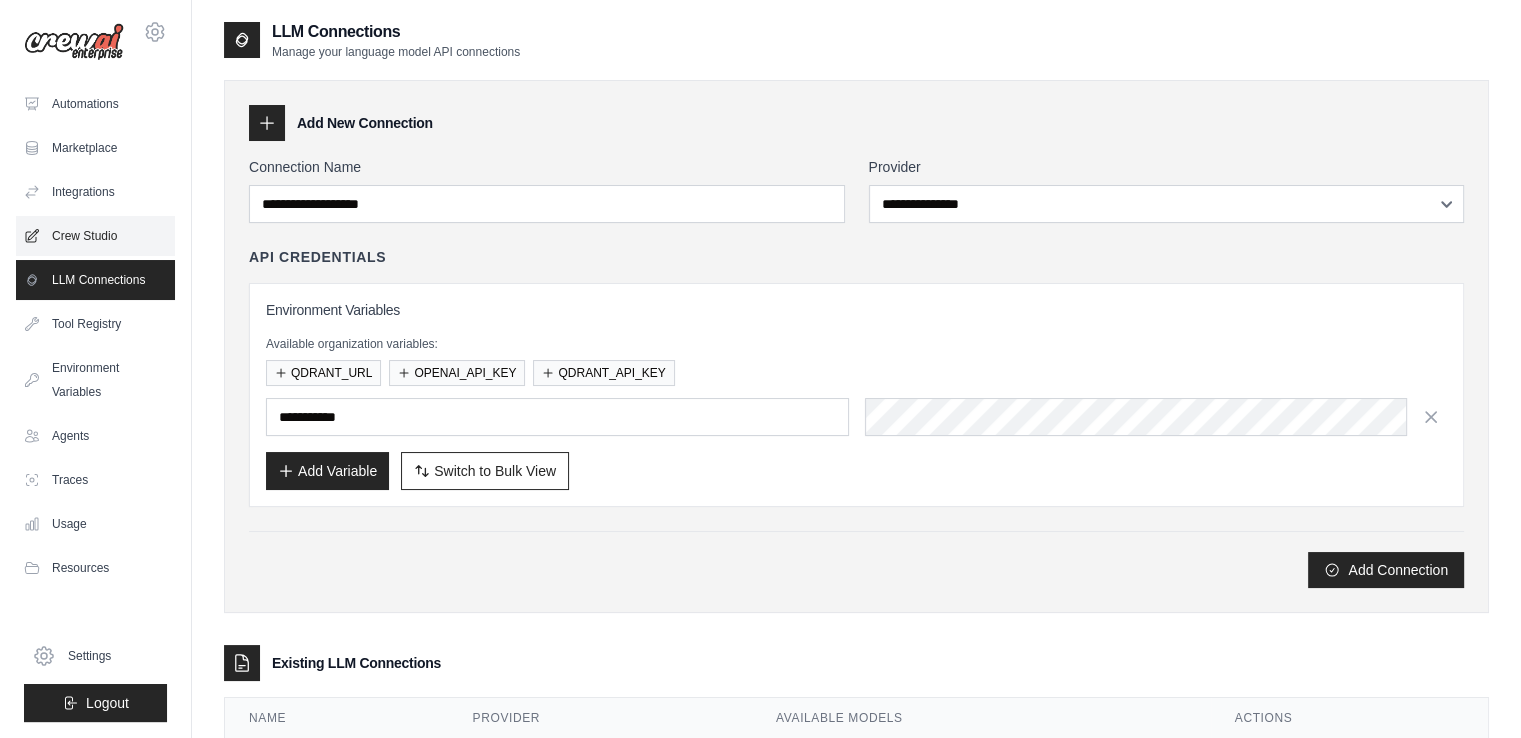 click on "Crew Studio" at bounding box center [95, 236] 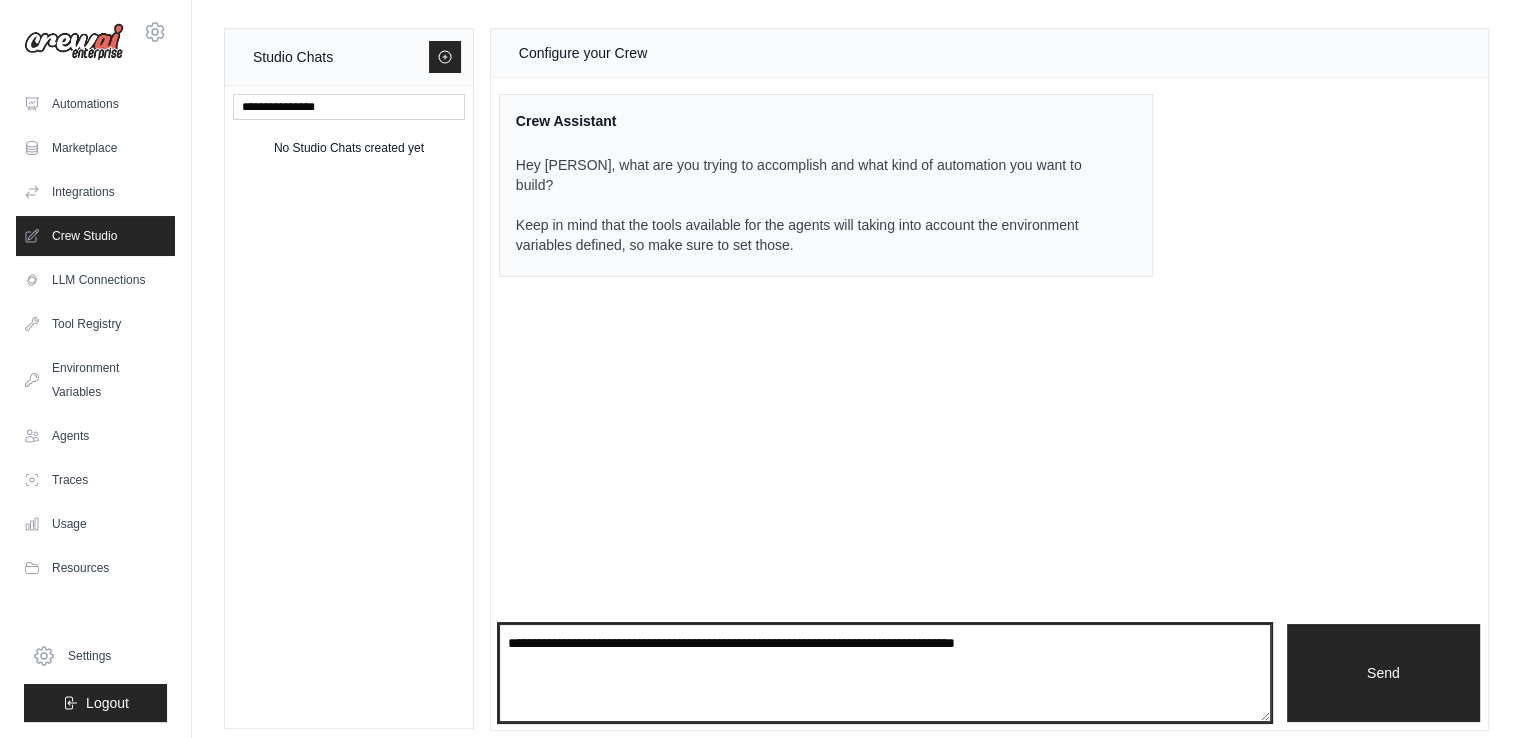 click at bounding box center (885, 673) 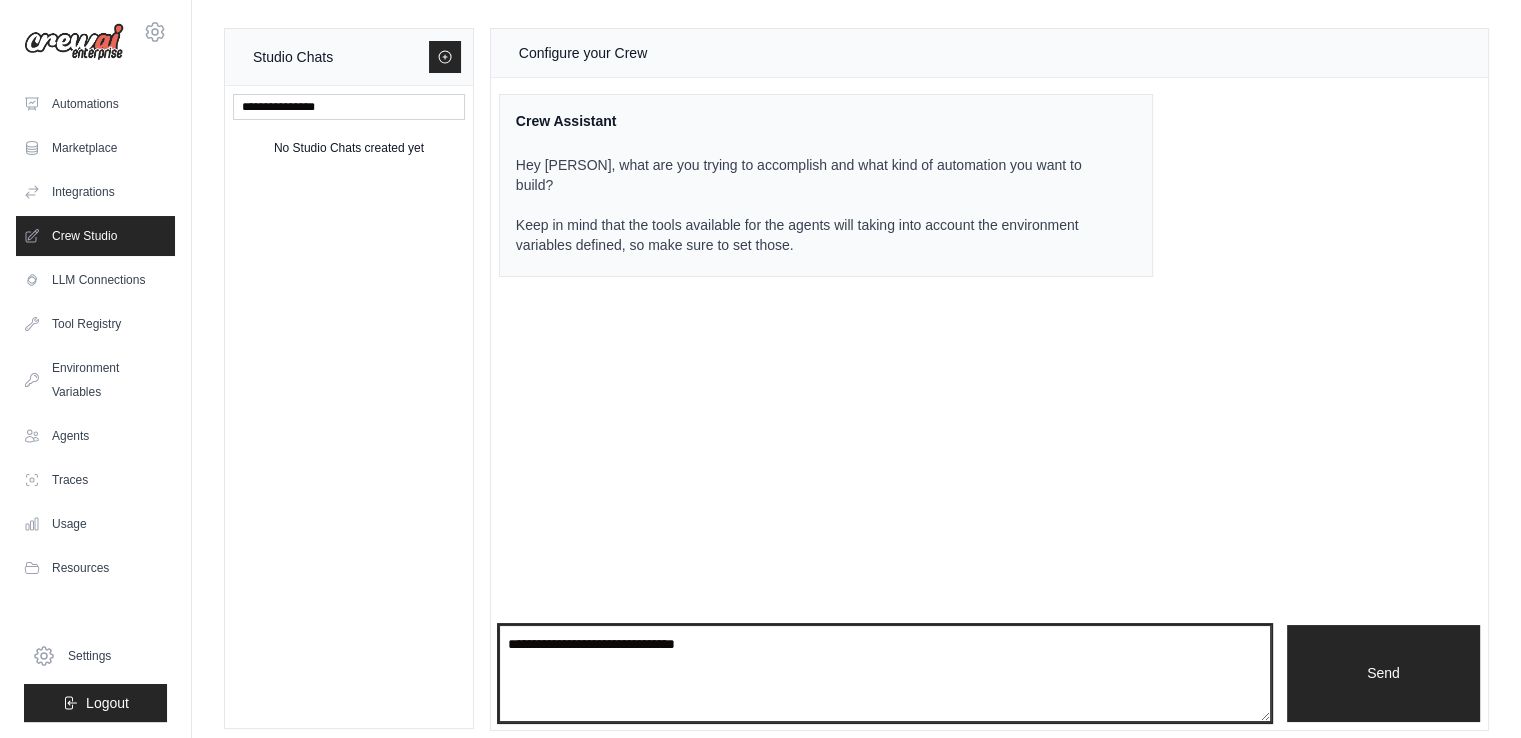 type on "**********" 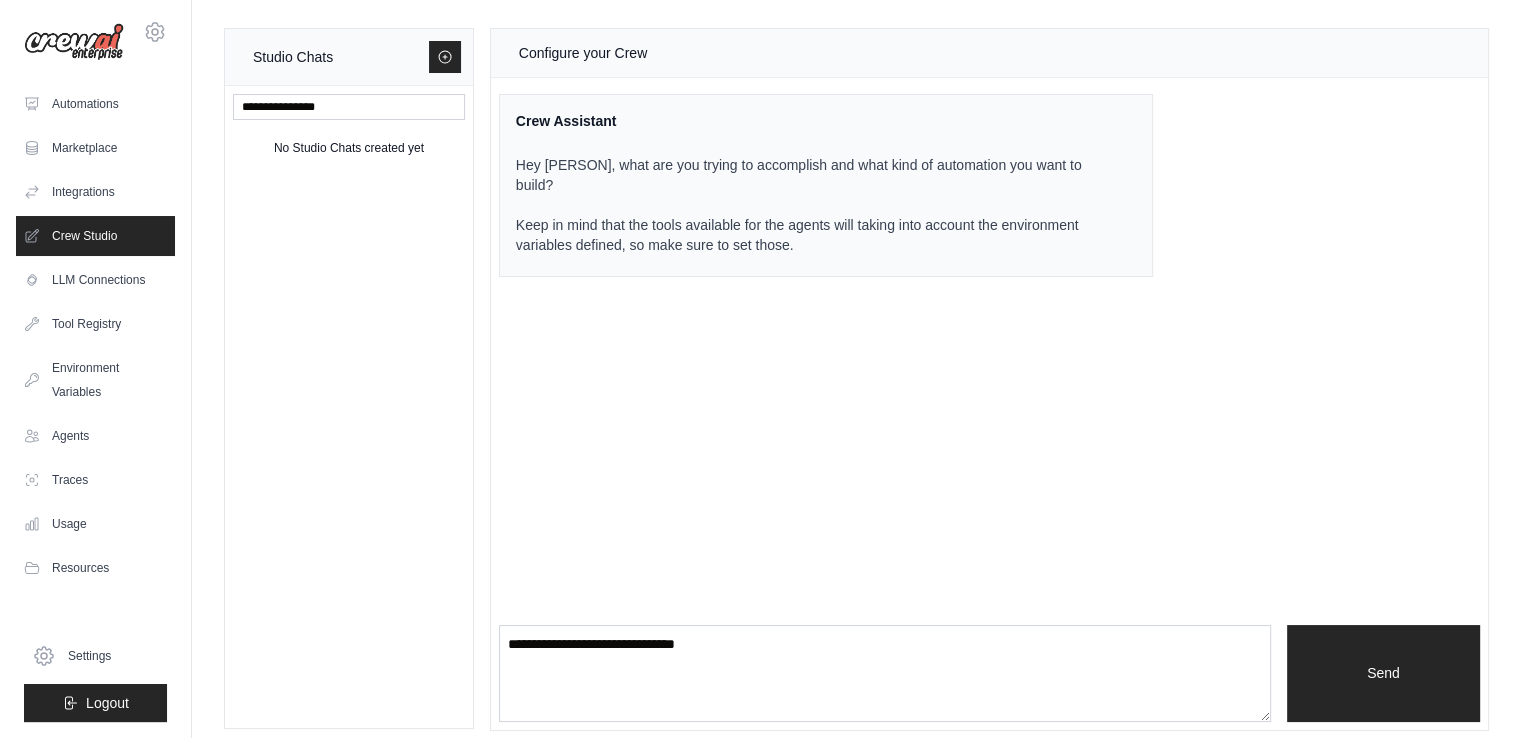 type 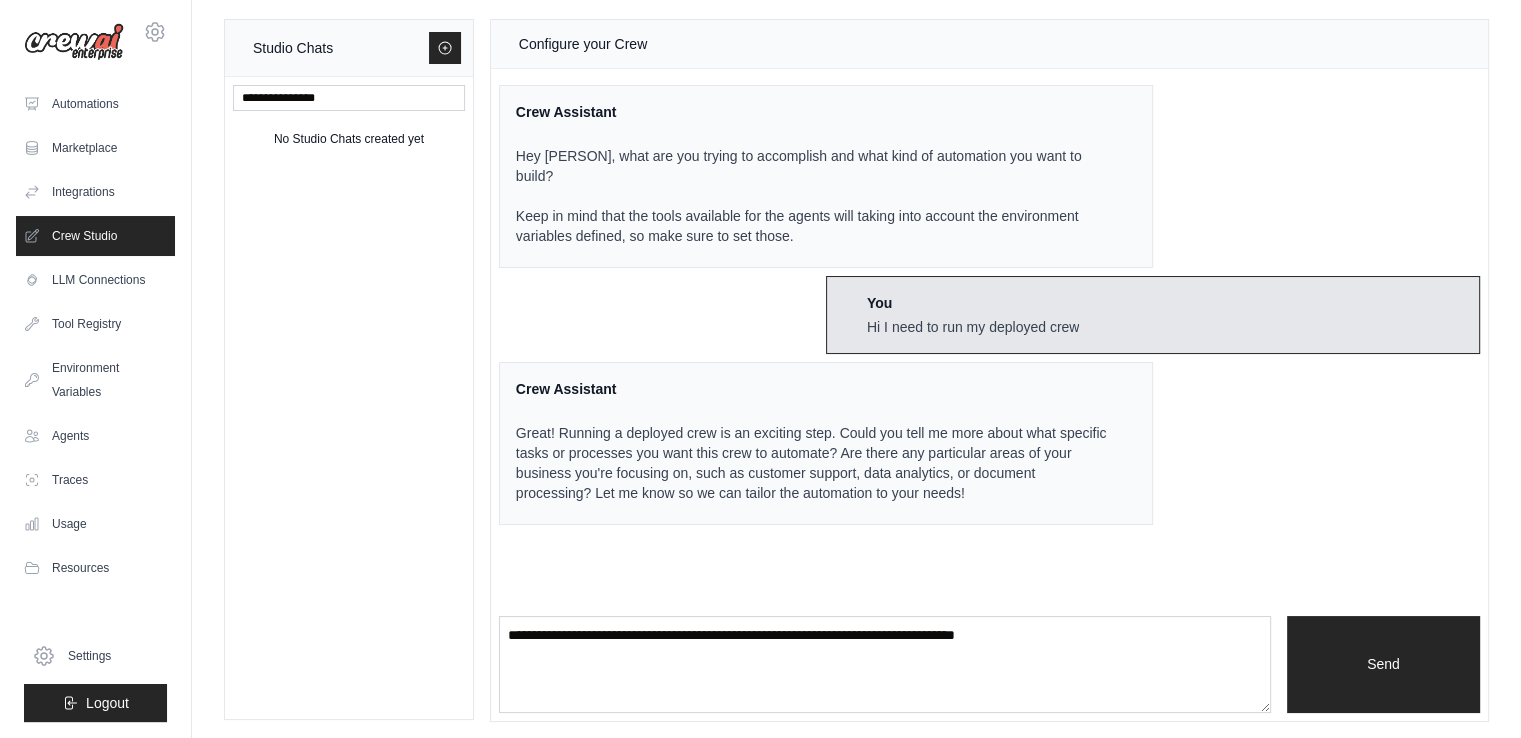 scroll, scrollTop: 12, scrollLeft: 0, axis: vertical 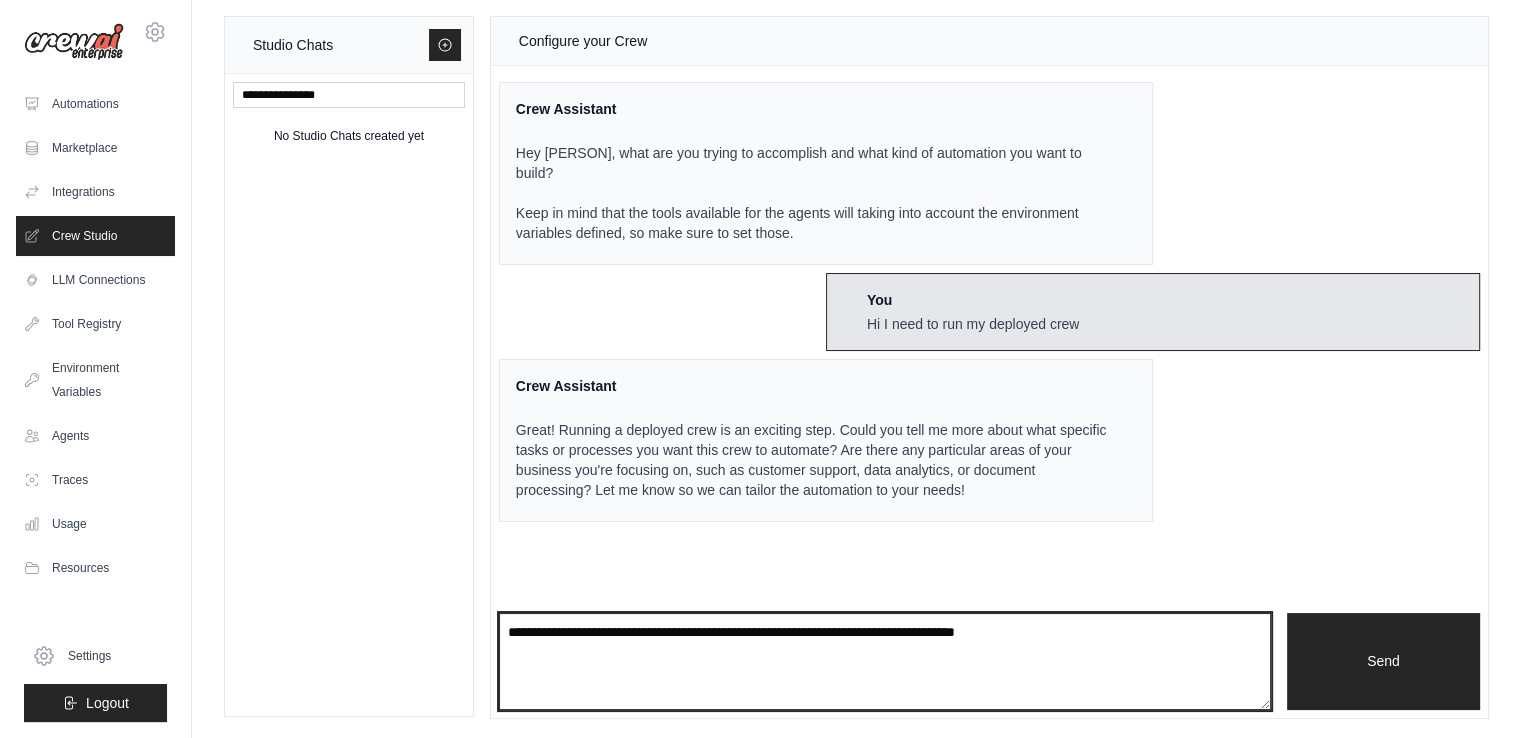 click at bounding box center [885, 662] 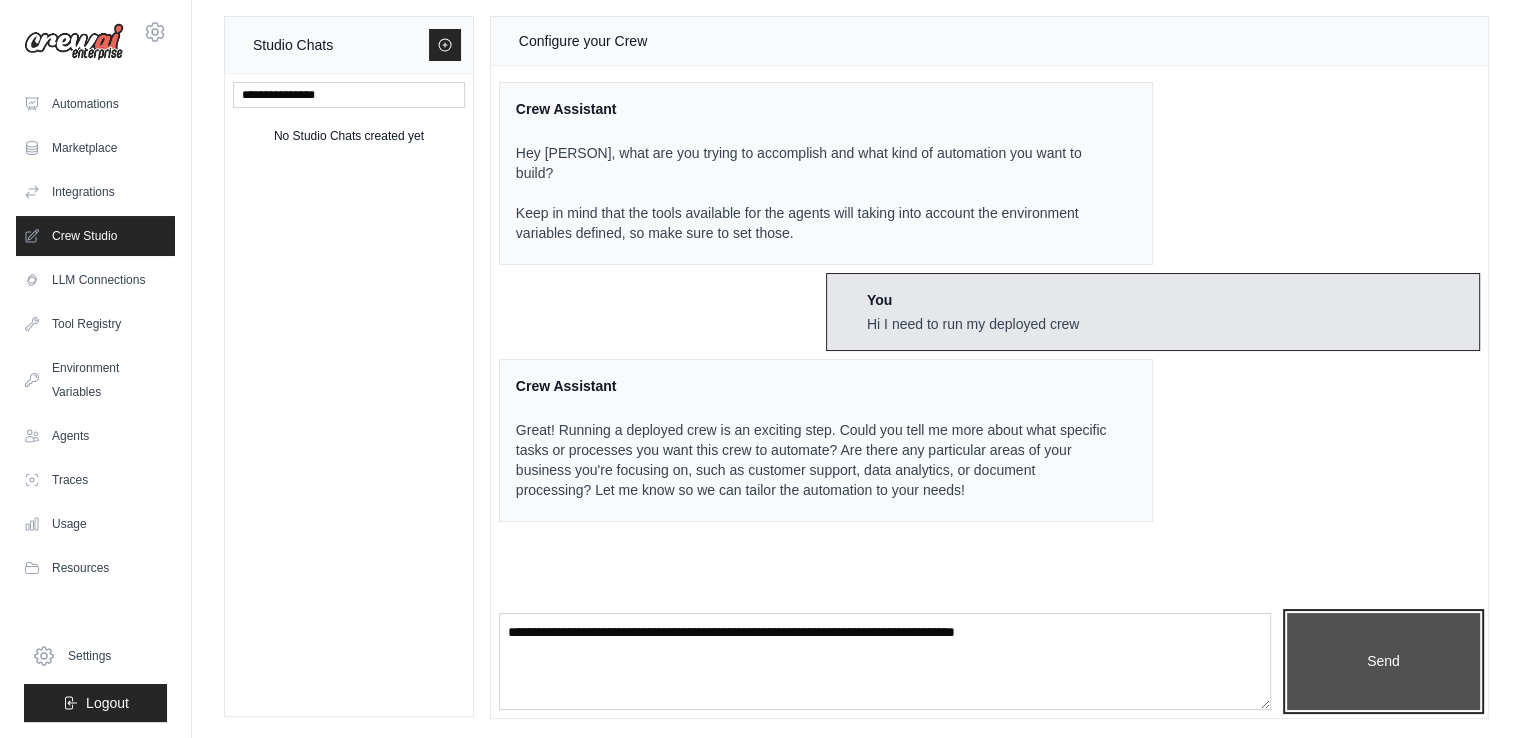 click on "Send" at bounding box center [1383, 662] 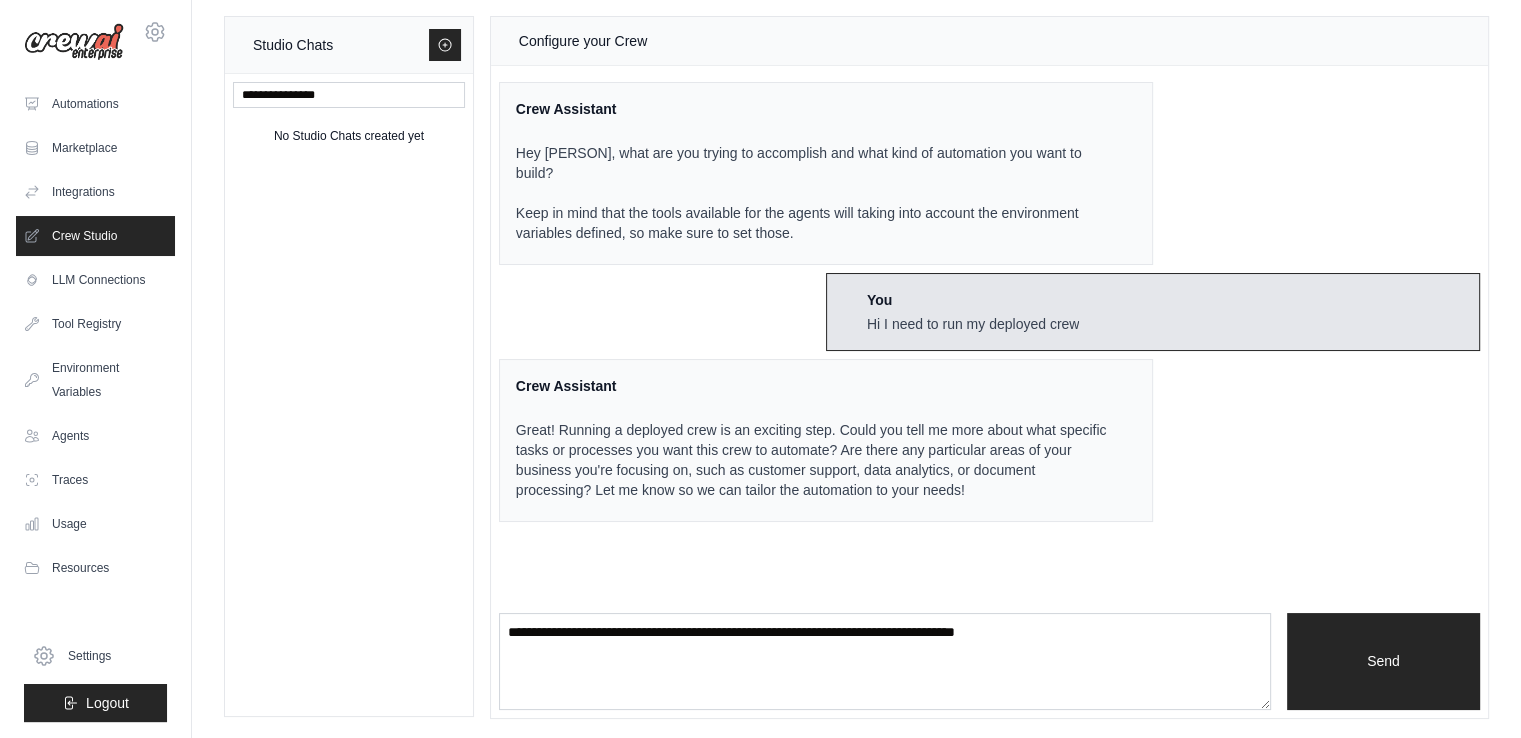 click on "Configure your Crew Crew Assistant Hey NAREN, what are you trying to accomplish and what kind of automation you want to build? Keep in mind that the tools available for the agents will taking into account the environment variables defined, so make sure to set those. You Hi I need to run my deployed crew Crew Assistant Great! Running a deployed crew is an exciting step. Could you tell me more about what specific tasks or processes you want this crew to automate? Are there any particular areas of your business you're focusing on, such as customer support, data analytics, or document processing? Let me know so we can tailor the automation to your needs!
Send" at bounding box center [989, 367] 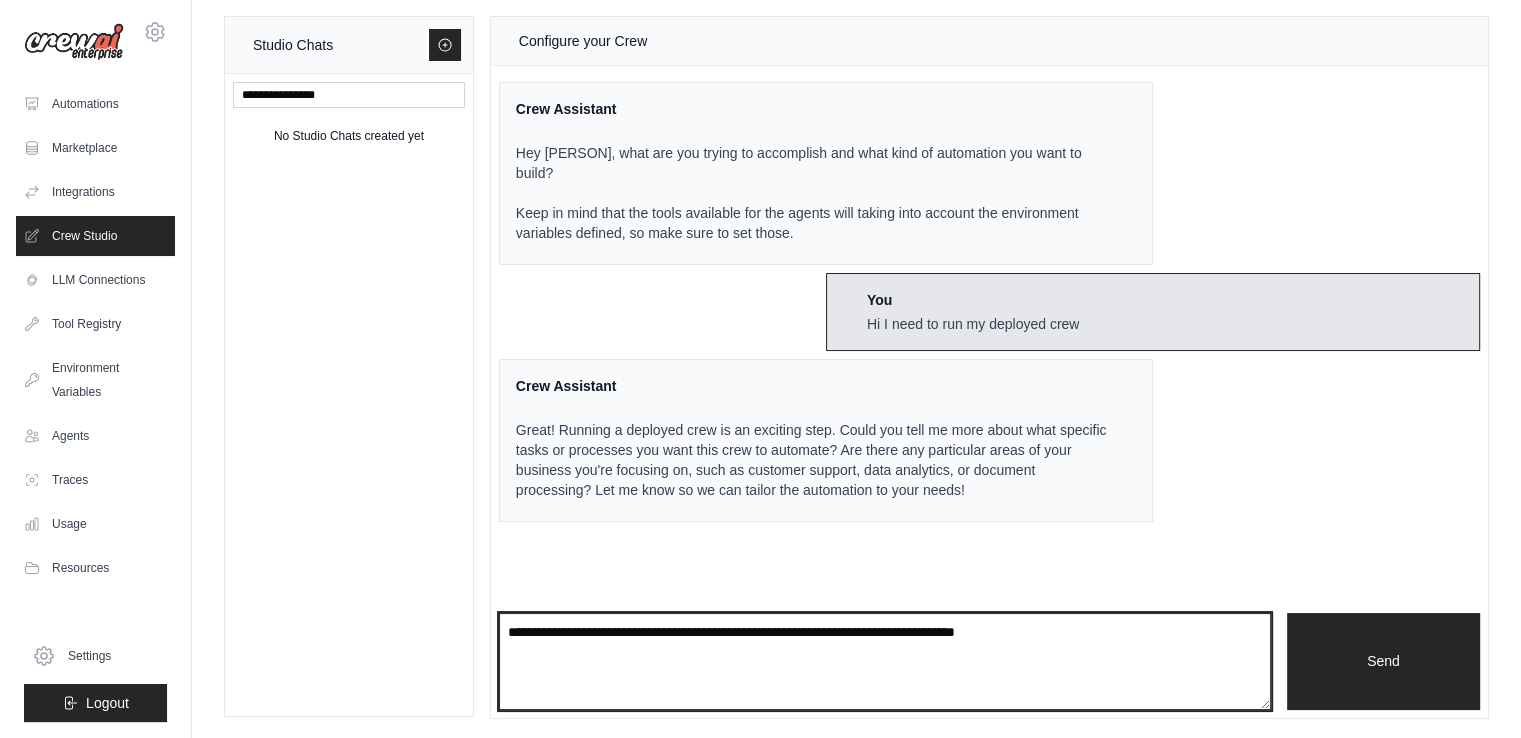 click at bounding box center [885, 662] 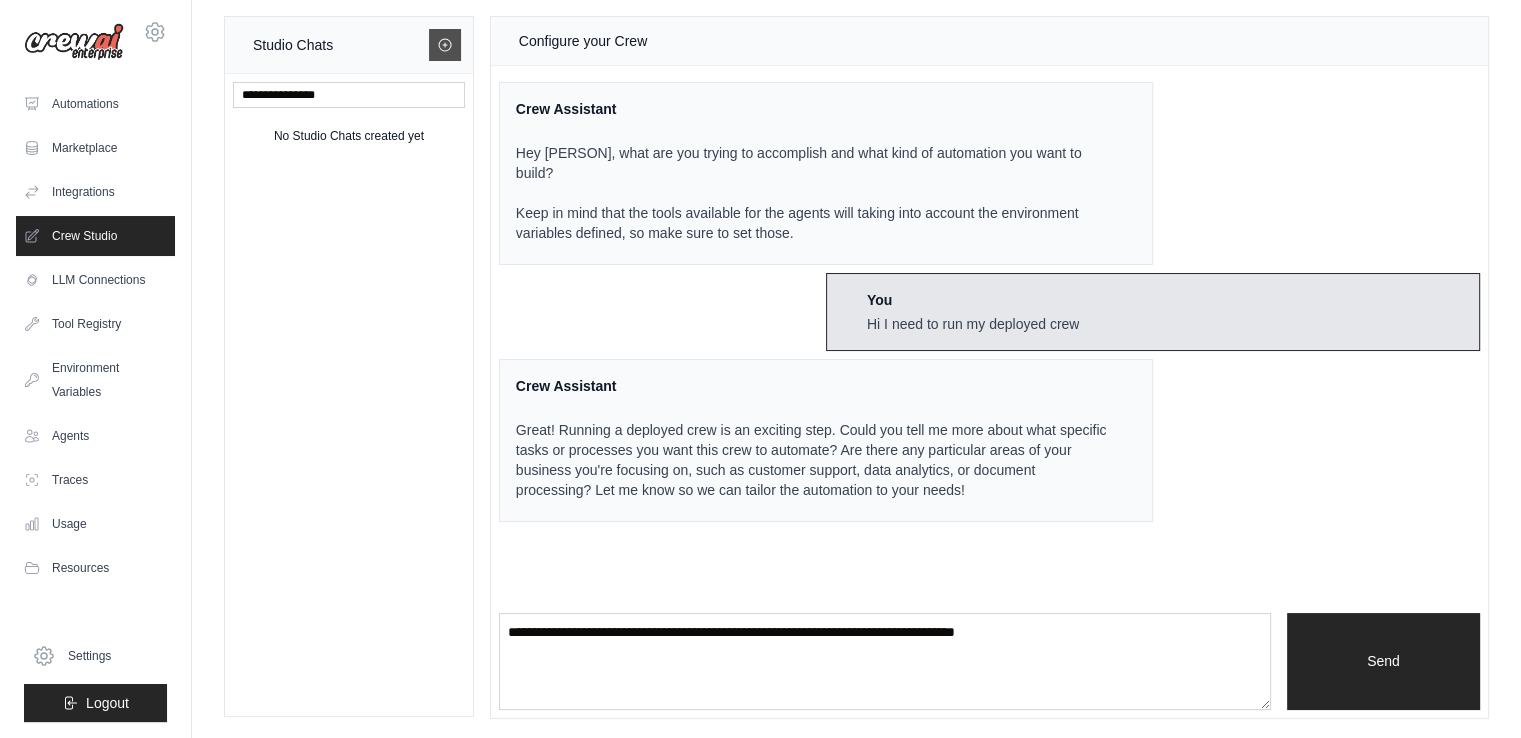 click at bounding box center [445, 45] 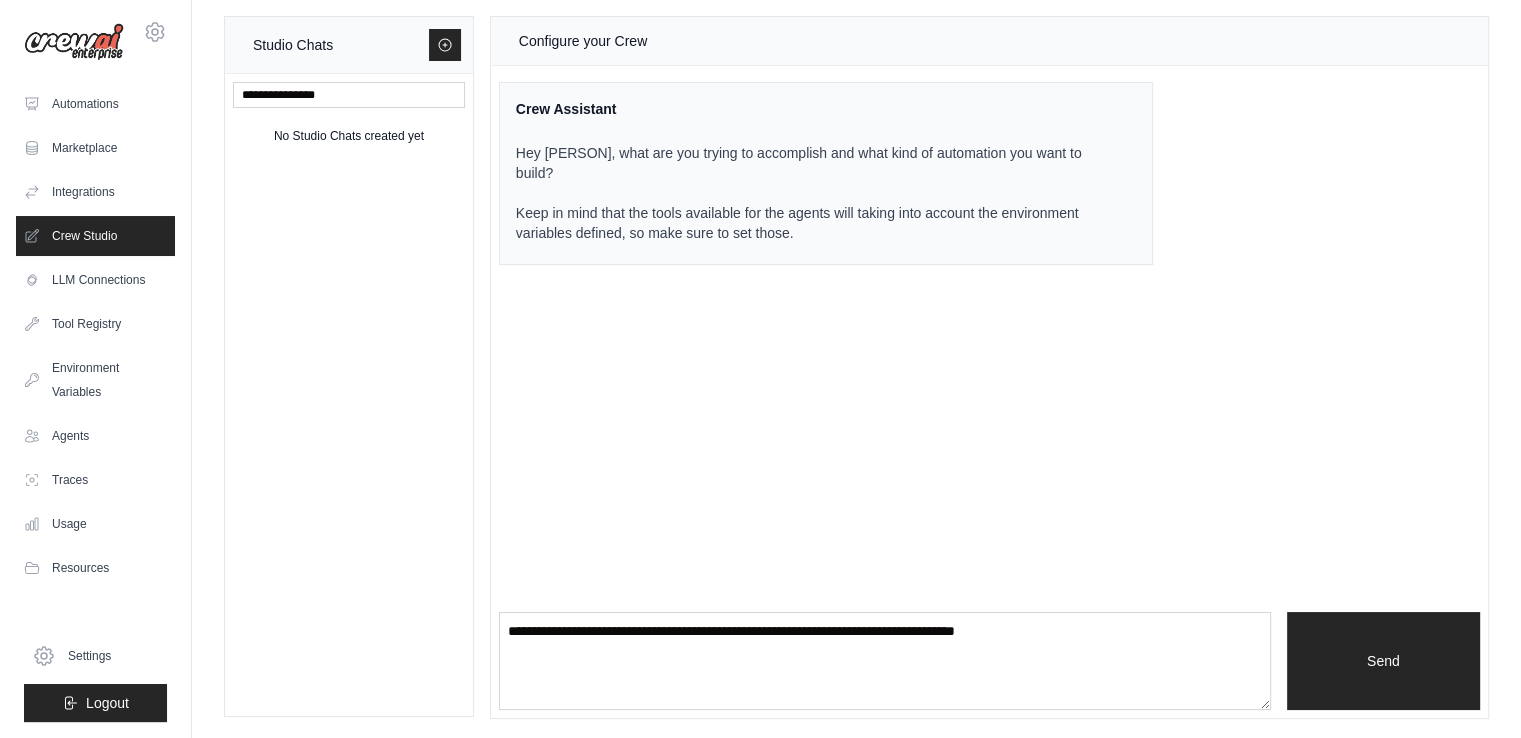 scroll, scrollTop: 0, scrollLeft: 0, axis: both 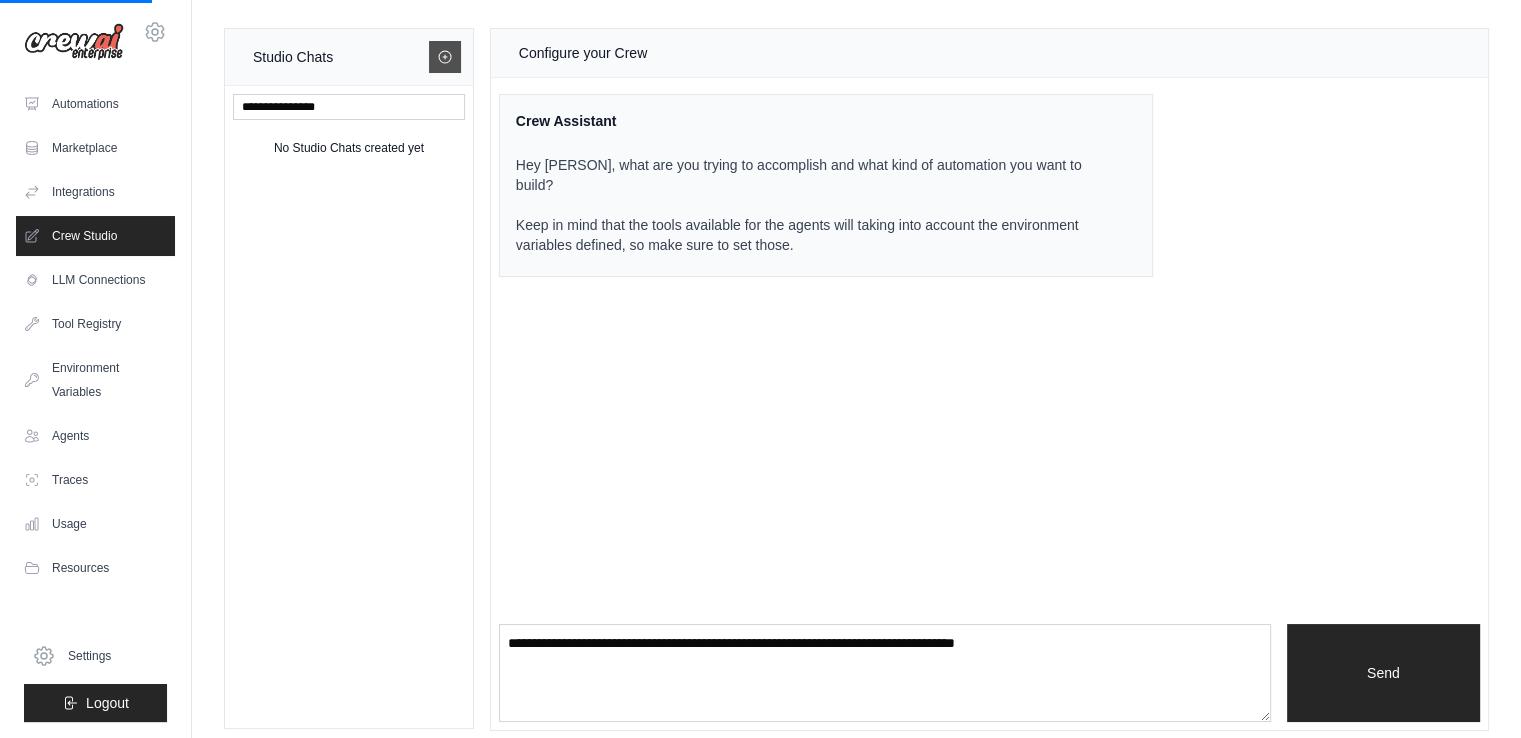click 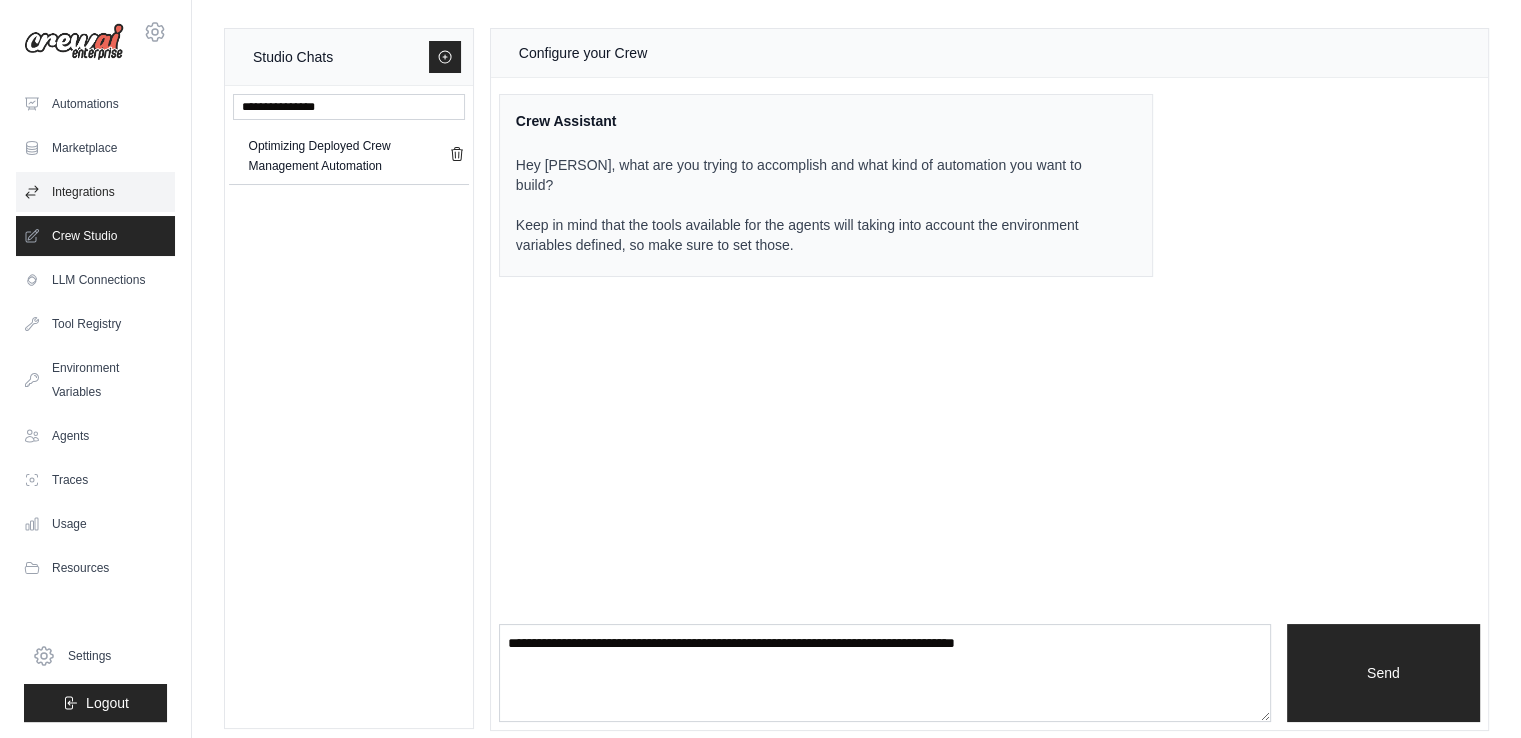 click on "Integrations" at bounding box center [95, 192] 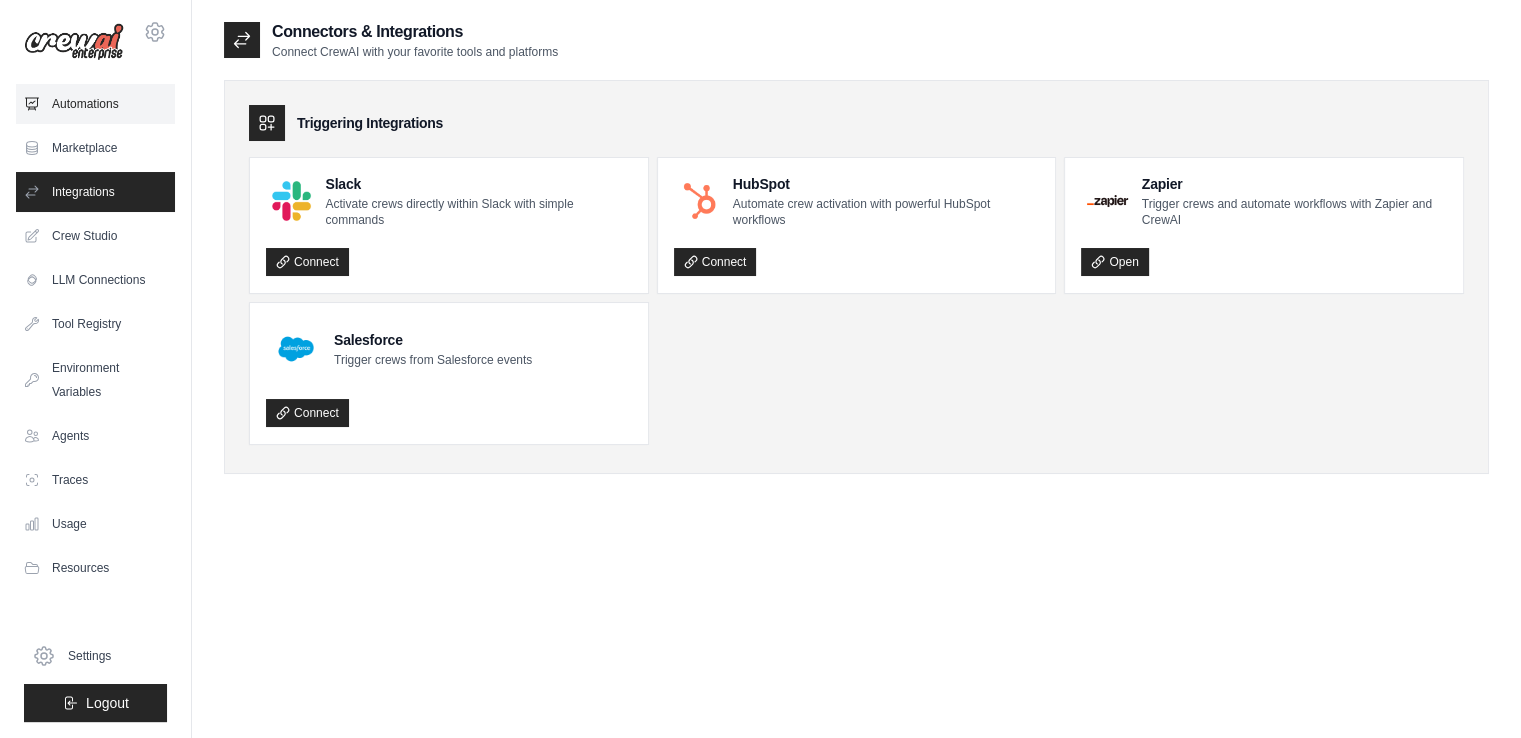 click on "Automations" at bounding box center (95, 104) 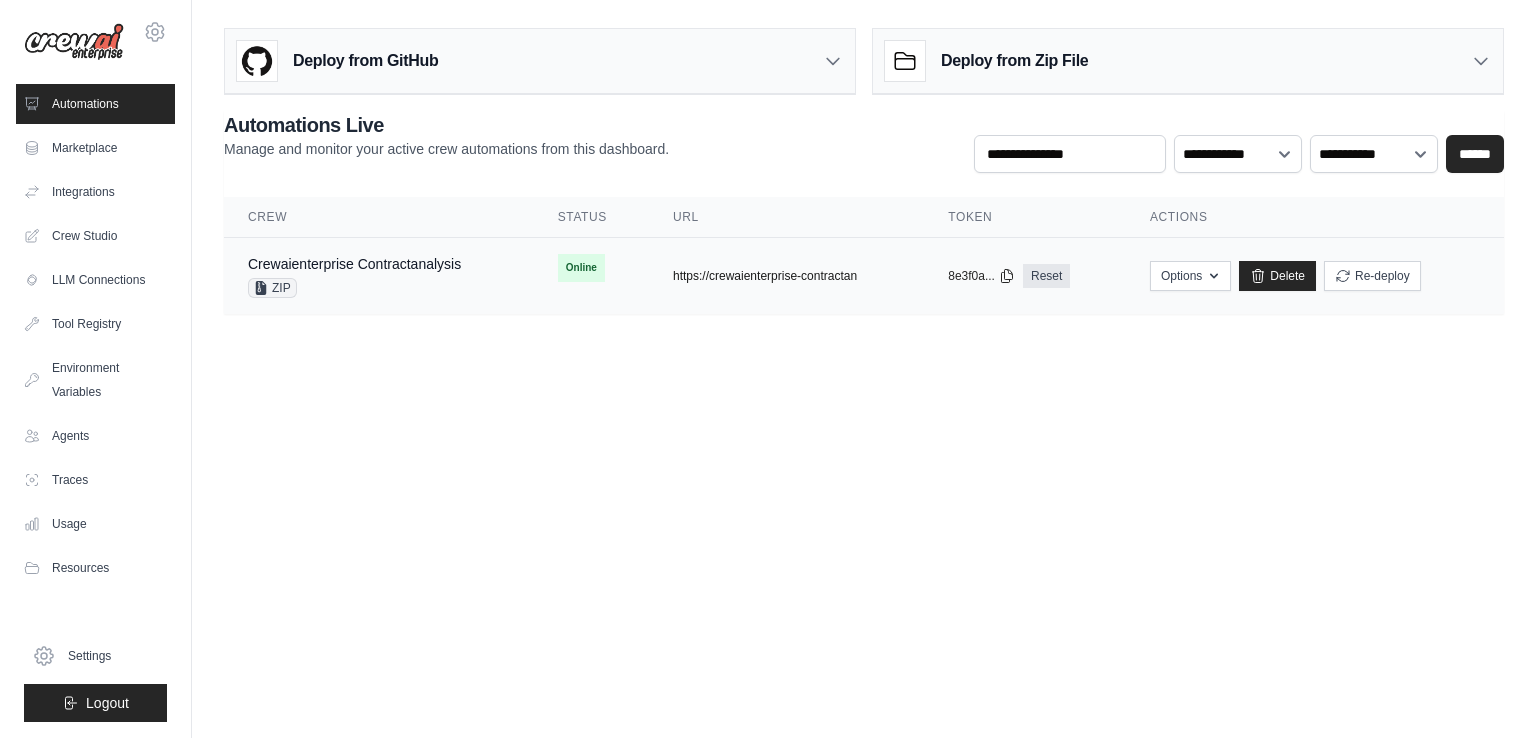 click on "https://crewaienterprise-contractan" at bounding box center [765, 276] 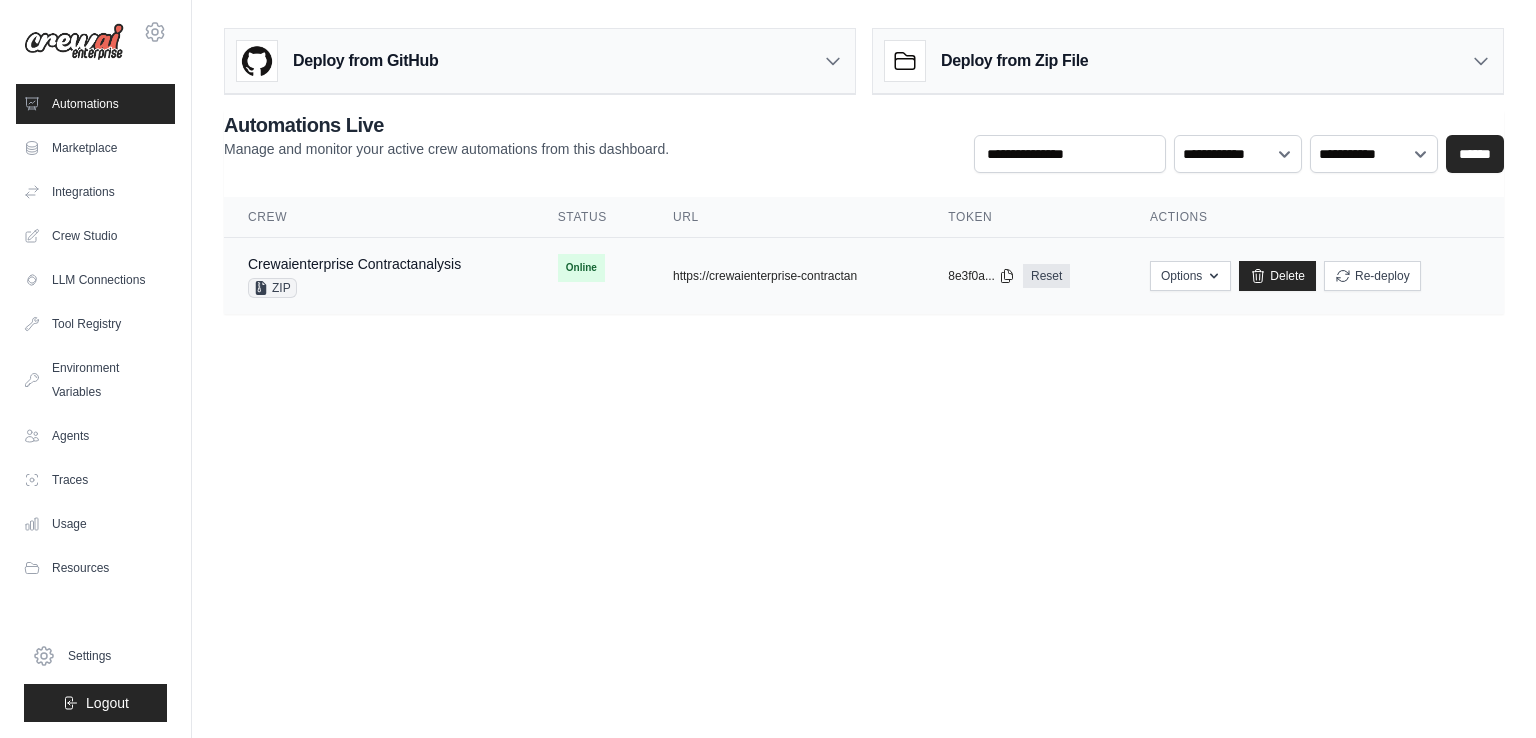 click on "Crewaienterprise Contractanalysis
ZIP" at bounding box center [379, 276] 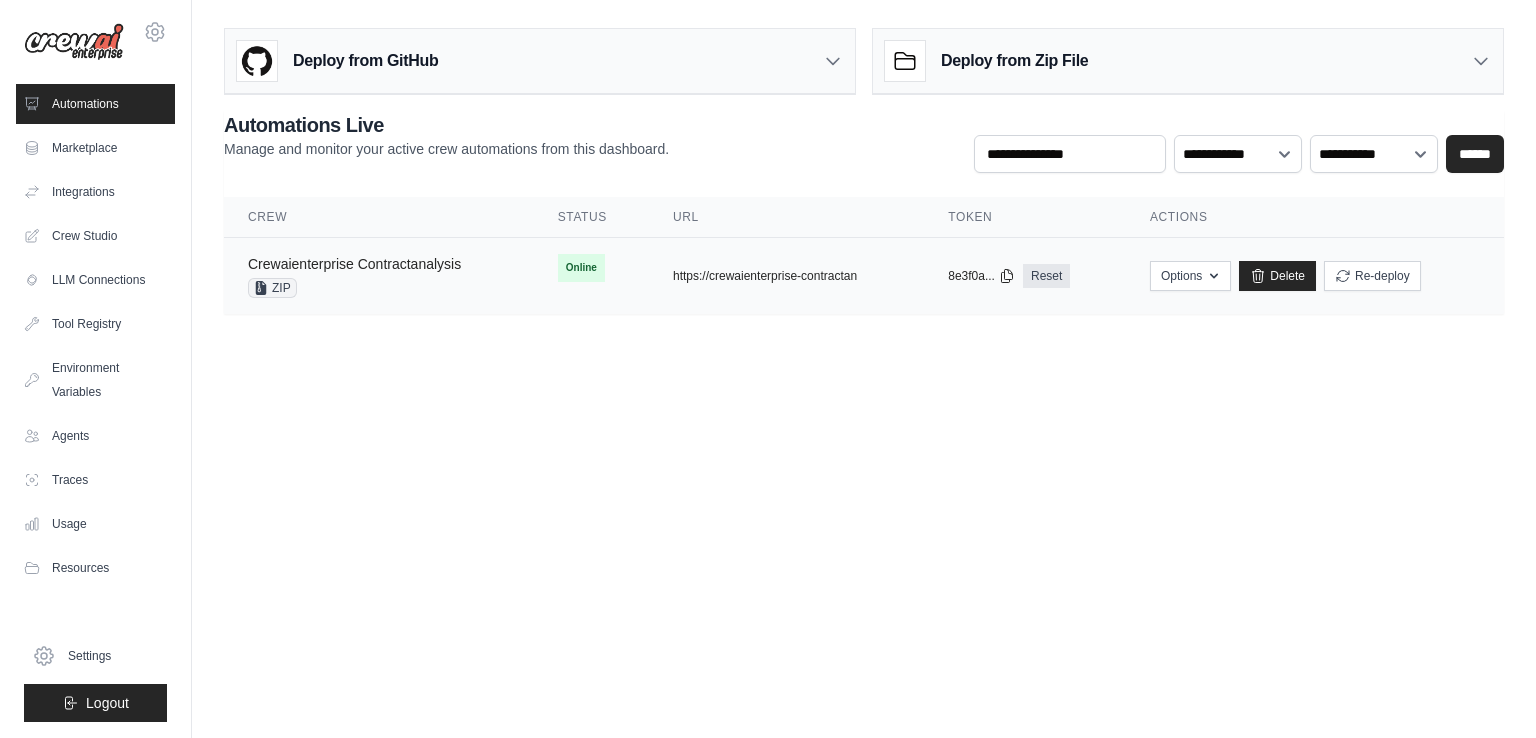 click on "Crewaienterprise Contractanalysis" at bounding box center (354, 264) 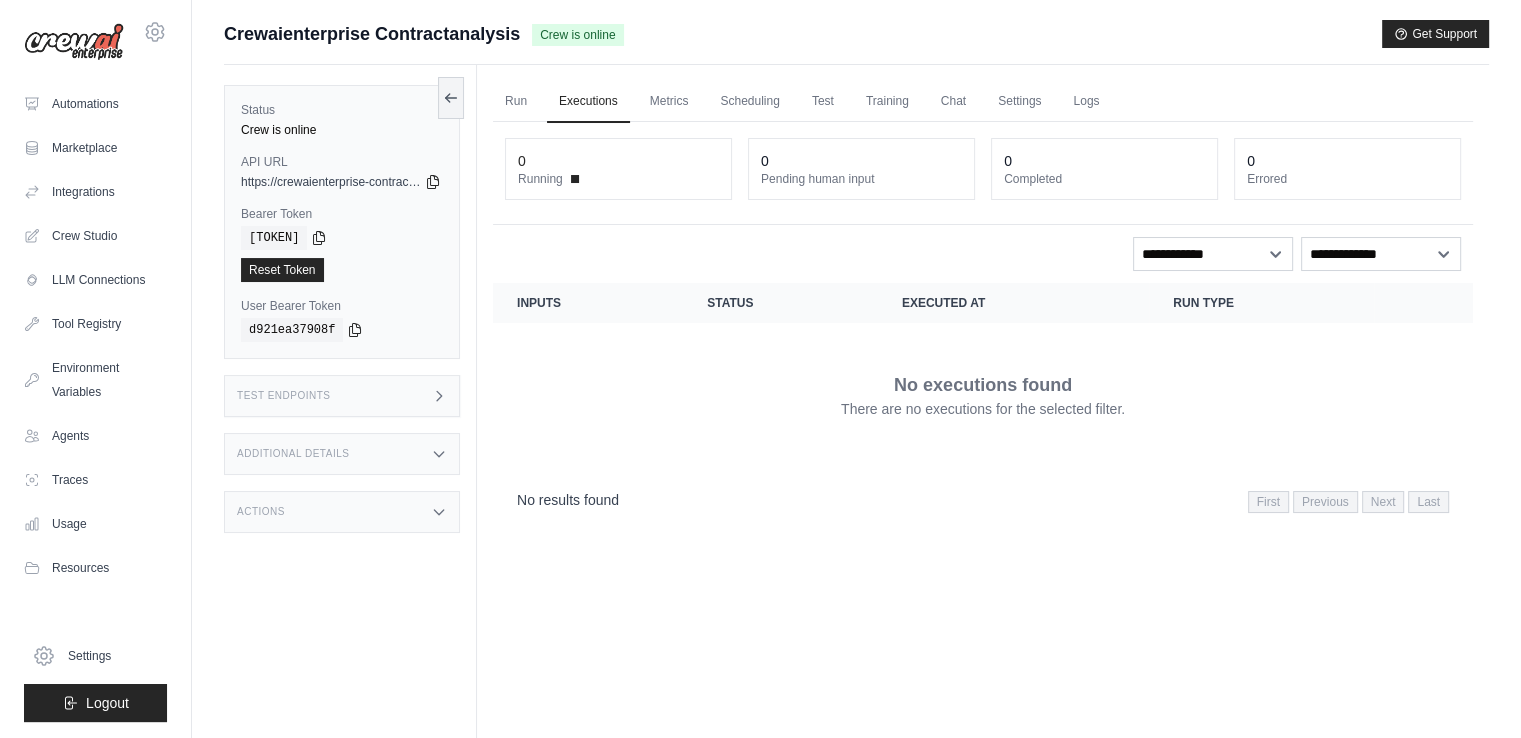 click on "Reset Token" at bounding box center (342, 270) 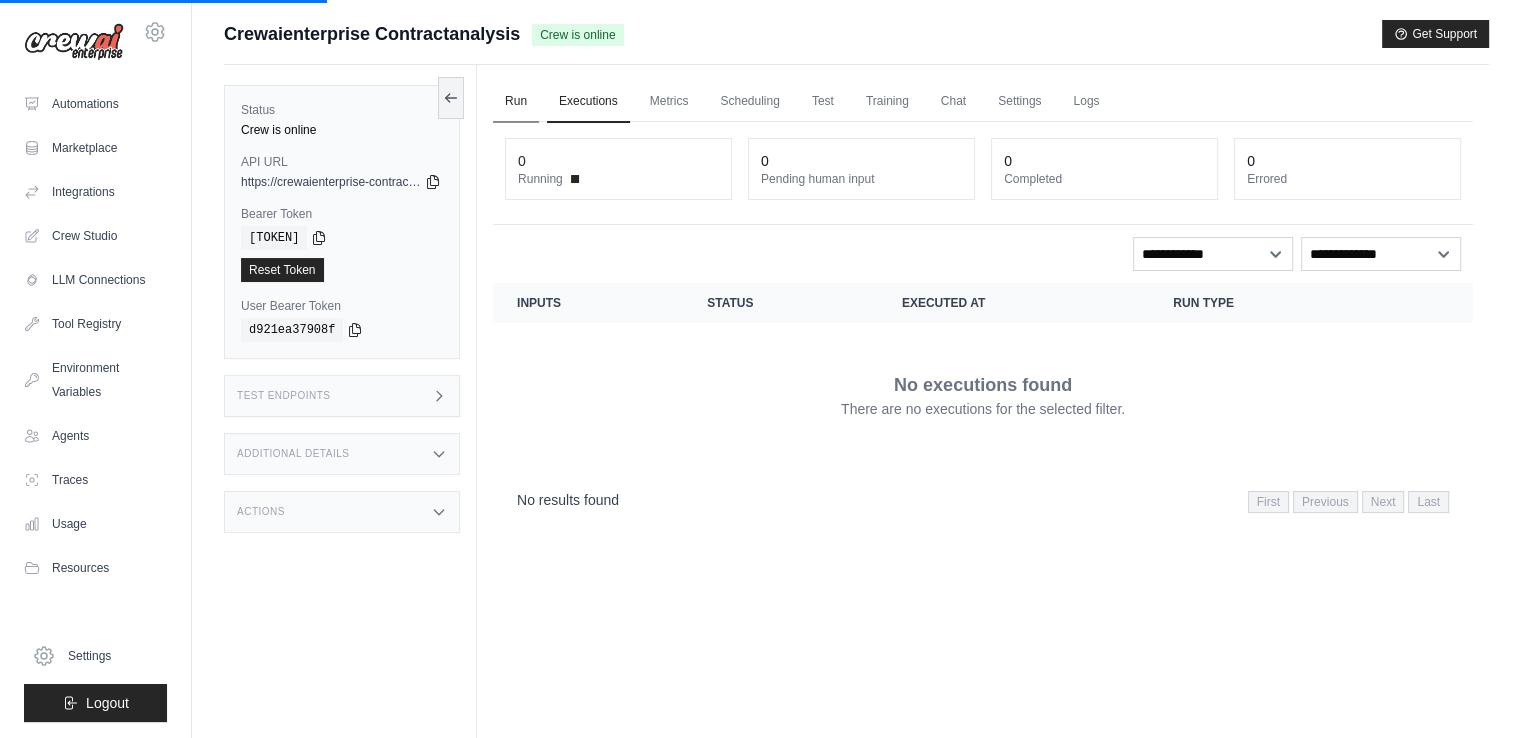 click on "Run" at bounding box center [516, 102] 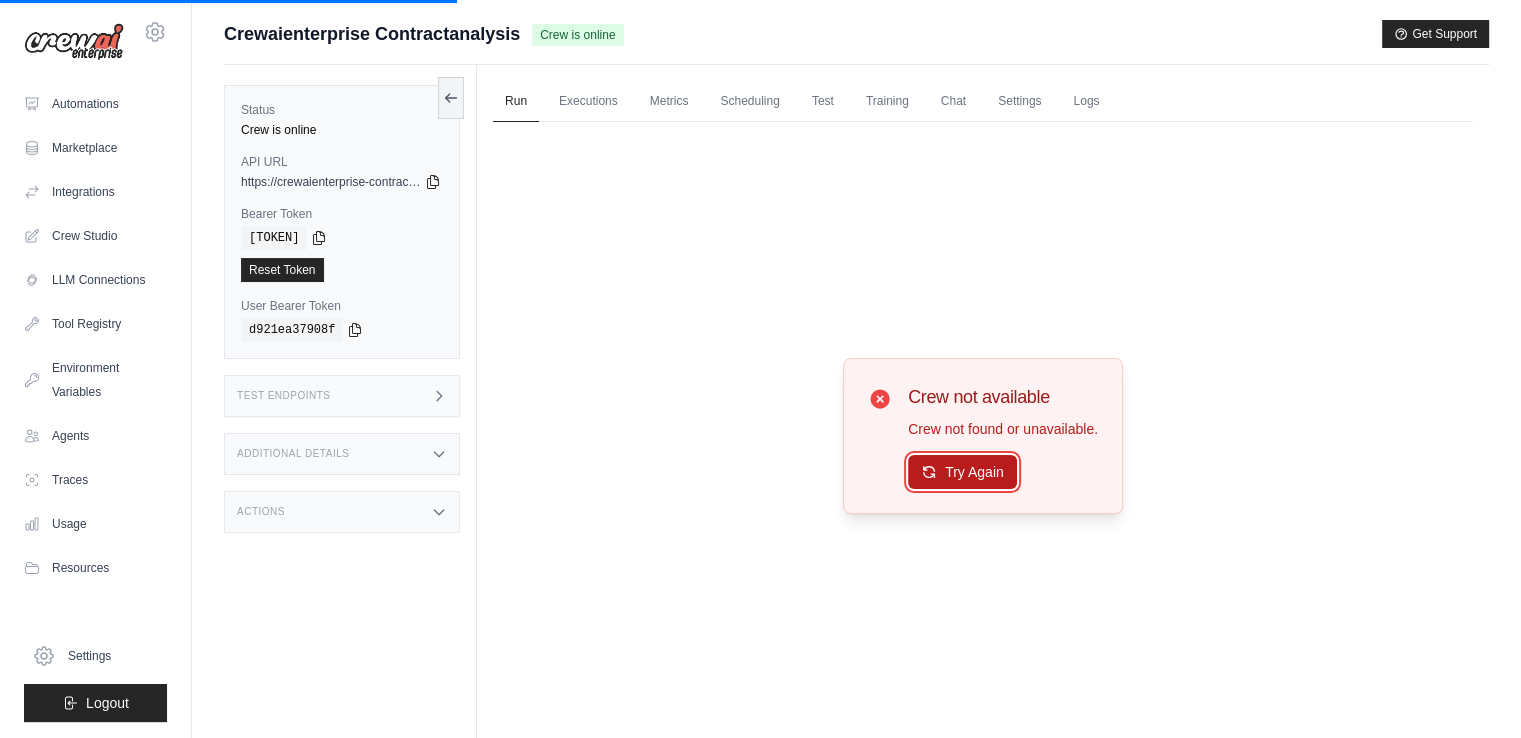 click on "Try Again" at bounding box center [962, 472] 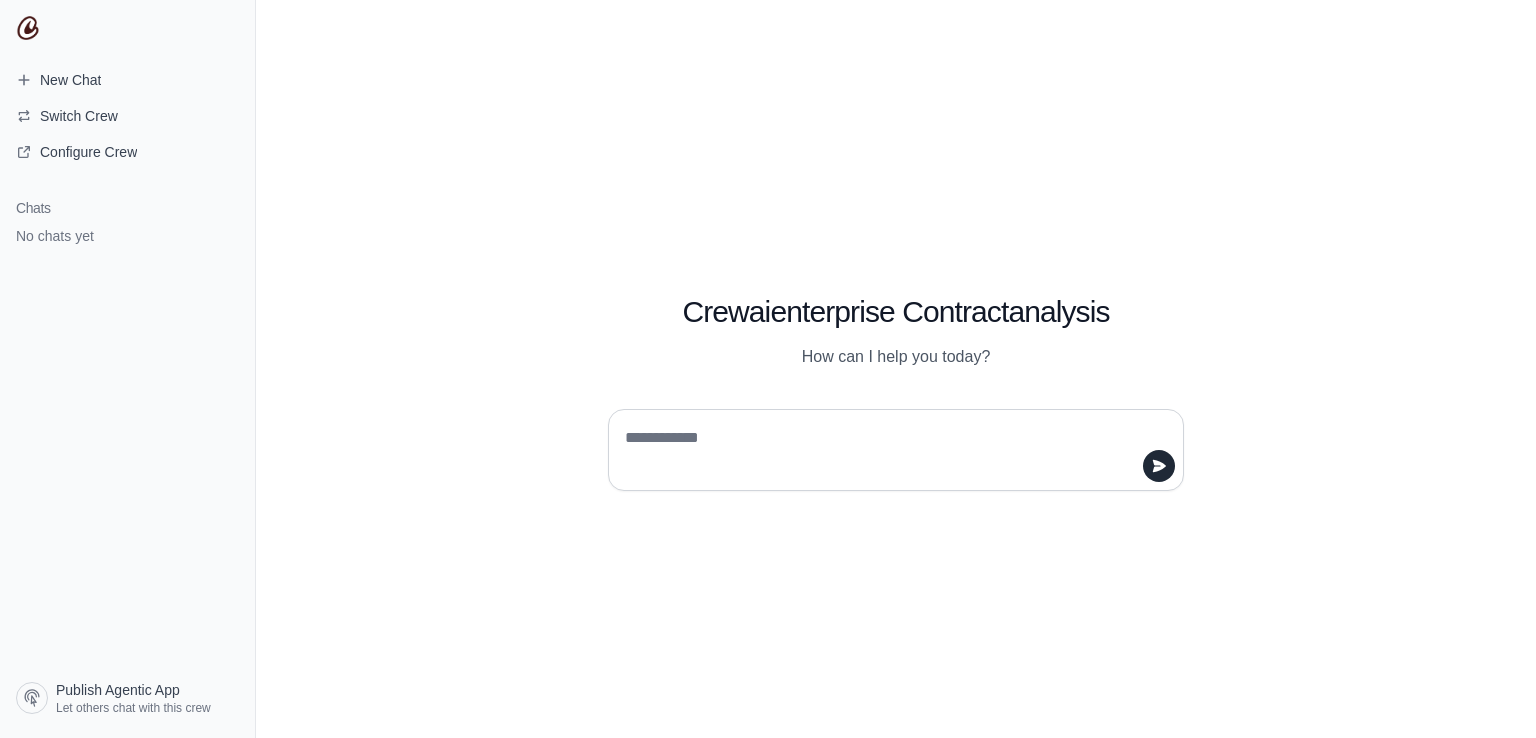 scroll, scrollTop: 0, scrollLeft: 0, axis: both 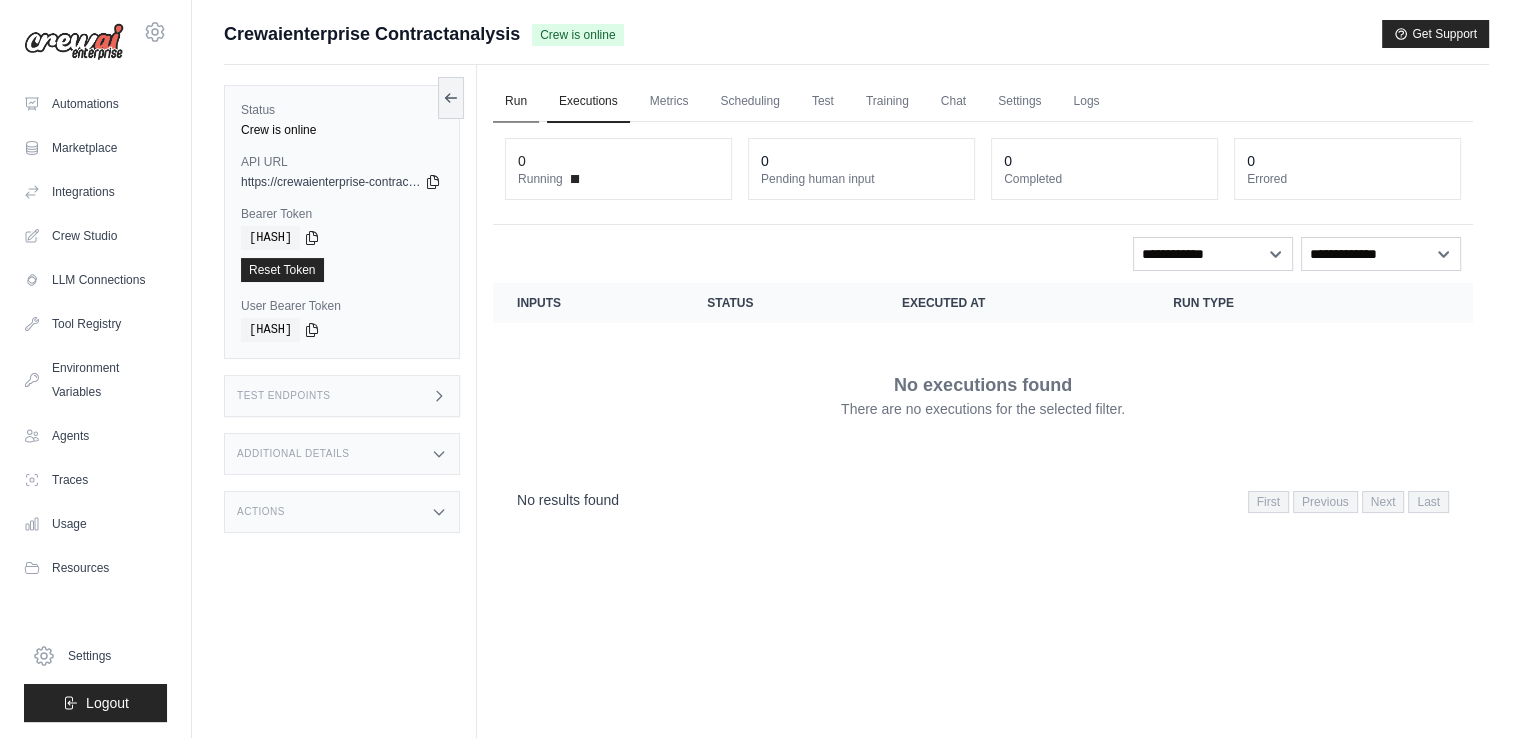 click on "Run" at bounding box center [516, 102] 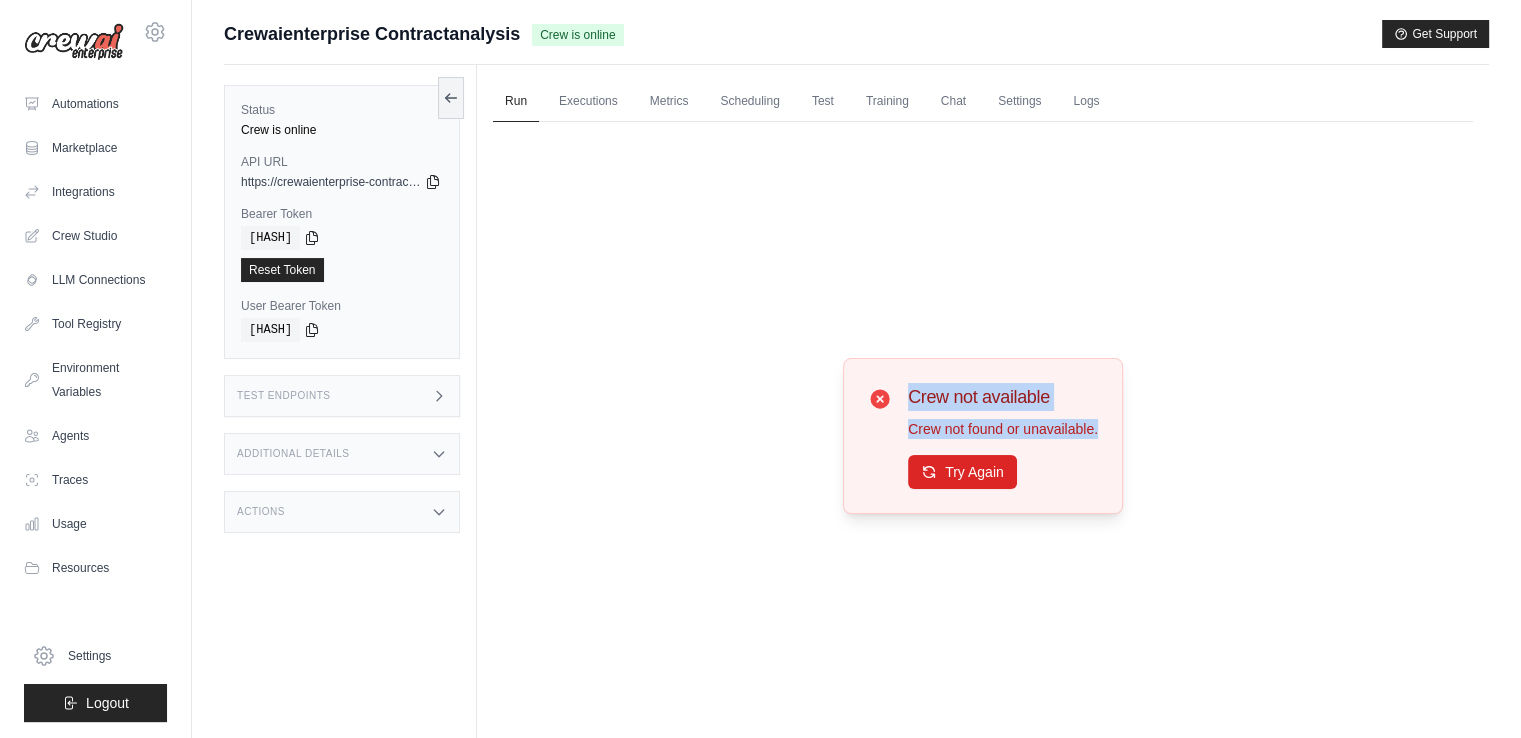 drag, startPoint x: 1104, startPoint y: 433, endPoint x: 881, endPoint y: 373, distance: 230.93073 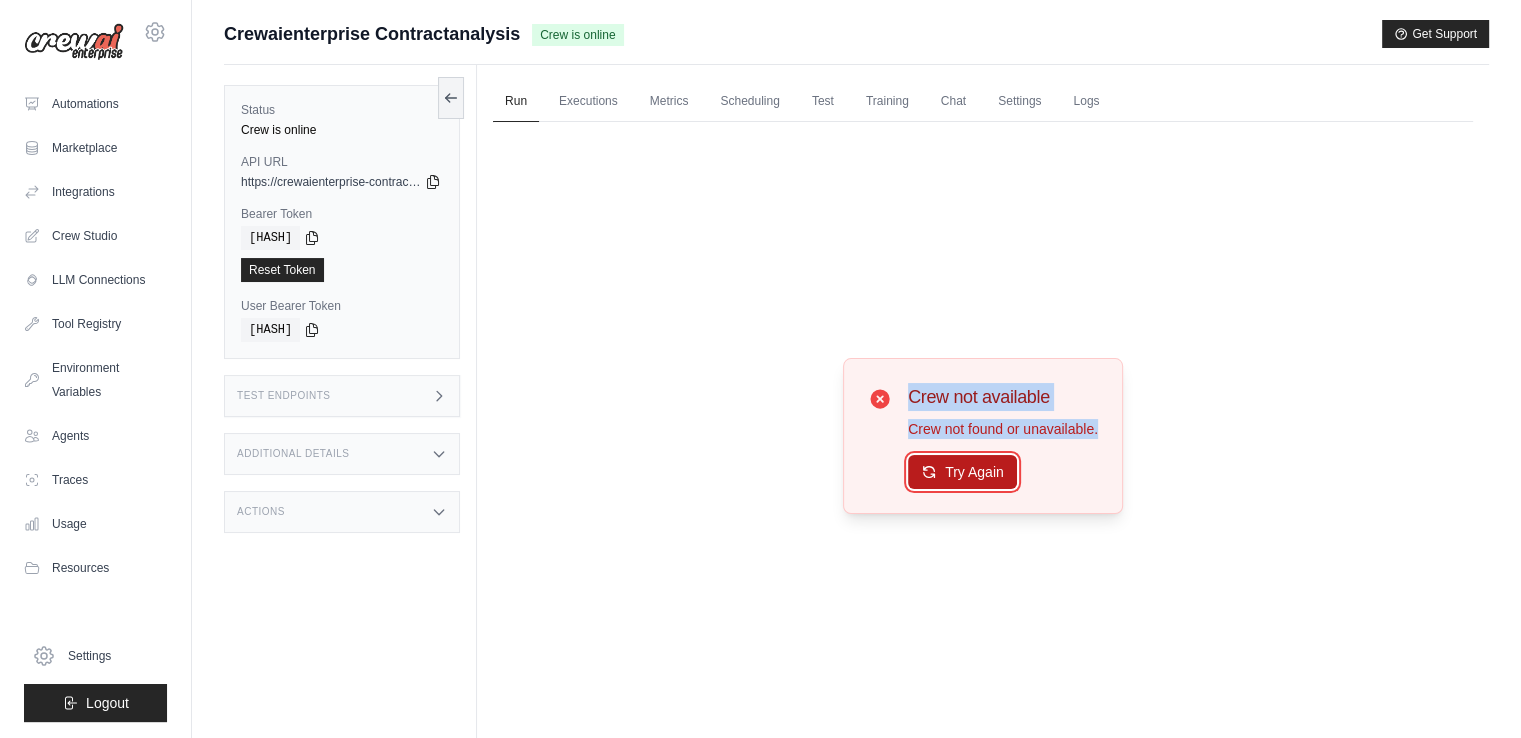 click on "Try Again" at bounding box center (962, 472) 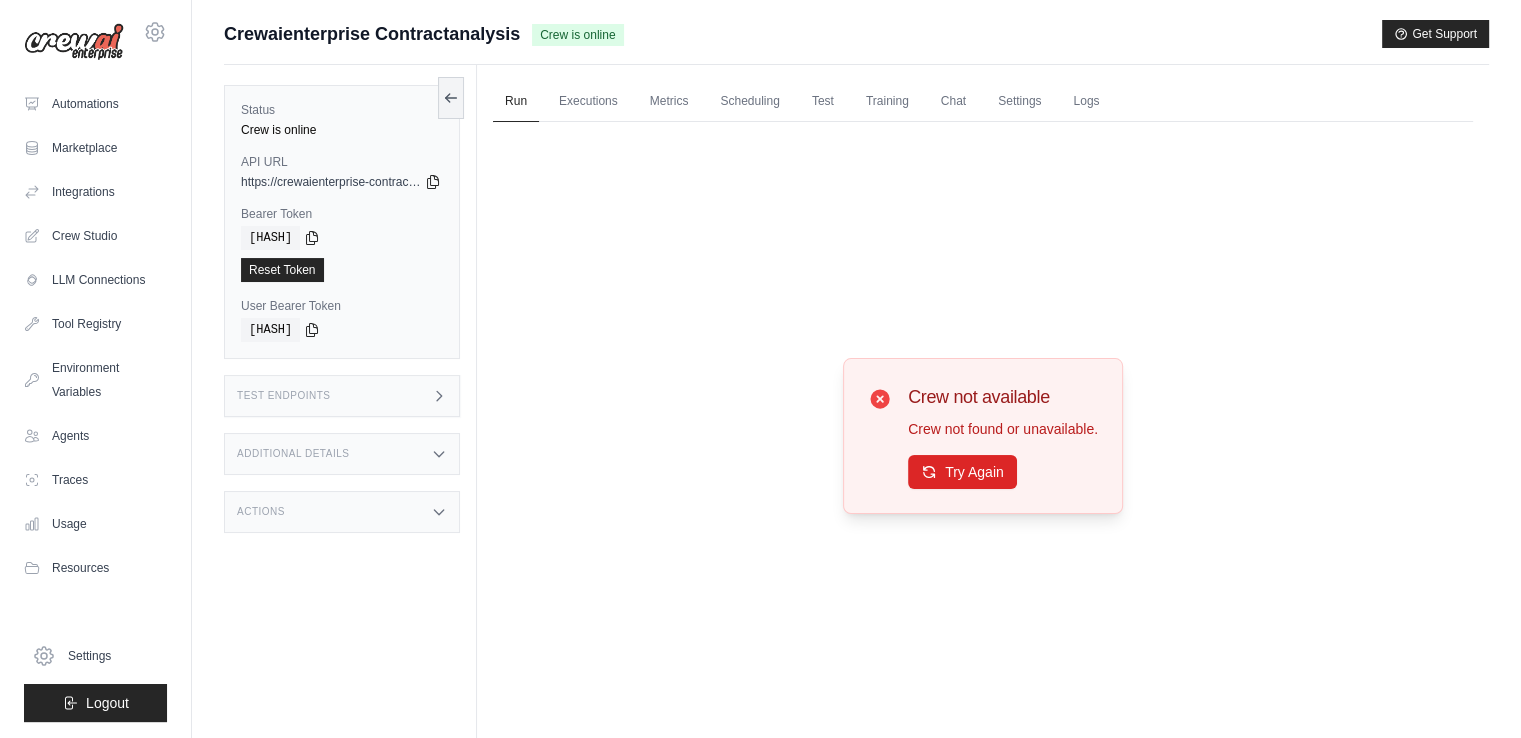 click on "Crew not available Crew not found or unavailable. Try Again" at bounding box center (1003, 436) 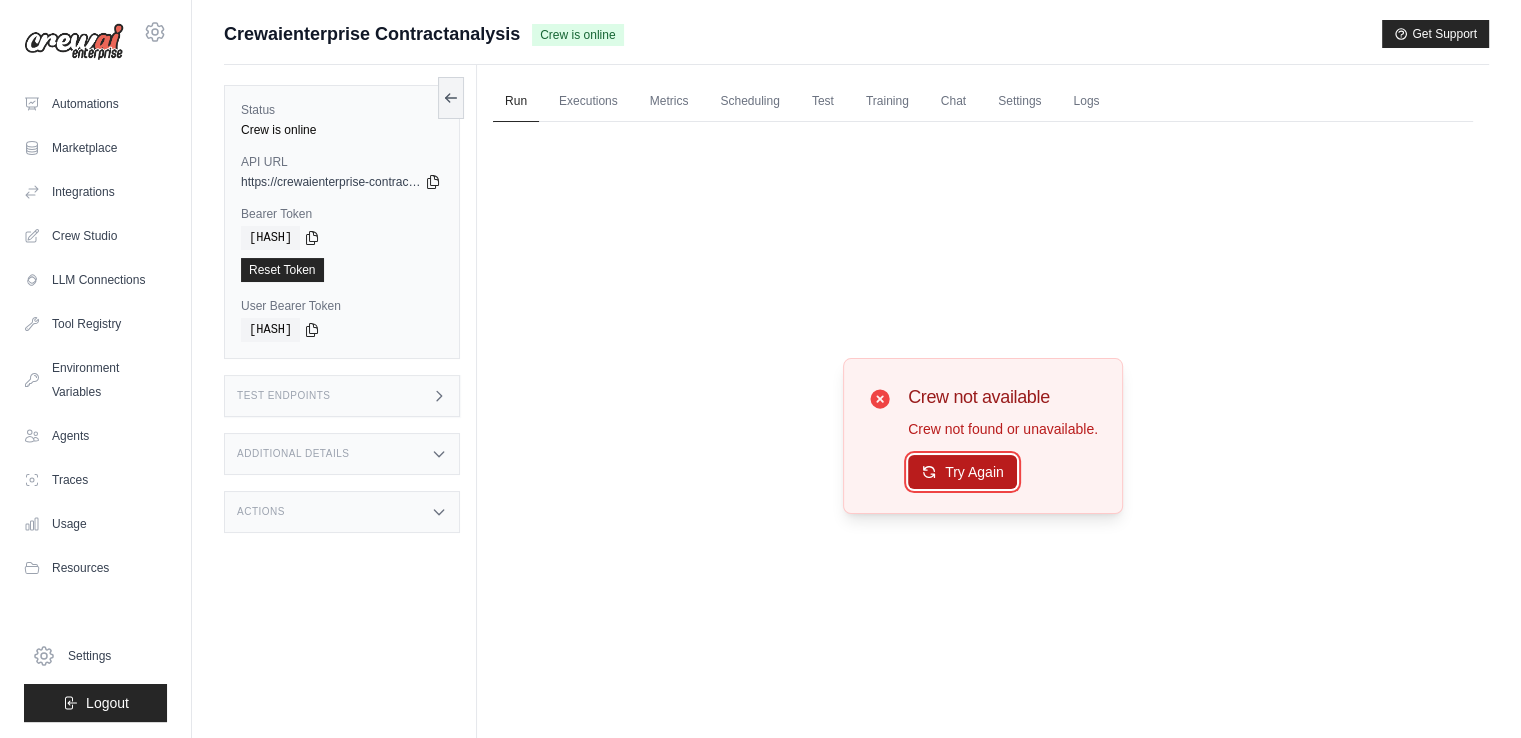 click on "Try Again" at bounding box center (962, 472) 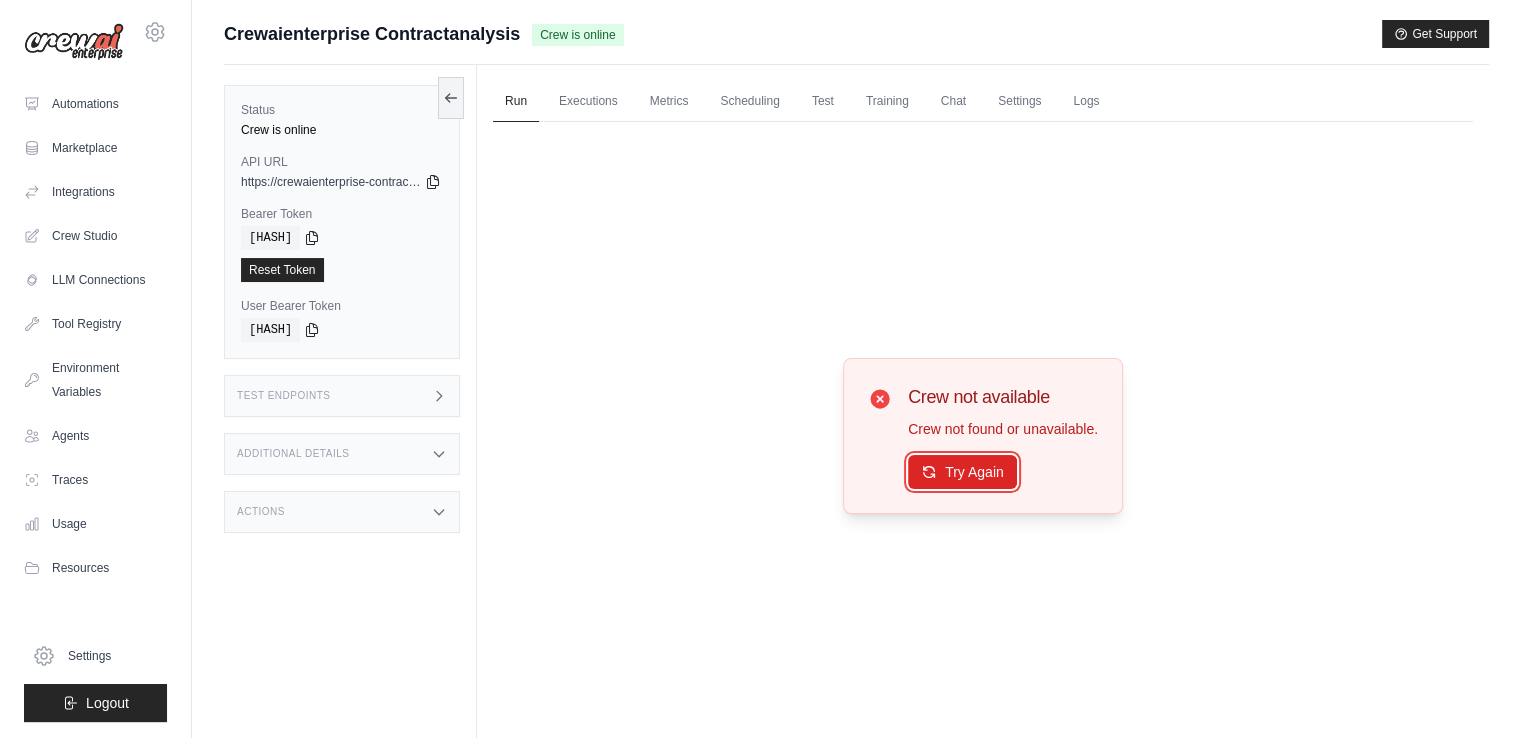 click on "Try Again" at bounding box center (962, 472) 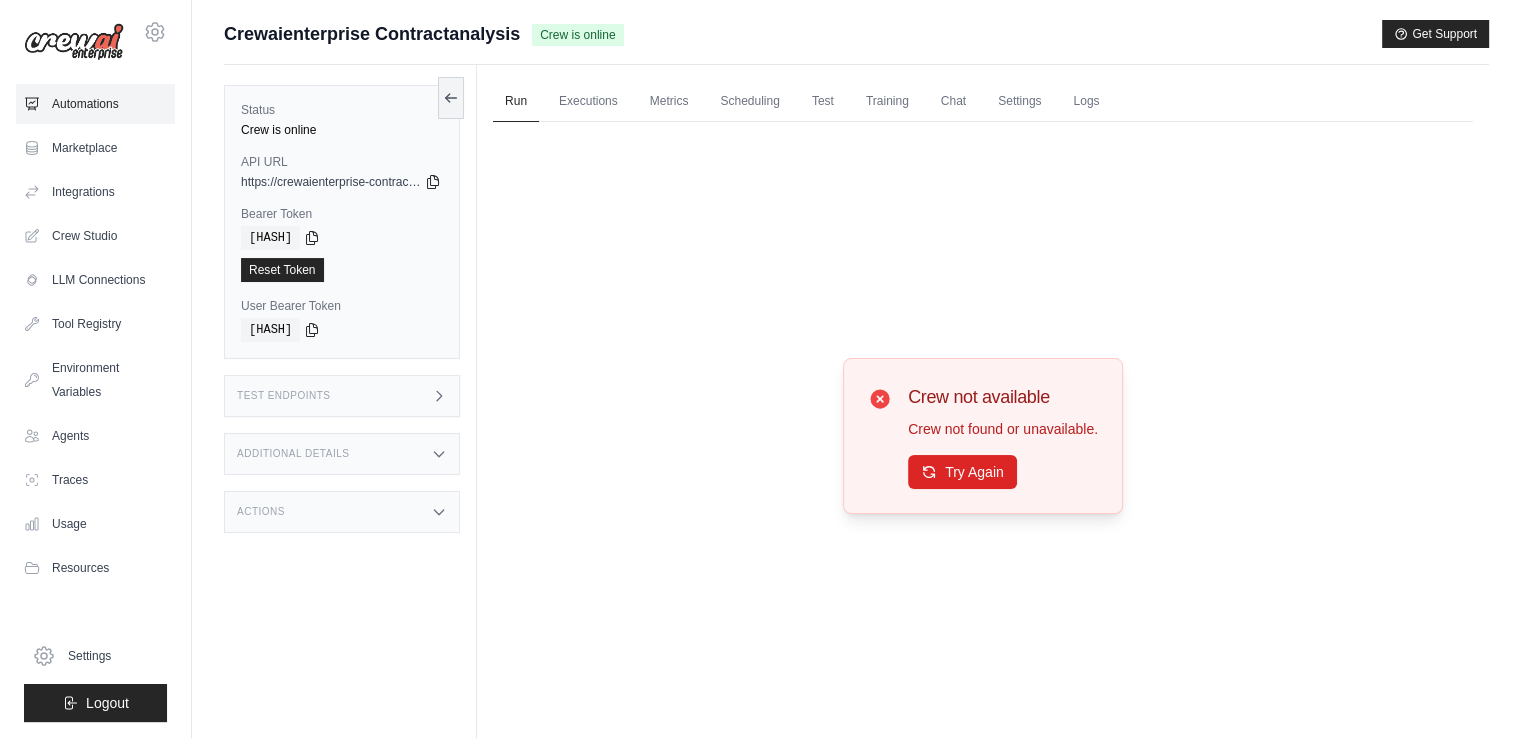 click on "Automations" at bounding box center (95, 104) 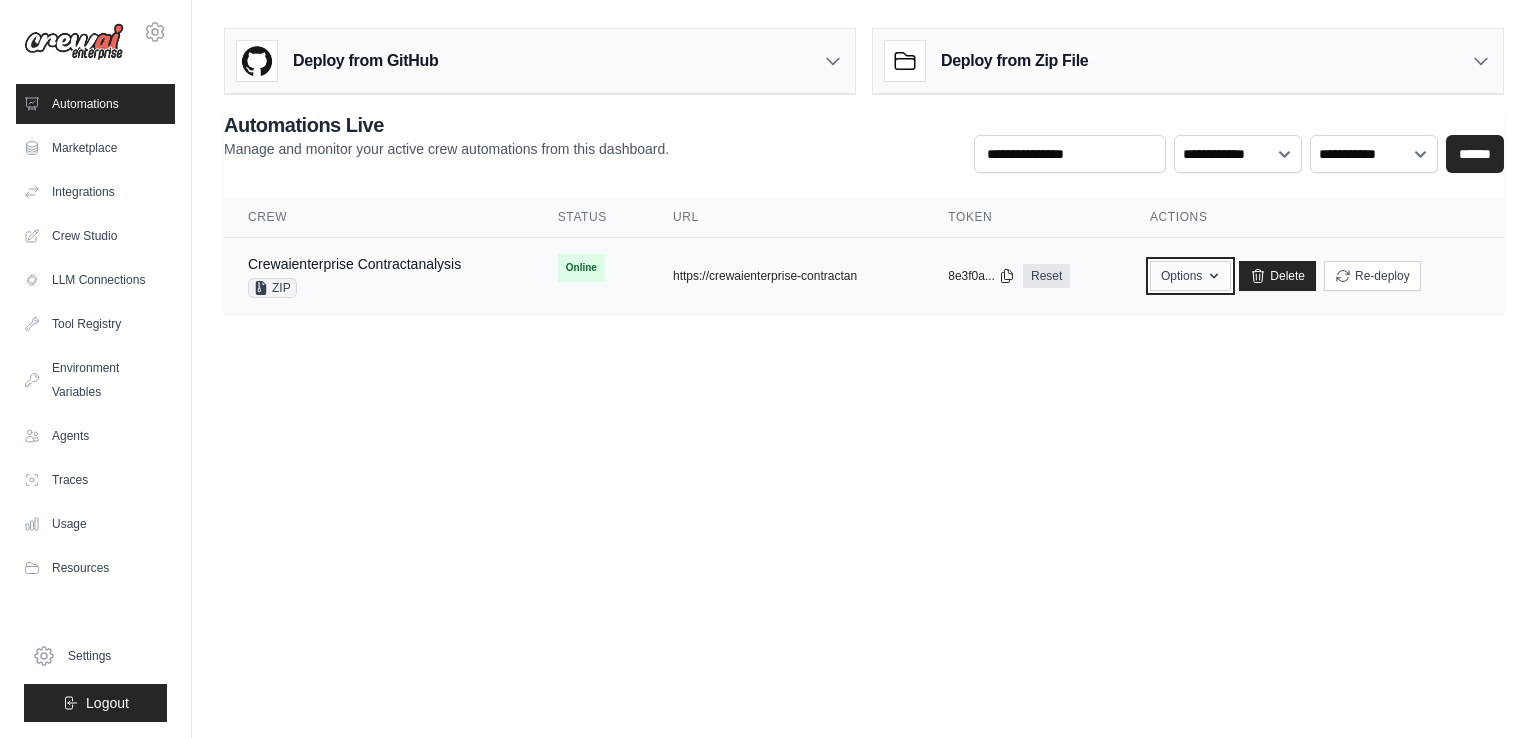 click 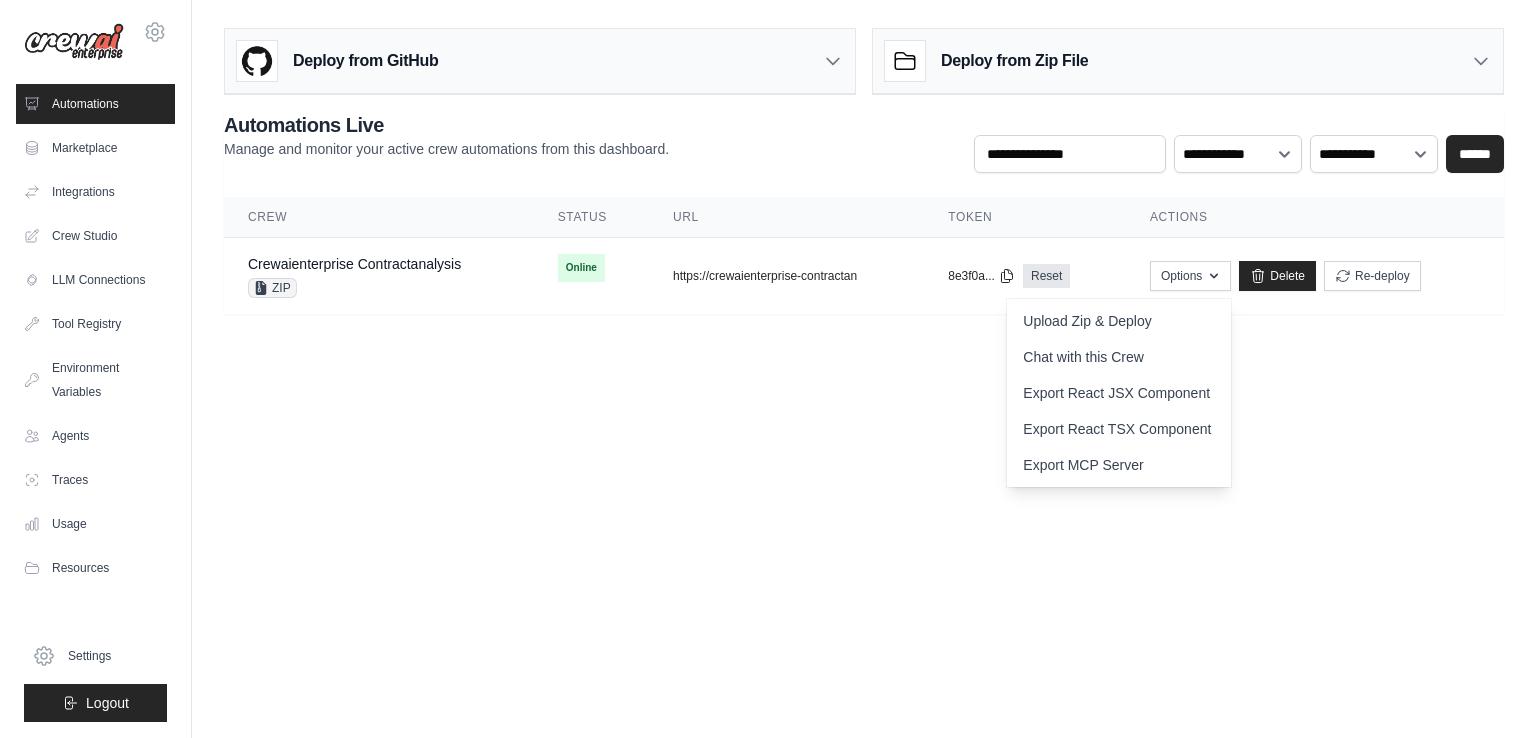 click on "[EMAIL]
Settings
Automations
Marketplace
Integrations
Documentation" at bounding box center (768, 369) 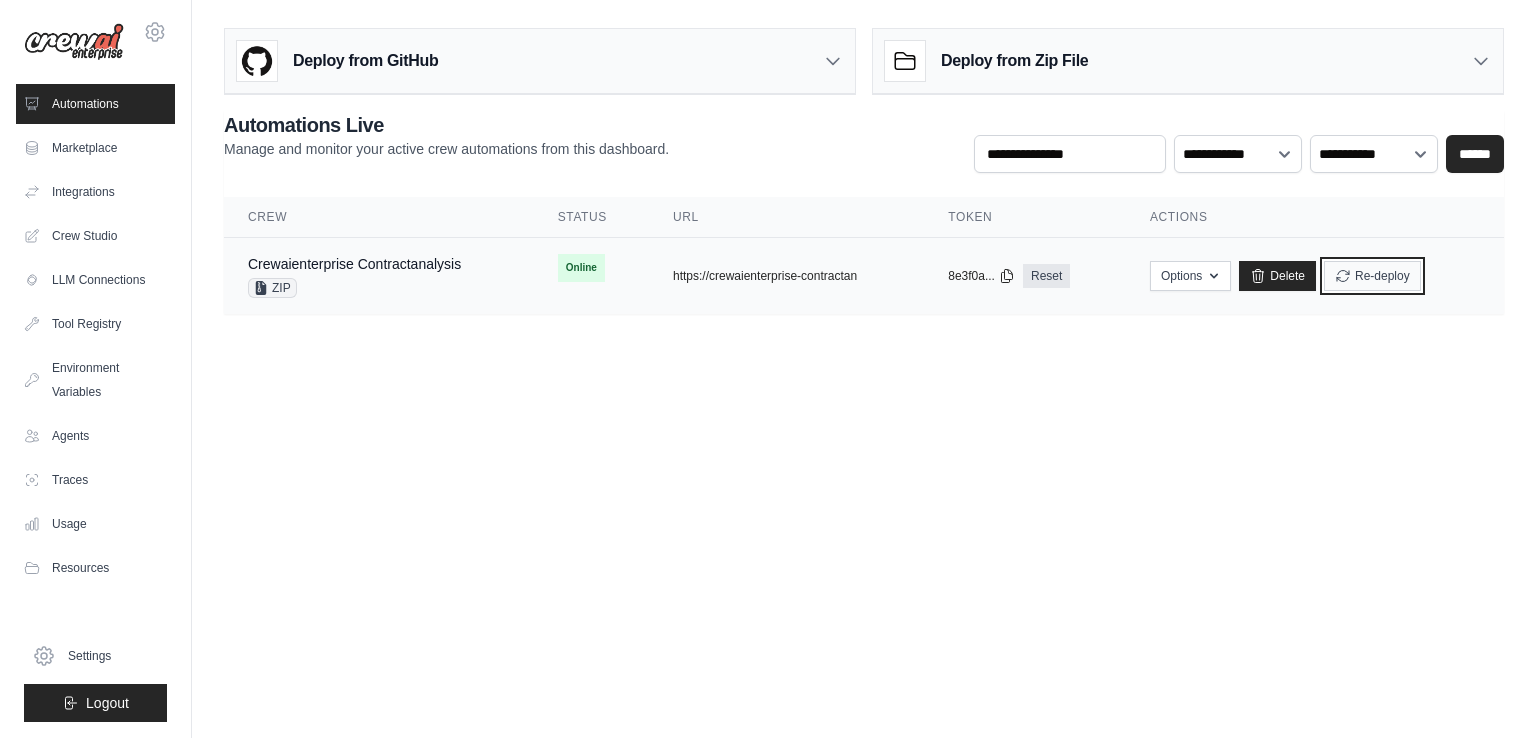 click 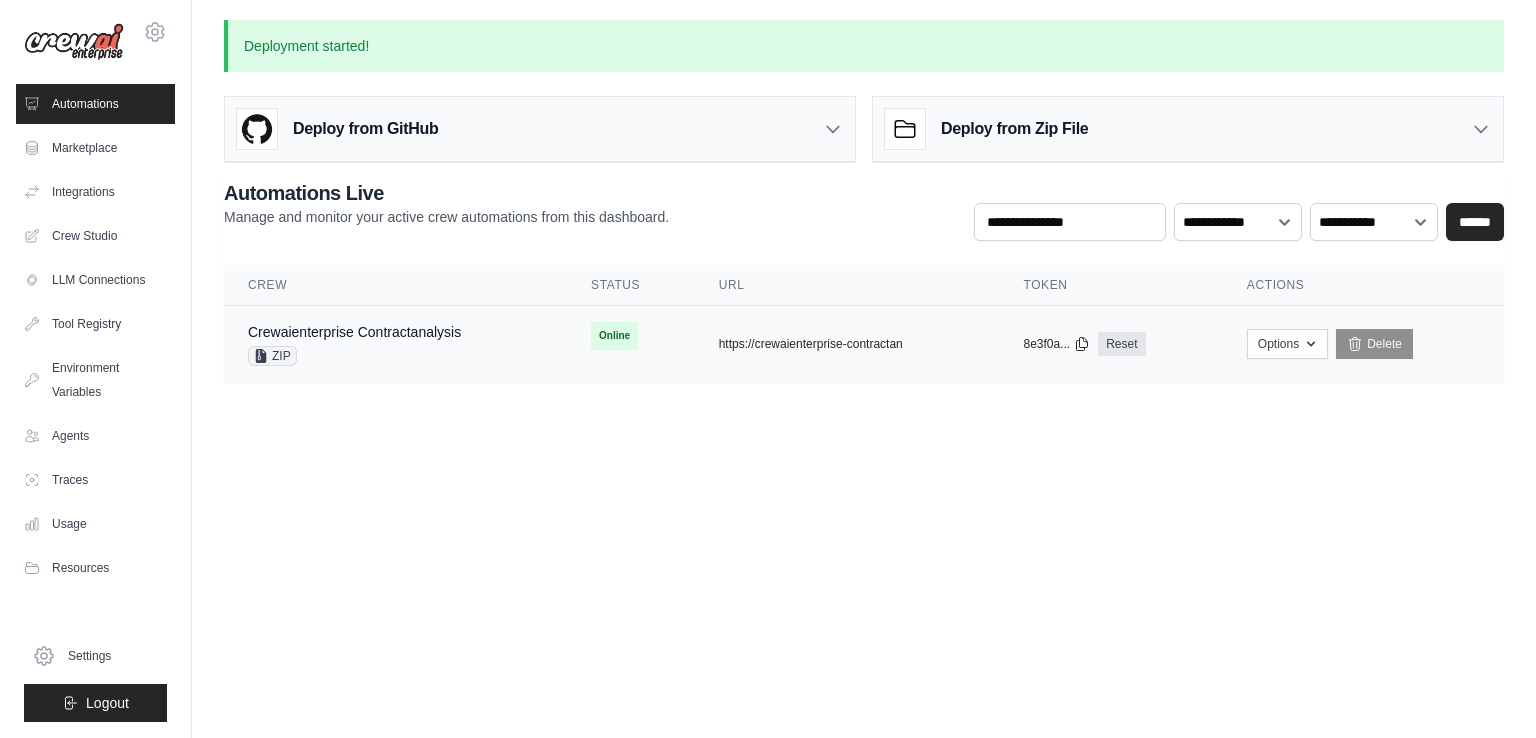 click on "Crewaienterprise Contractanalysis
ZIP" at bounding box center [395, 344] 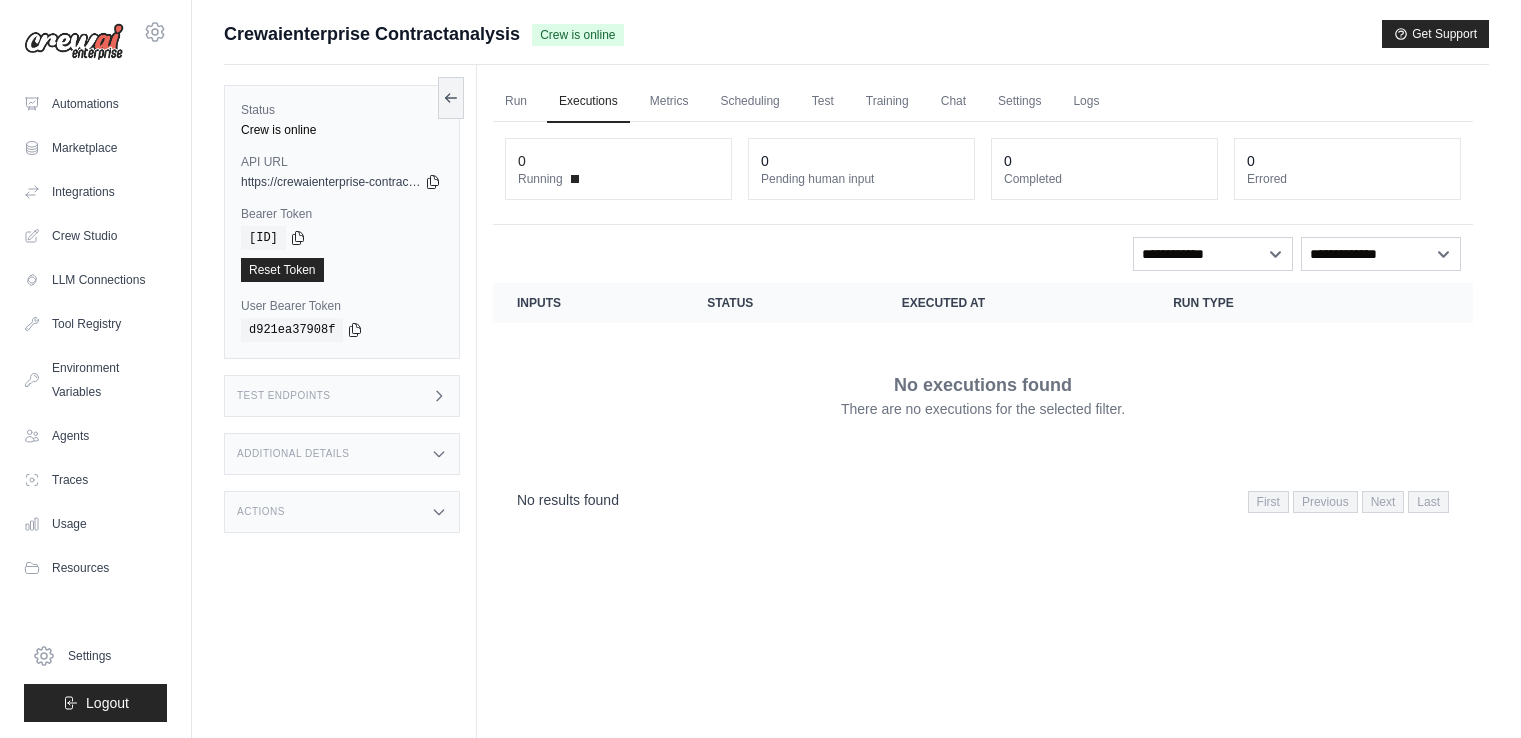 scroll, scrollTop: 0, scrollLeft: 0, axis: both 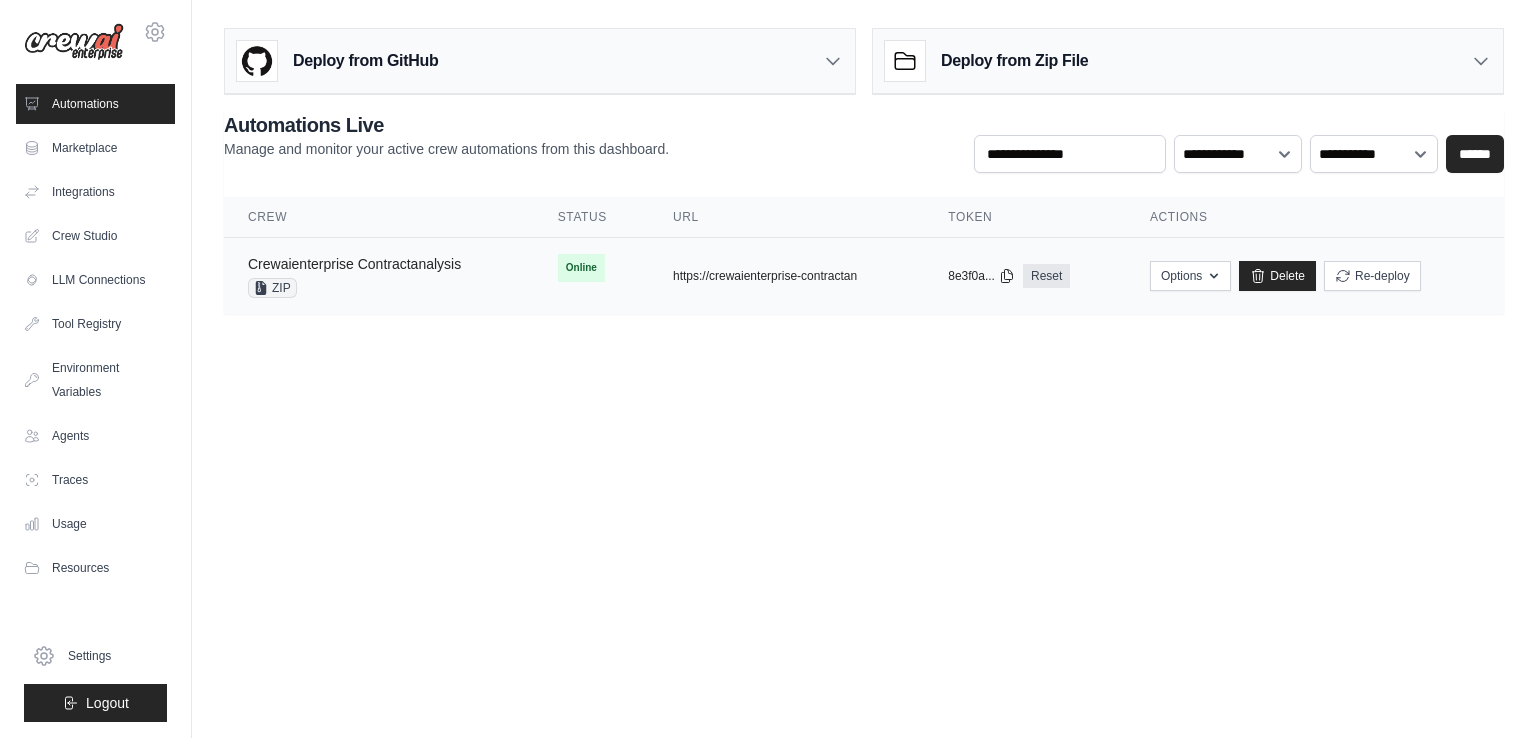 click on "Crewaienterprise Contractanalysis" at bounding box center [354, 264] 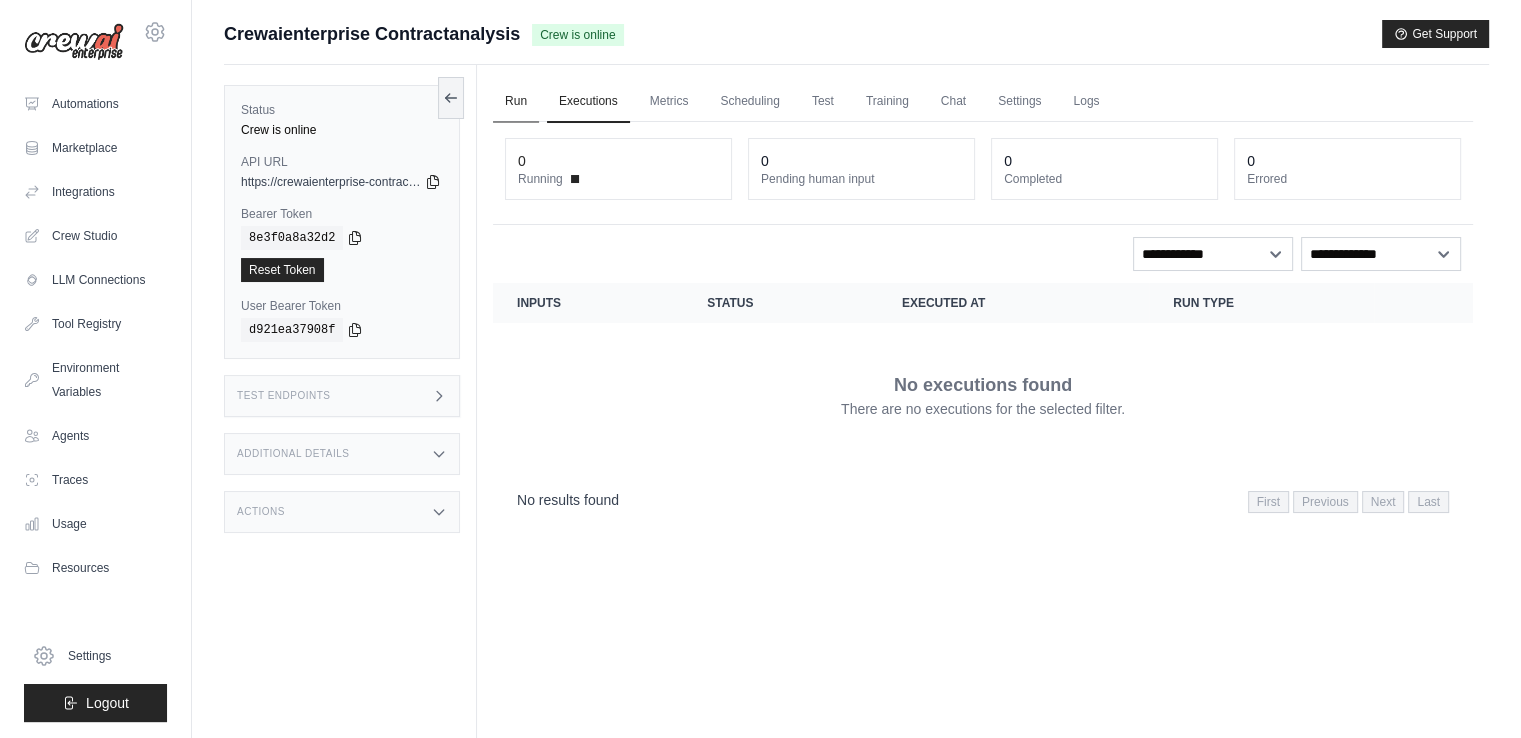 click on "Run" at bounding box center [516, 102] 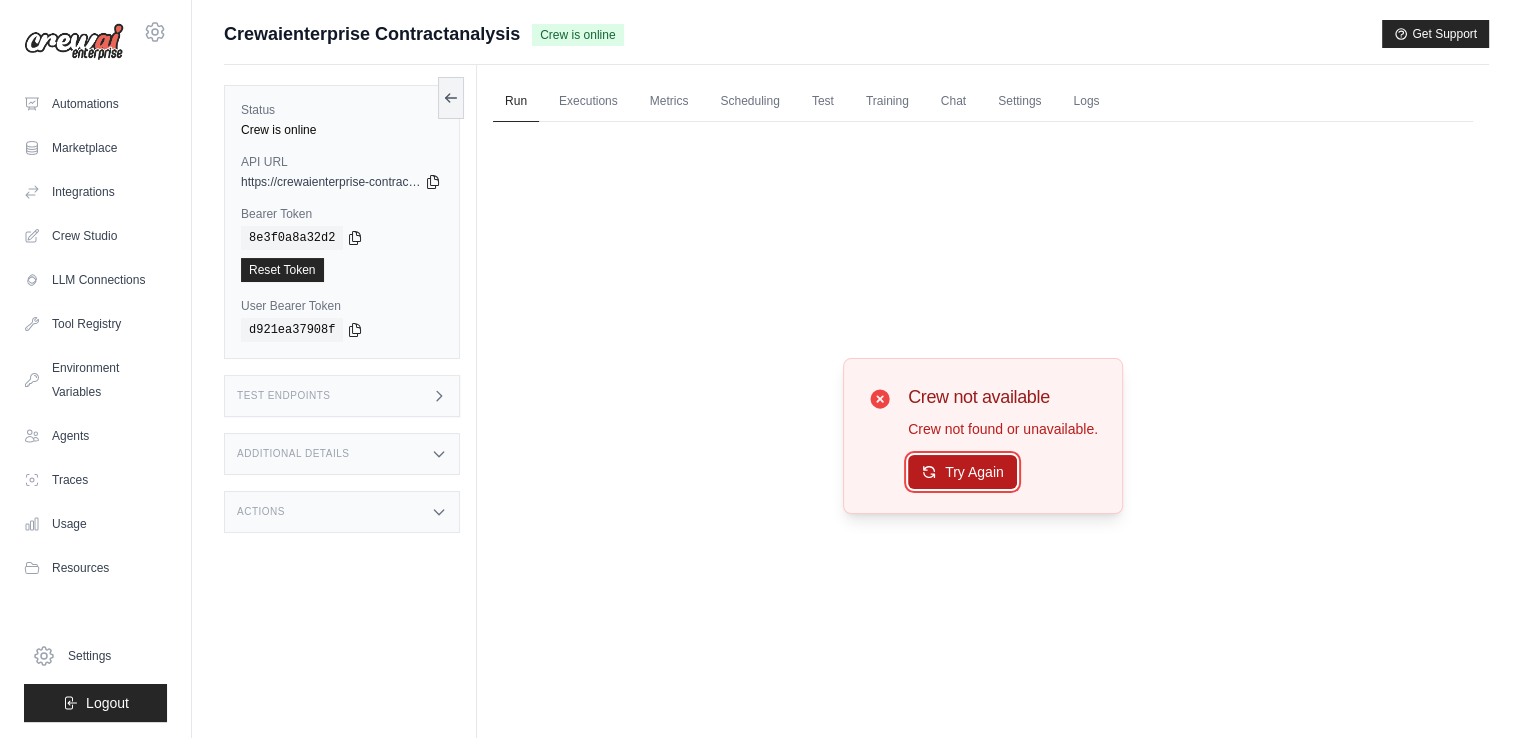 click on "Try Again" at bounding box center (962, 472) 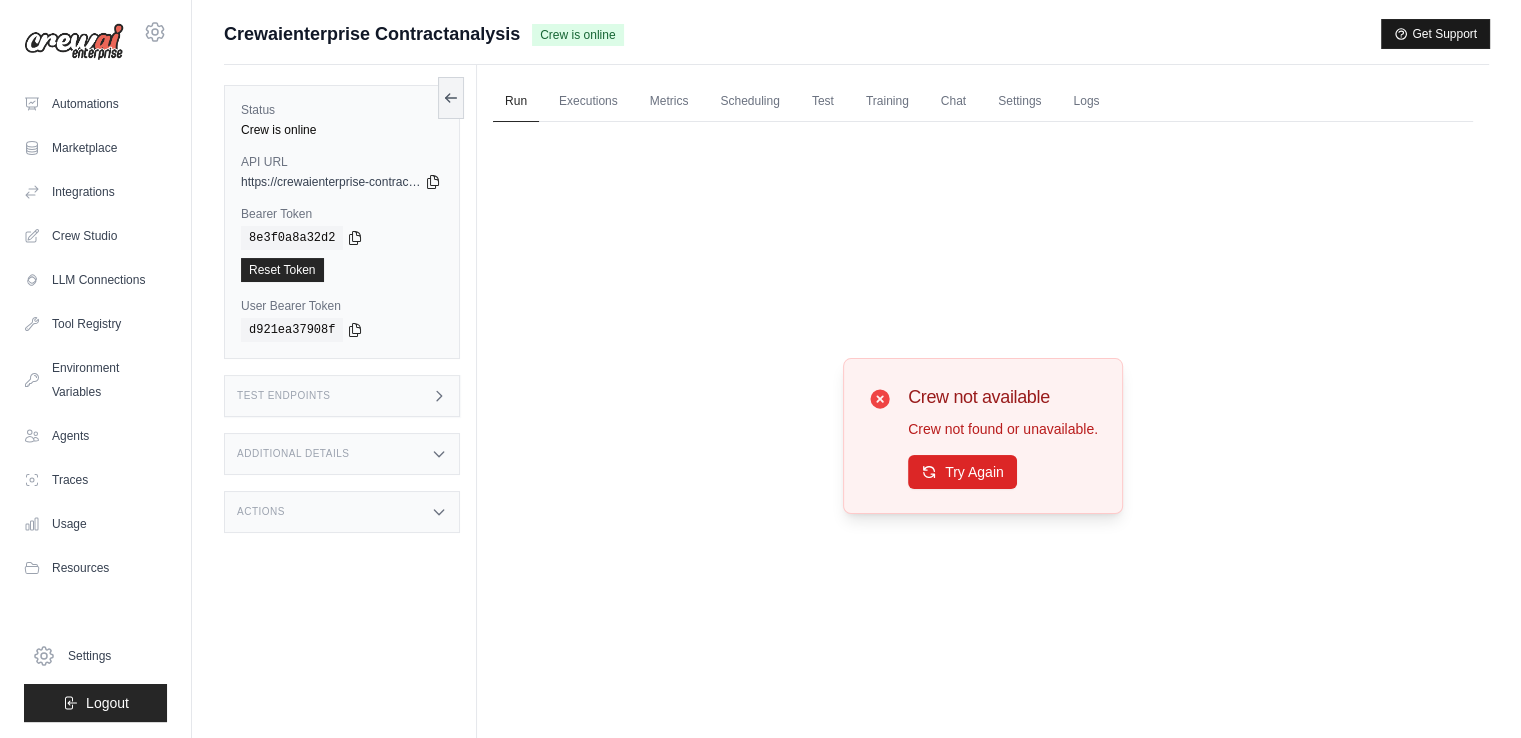 click on "Get Support" at bounding box center [1435, 34] 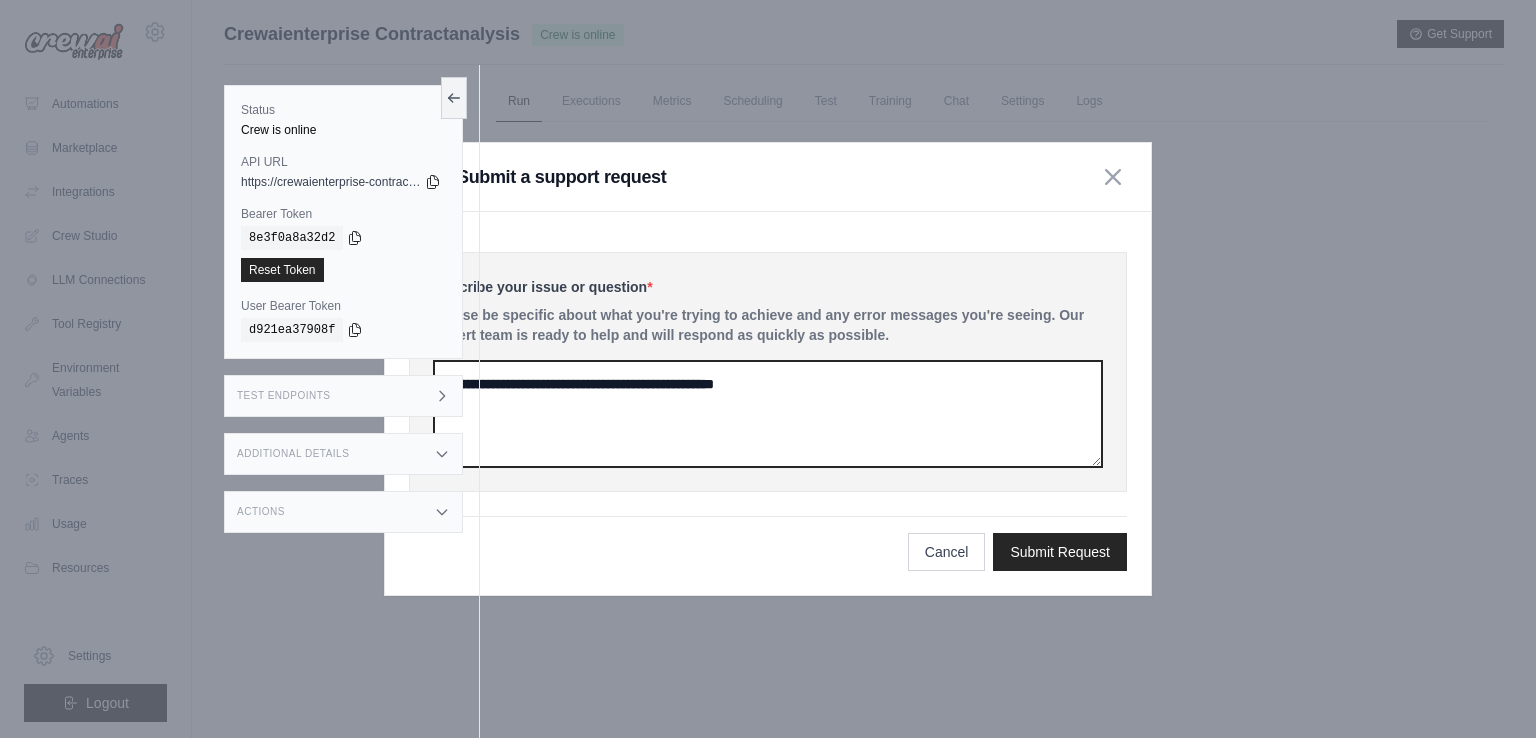 click at bounding box center (768, 414) 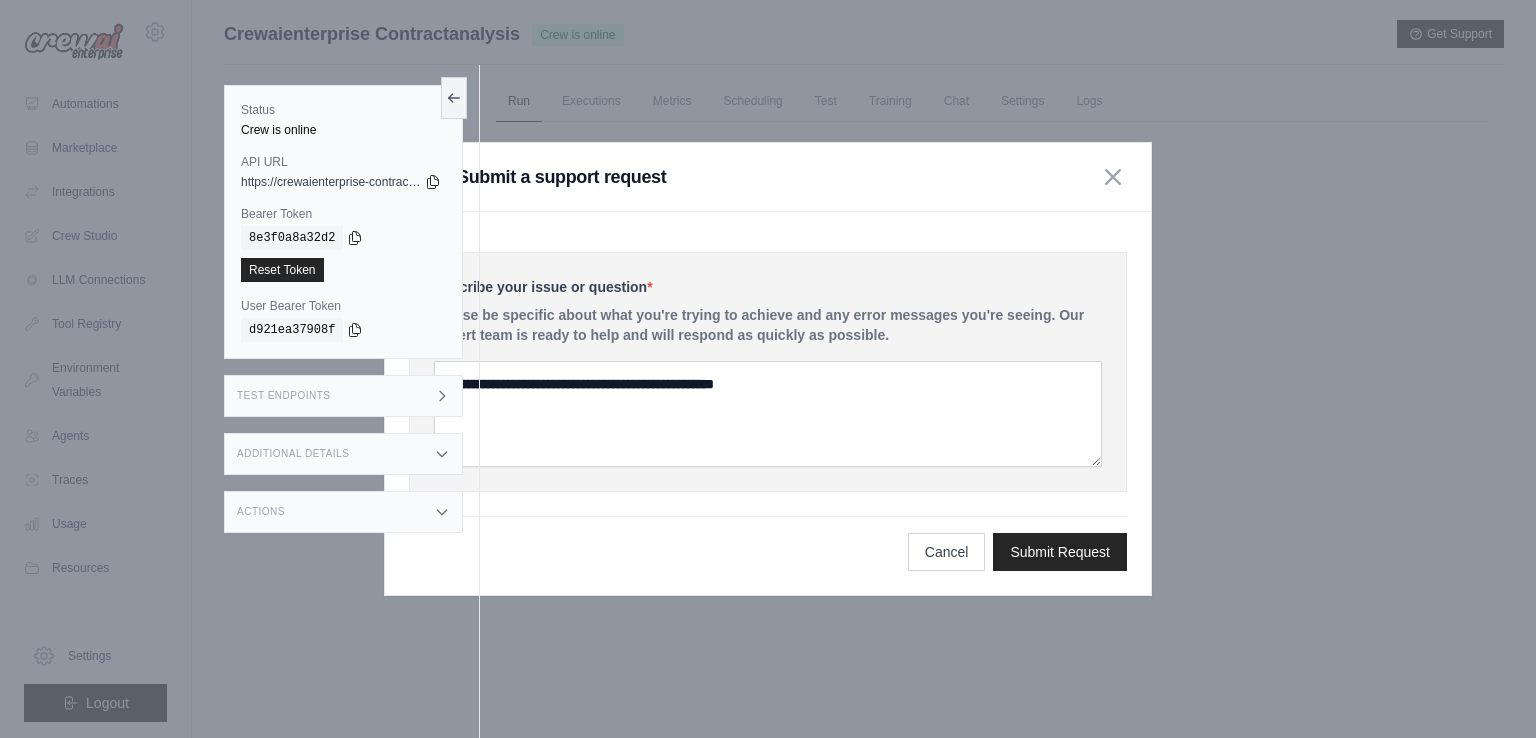 click on "Submit a support request" at bounding box center [561, 177] 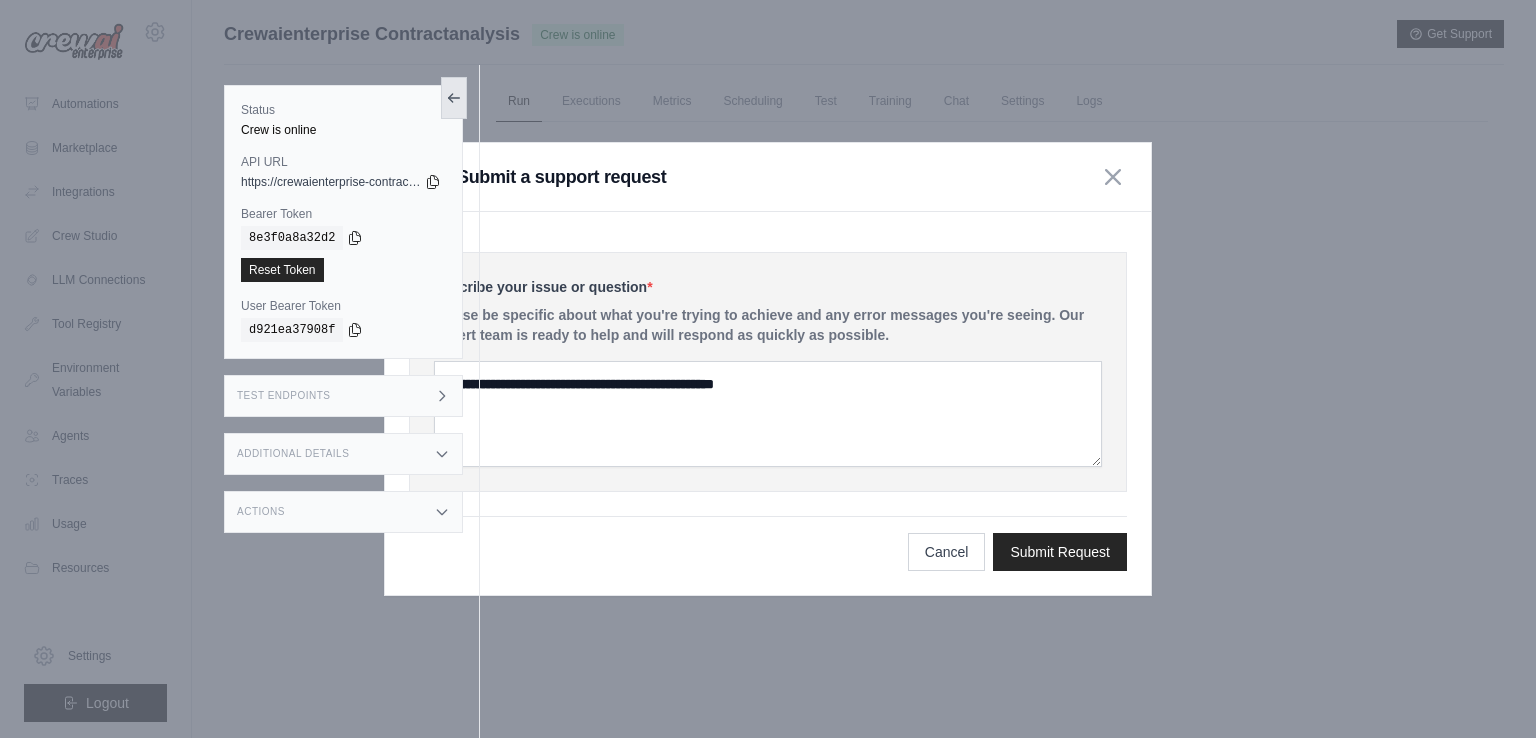 click at bounding box center (454, 98) 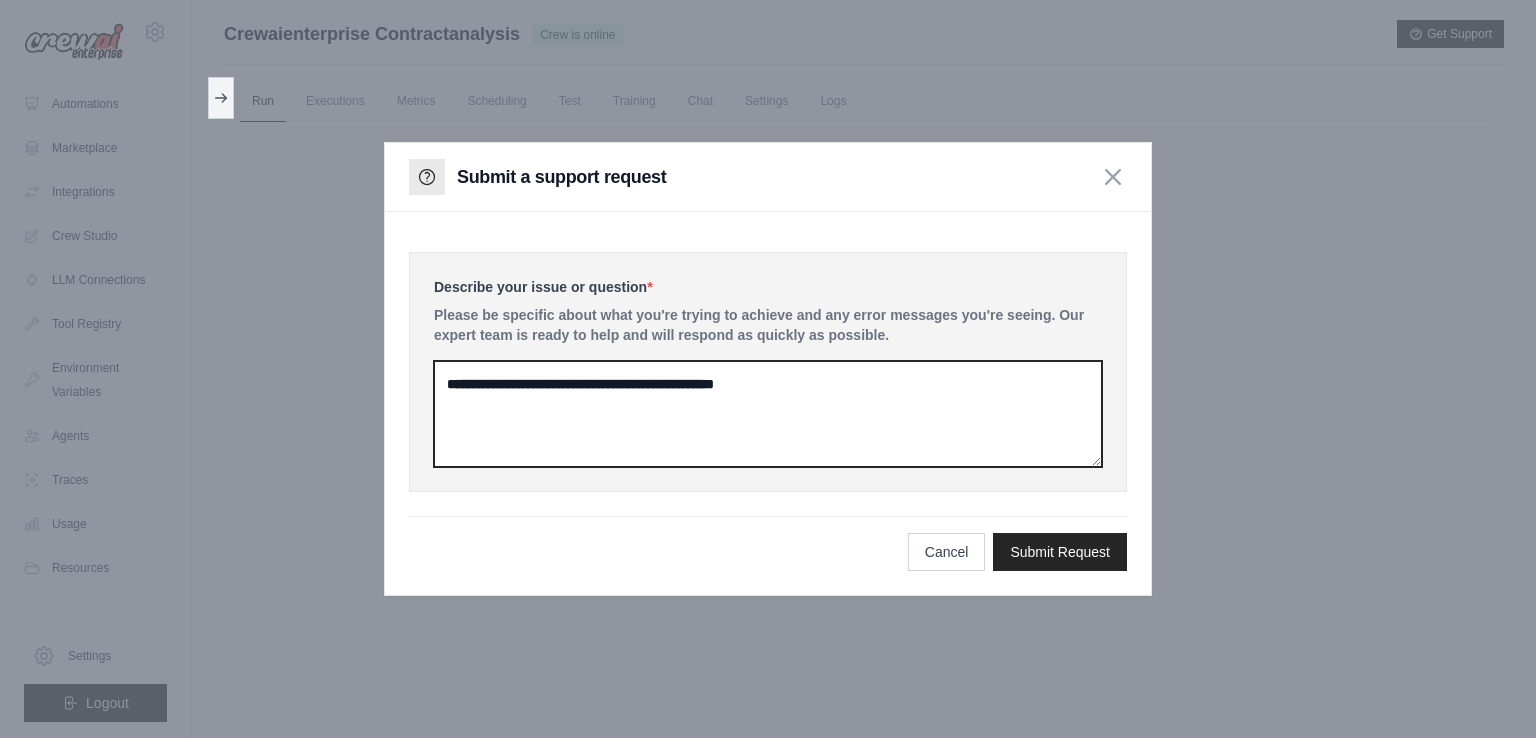 click at bounding box center [768, 414] 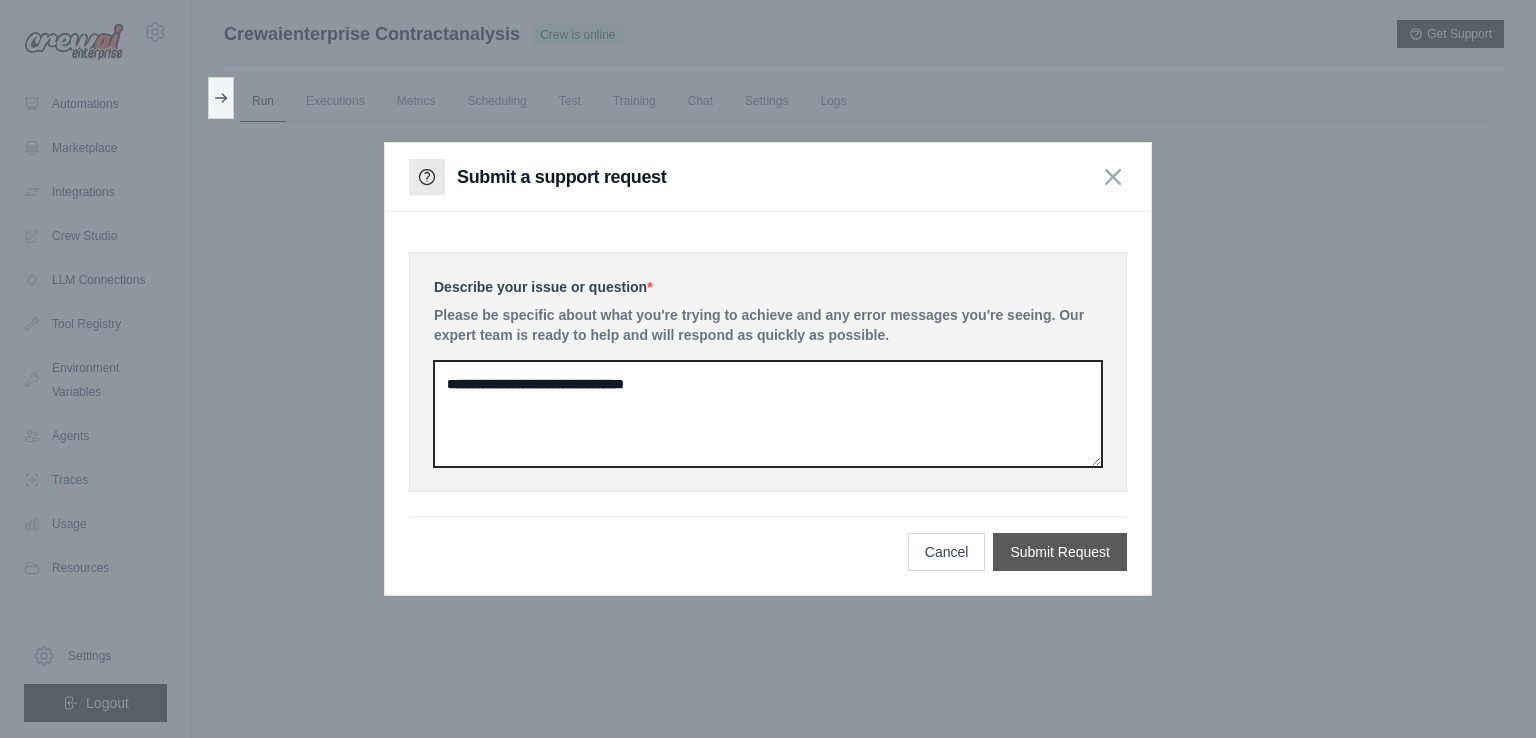 type on "**********" 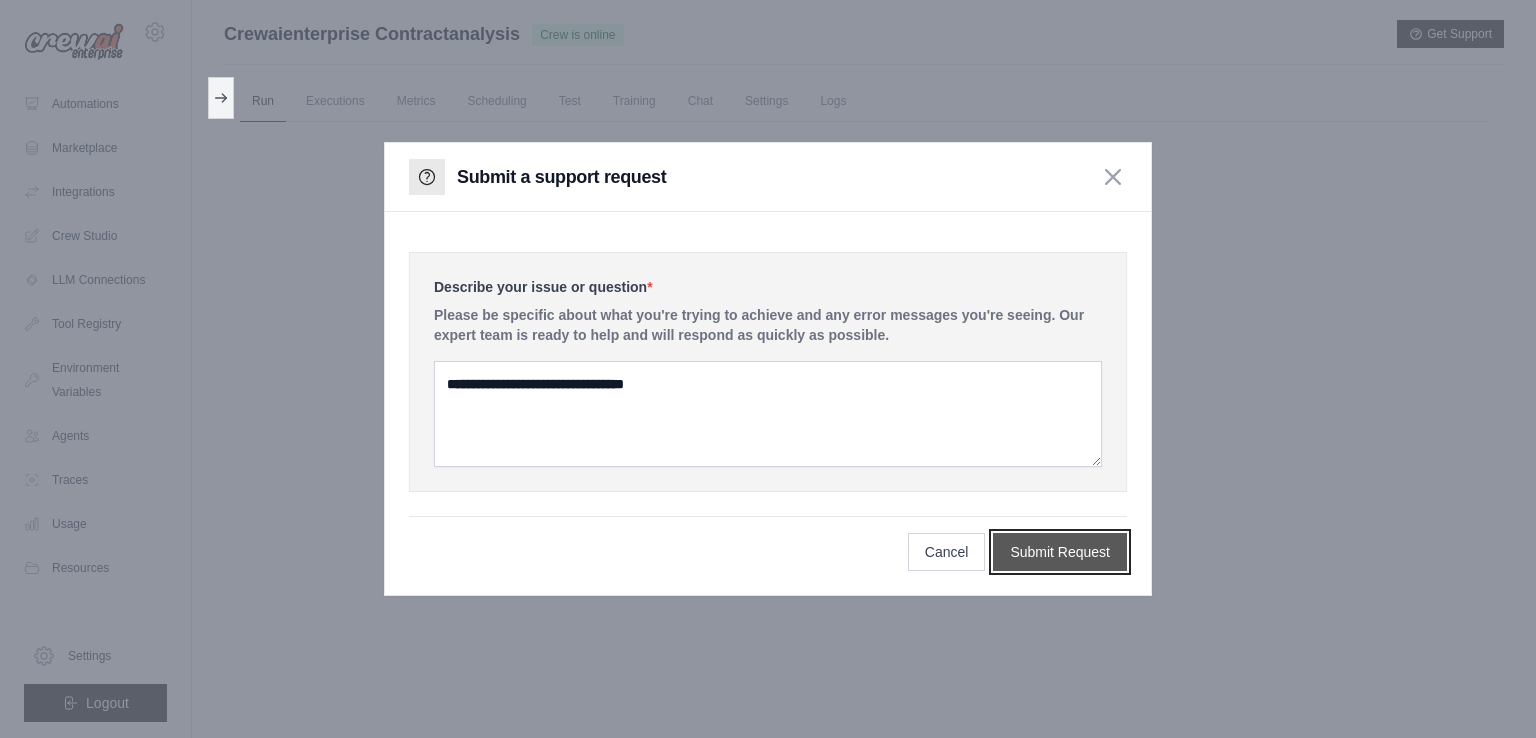 click on "Submit Request" at bounding box center (1060, 552) 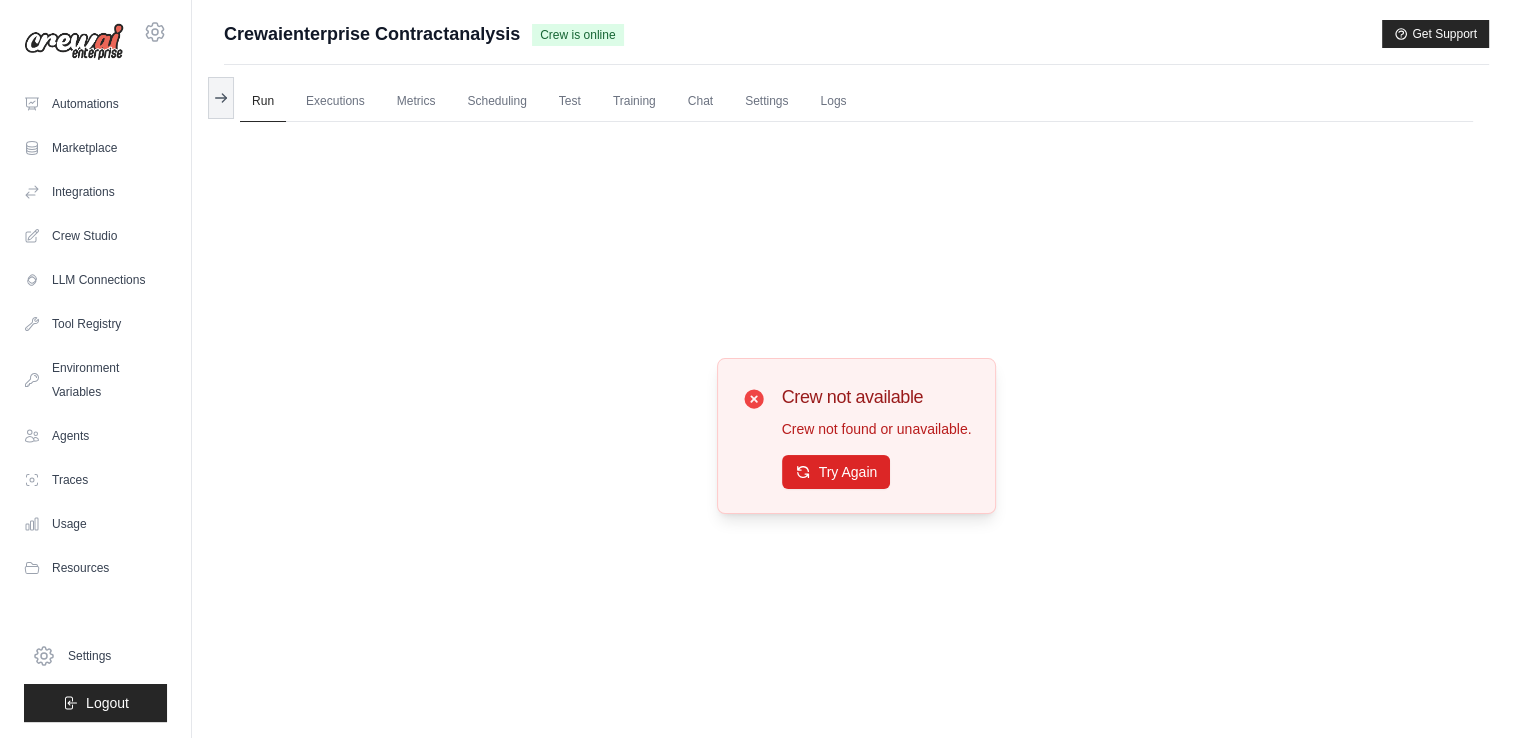click on "Crew not available Crew not found or unavailable. Try Again" at bounding box center (856, 435) 